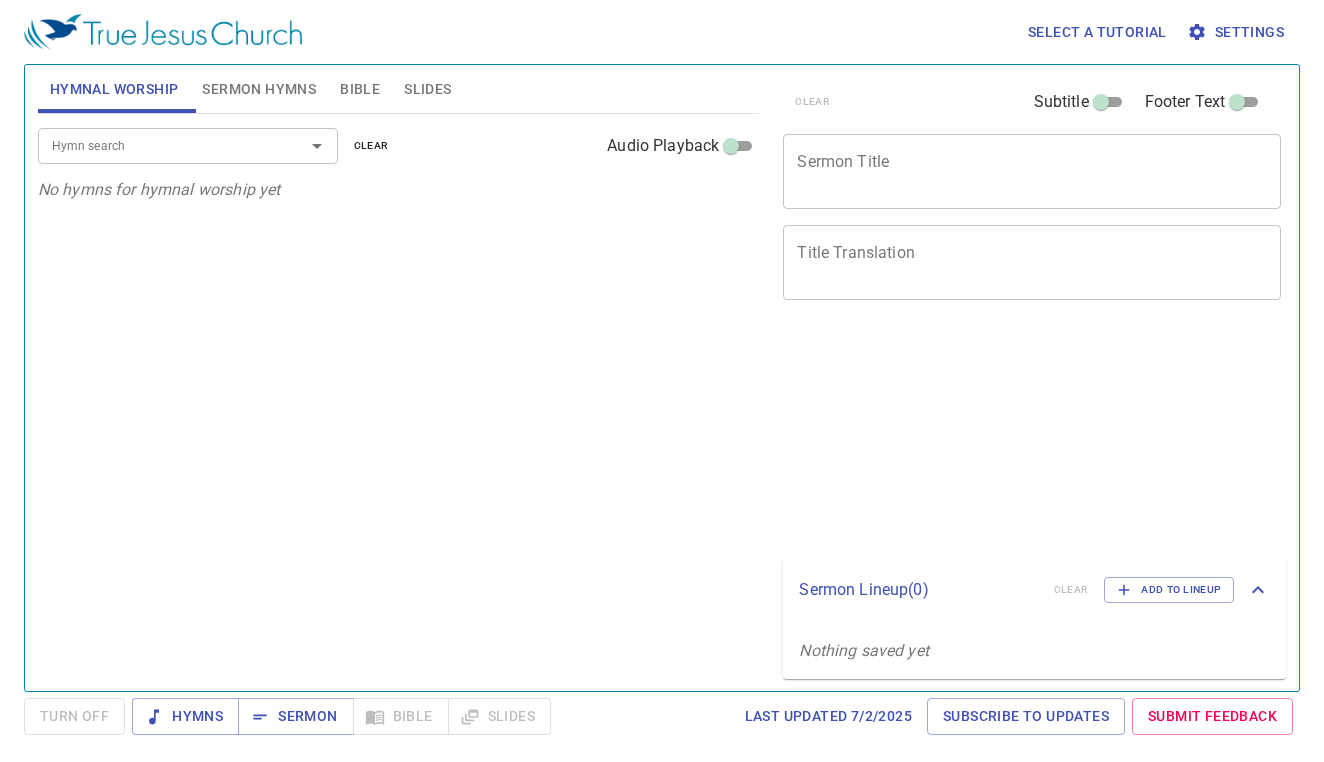 scroll, scrollTop: 0, scrollLeft: 0, axis: both 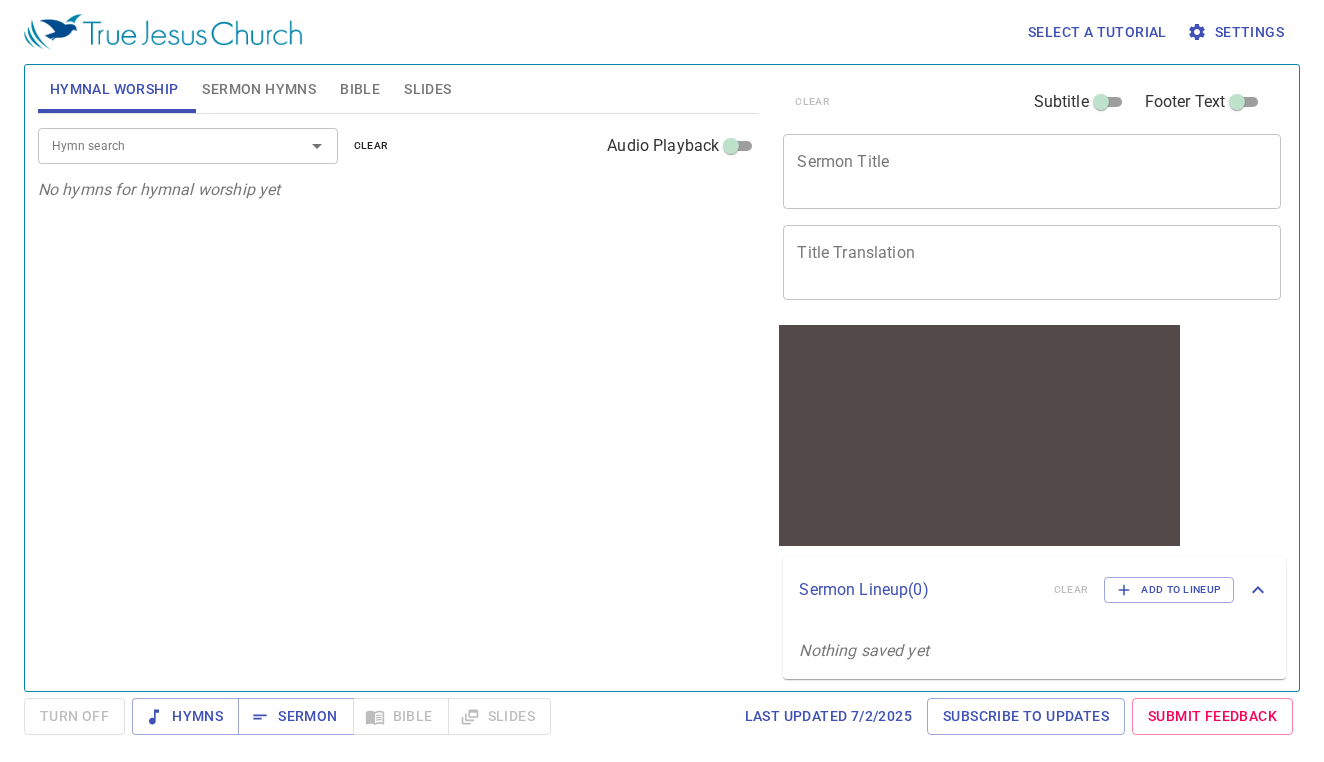 click on "x Sermon Title" at bounding box center [1032, 171] 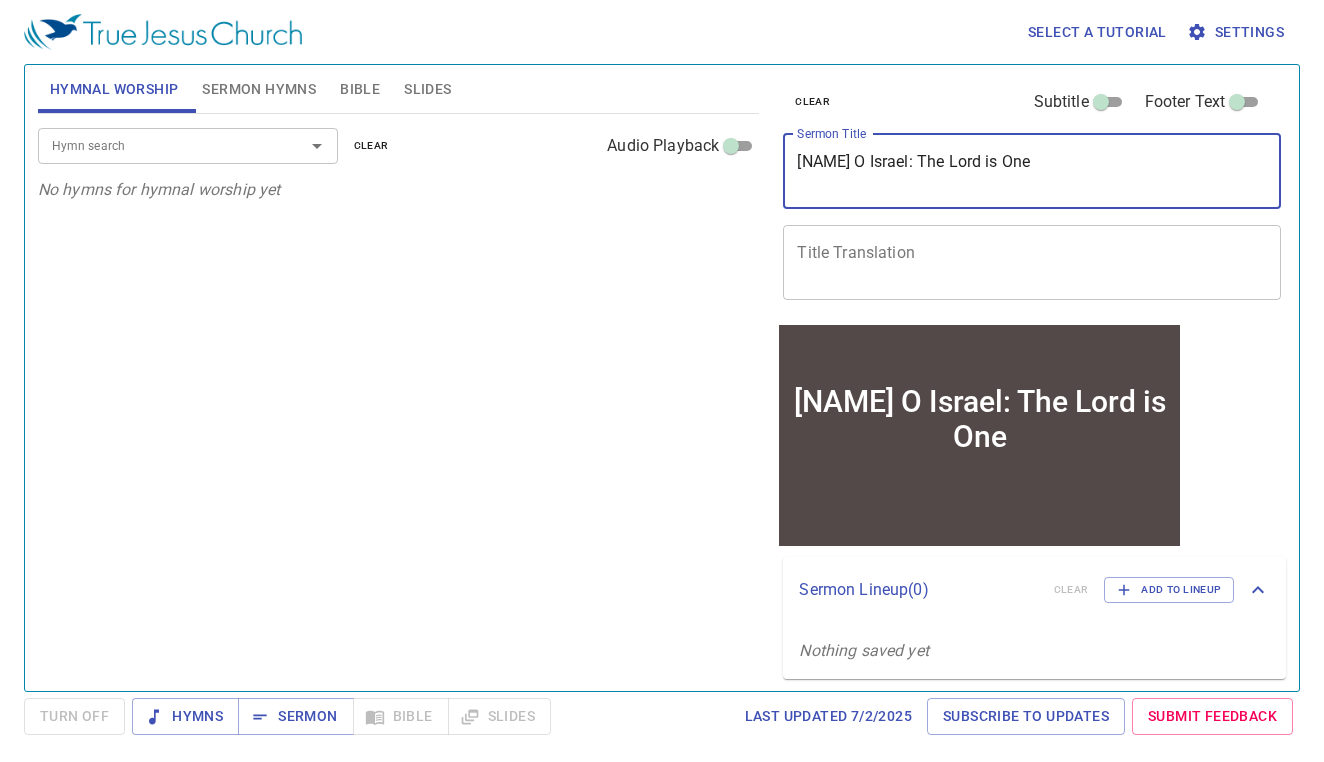 type on "Hear O Israel: The Lord is One" 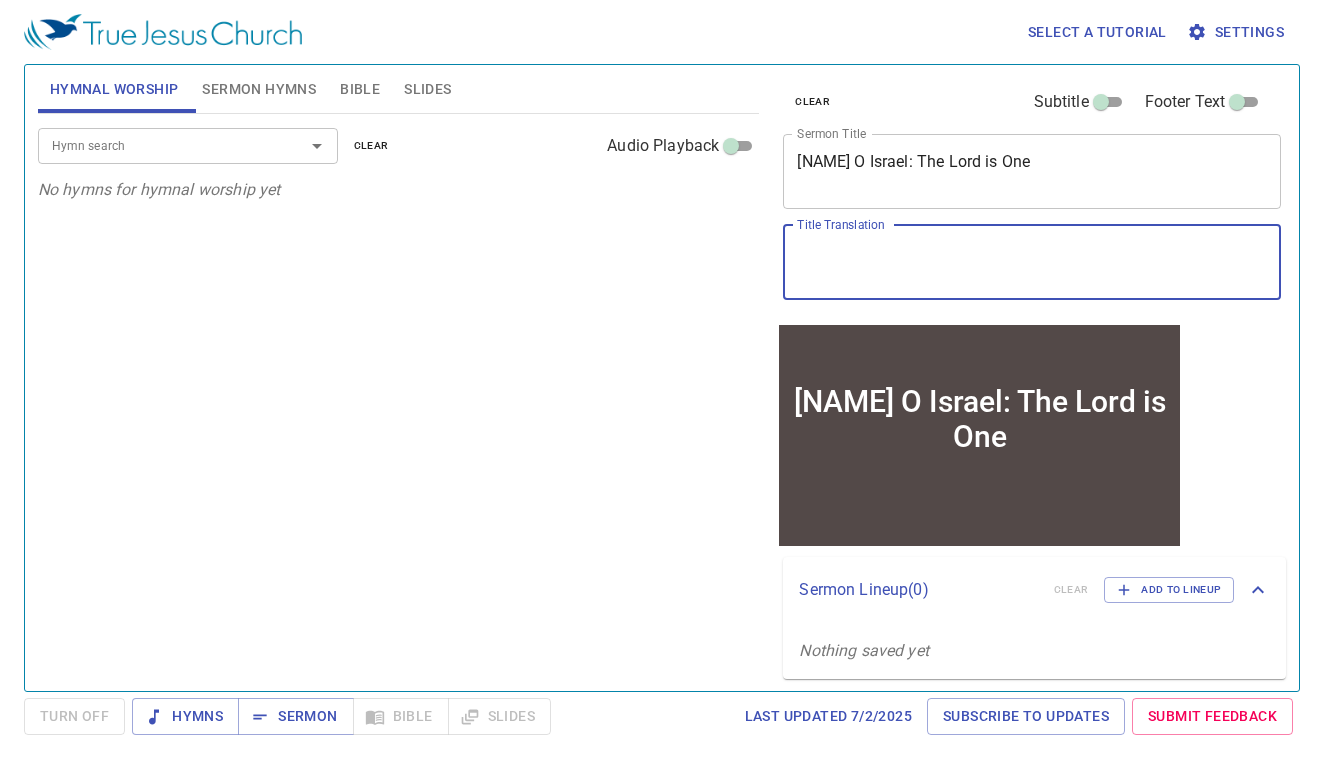 click on "Title Translation" at bounding box center [1032, 262] 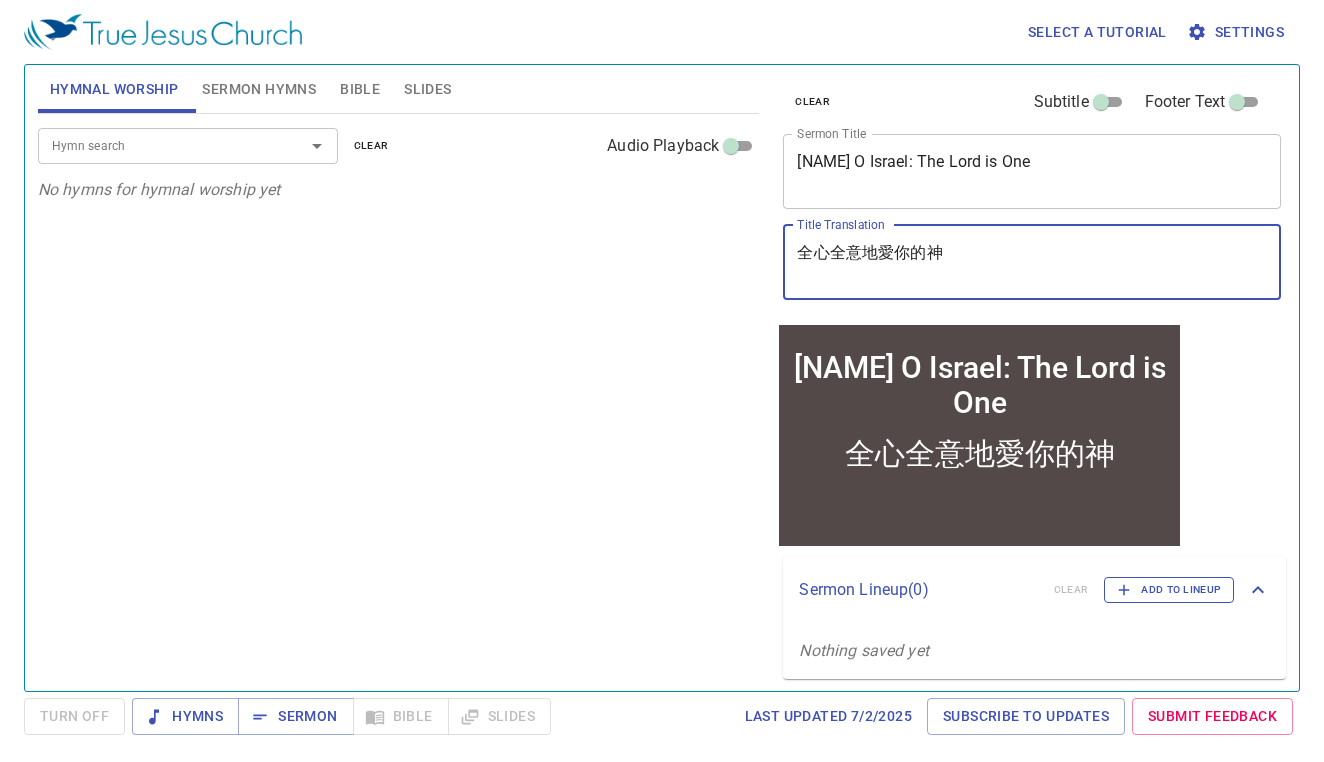 type on "全心全意地愛你的神" 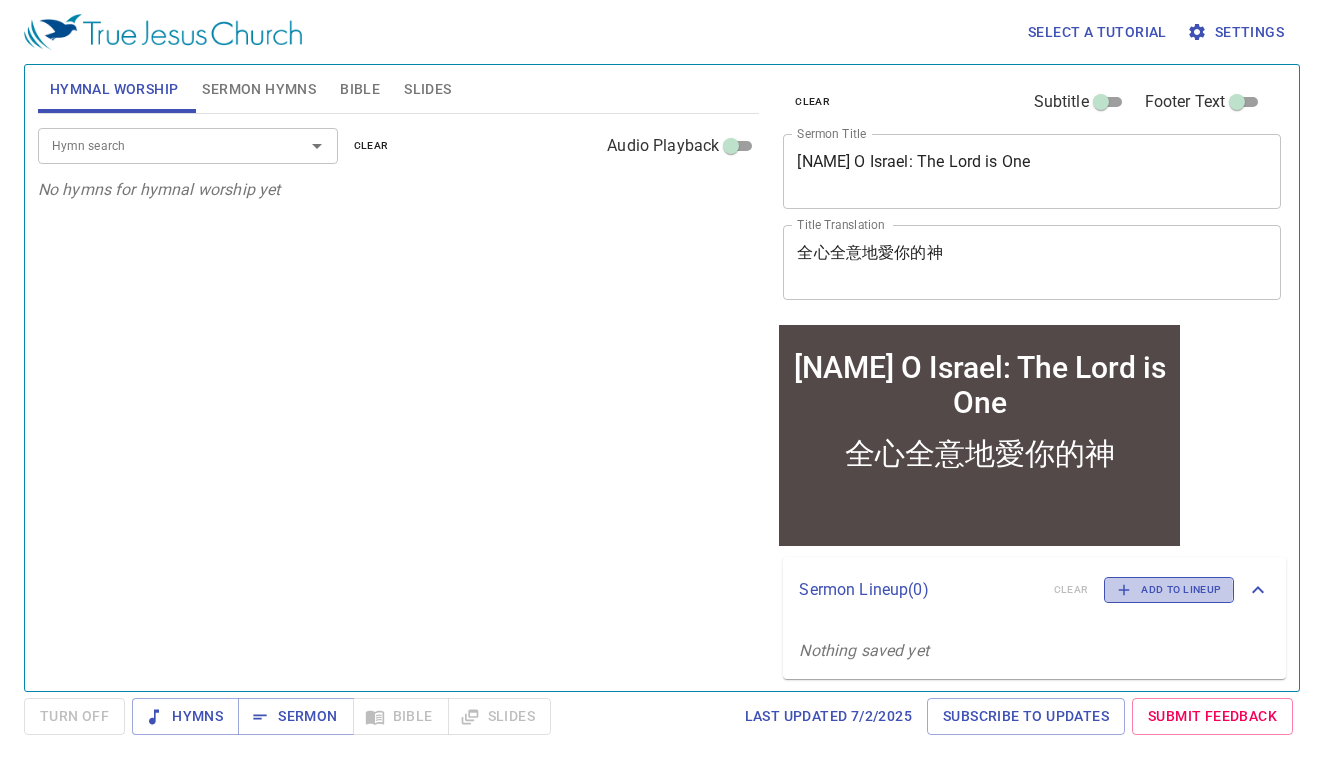 click on "Add to Lineup" at bounding box center [1169, 590] 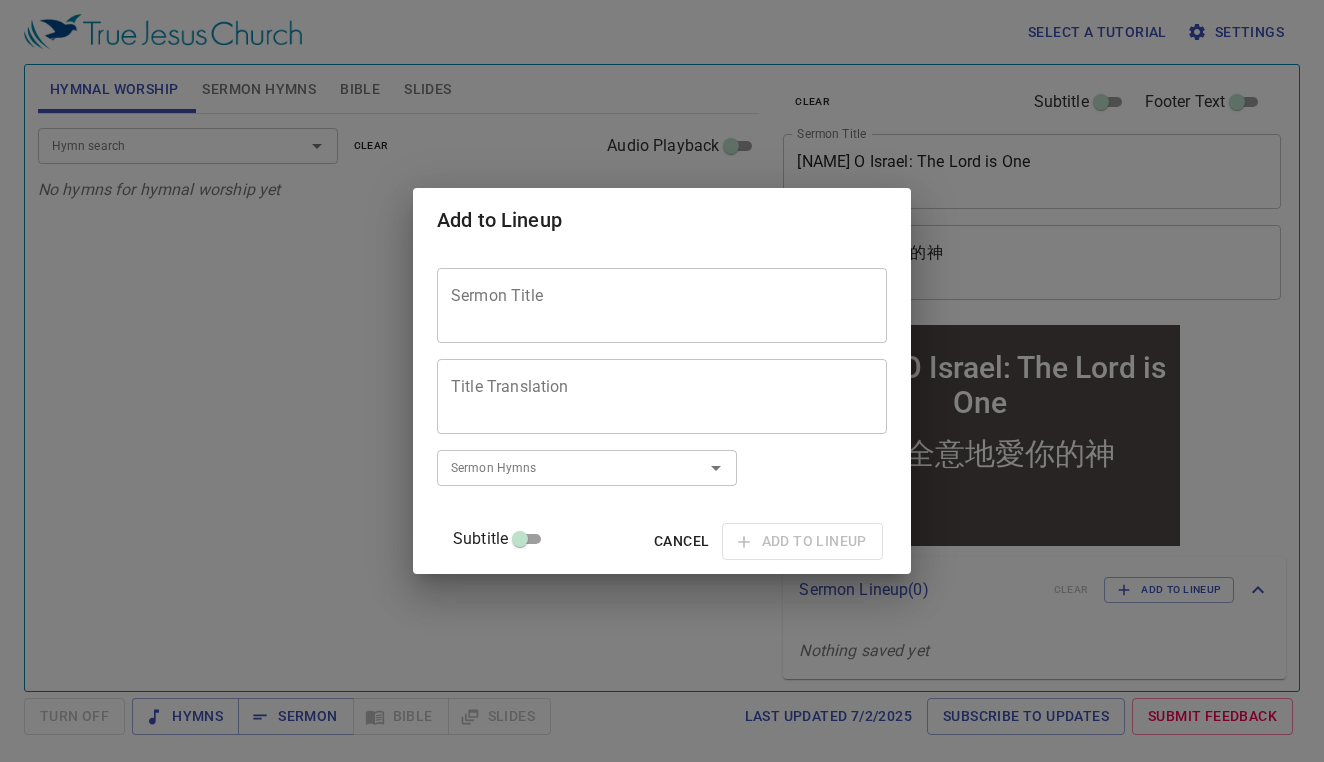 click on "Cancel" at bounding box center (681, 541) 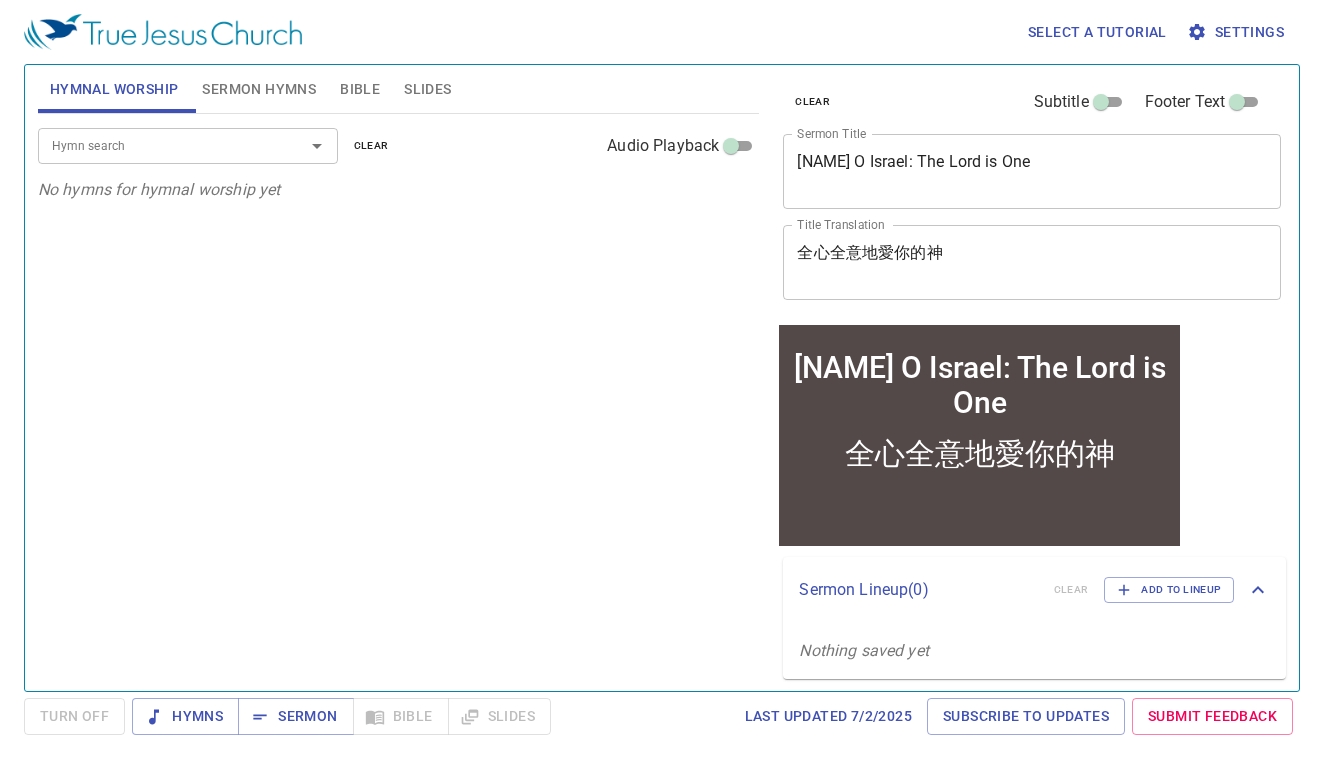 click on "Hear O Israel: The Lord is One" at bounding box center (1032, 171) 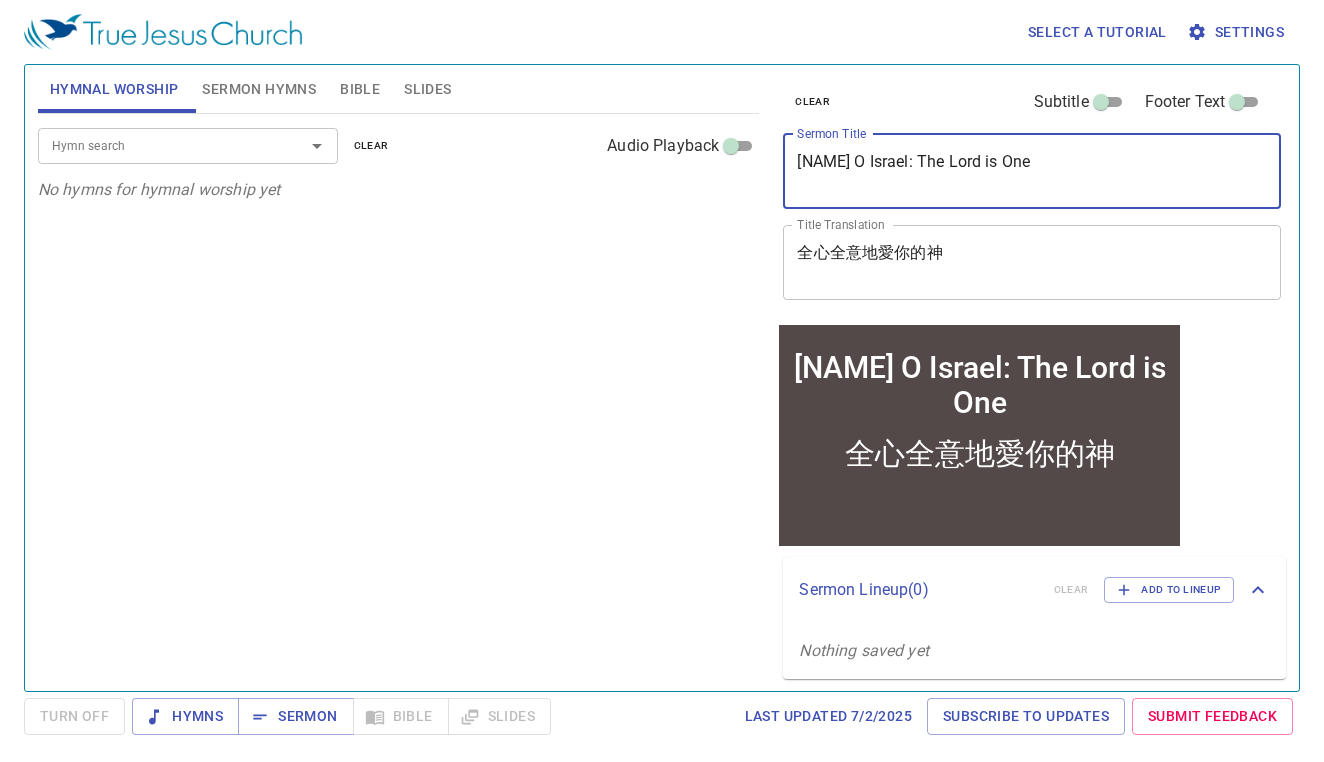 click on "Hear O Israel: The Lord is One" at bounding box center (1032, 171) 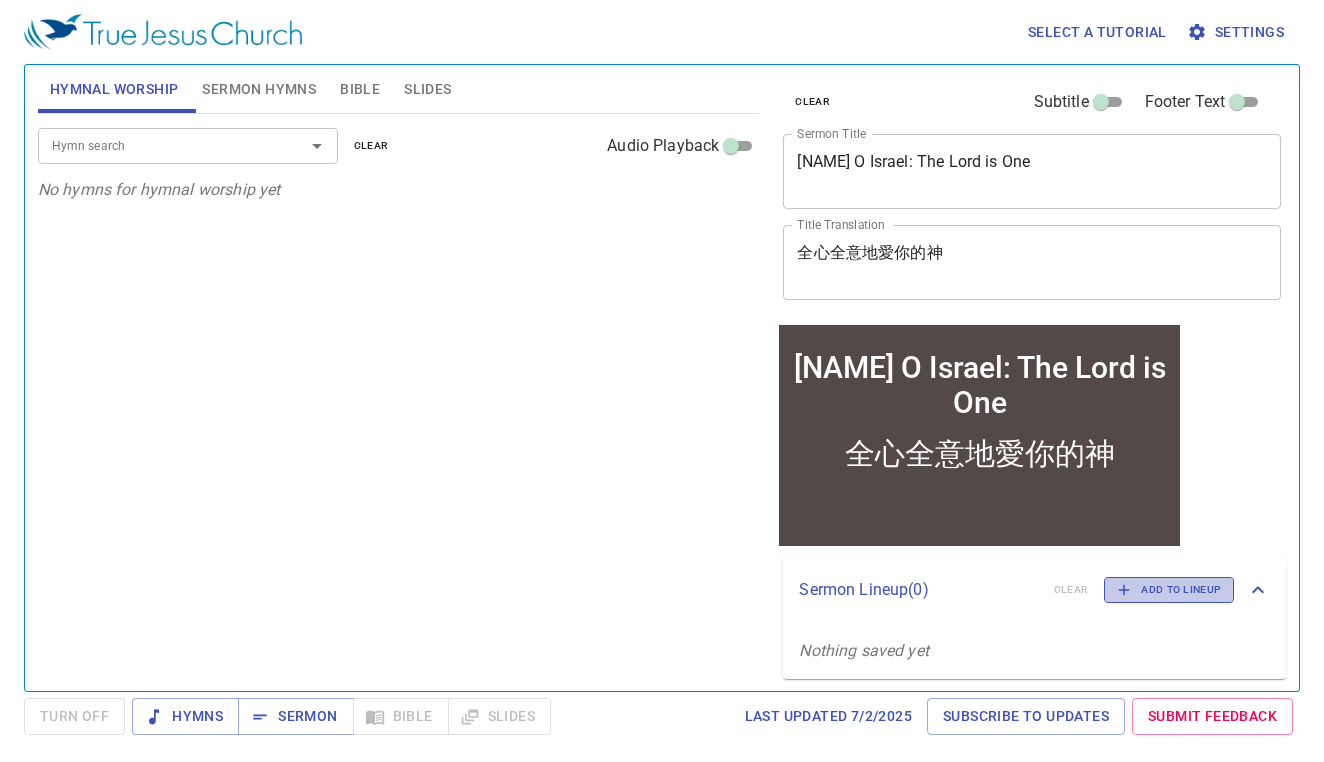 click on "Add to Lineup" at bounding box center [1169, 590] 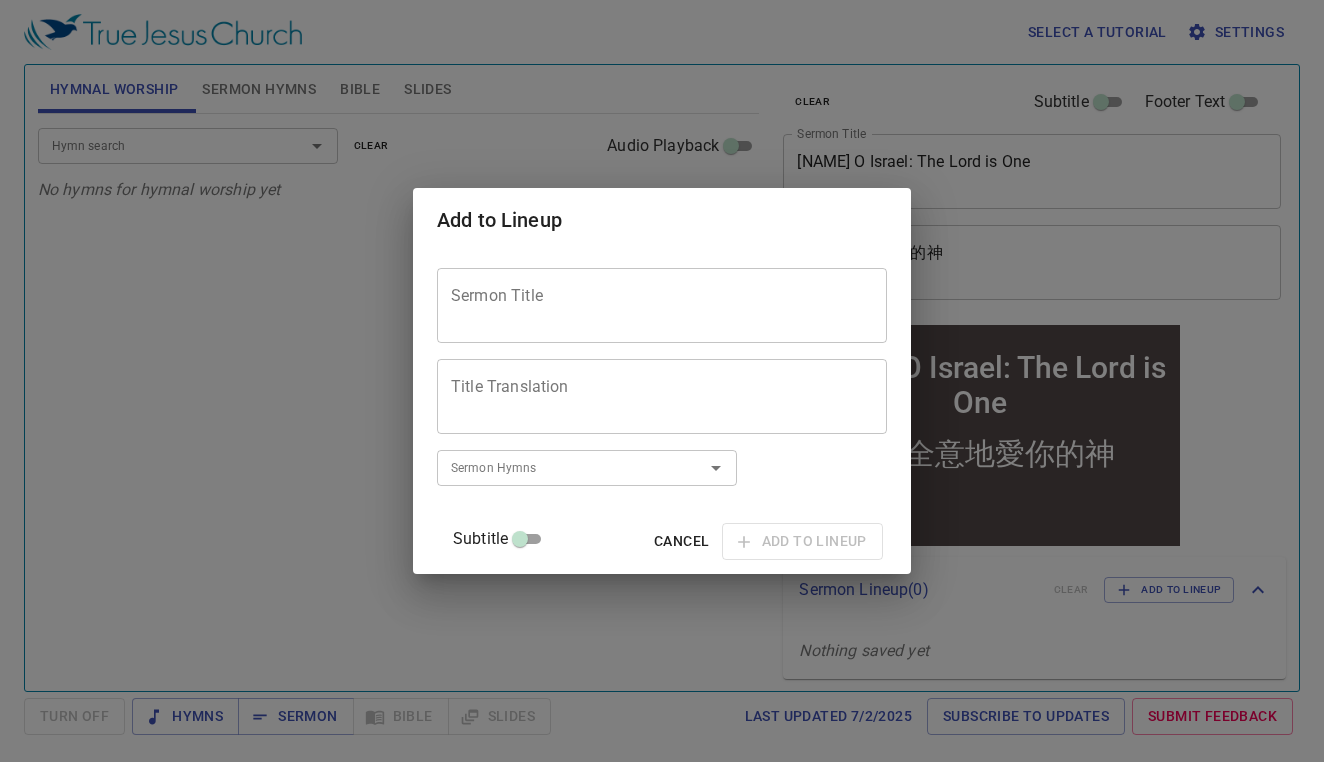 click on "Sermon Title" at bounding box center (662, 305) 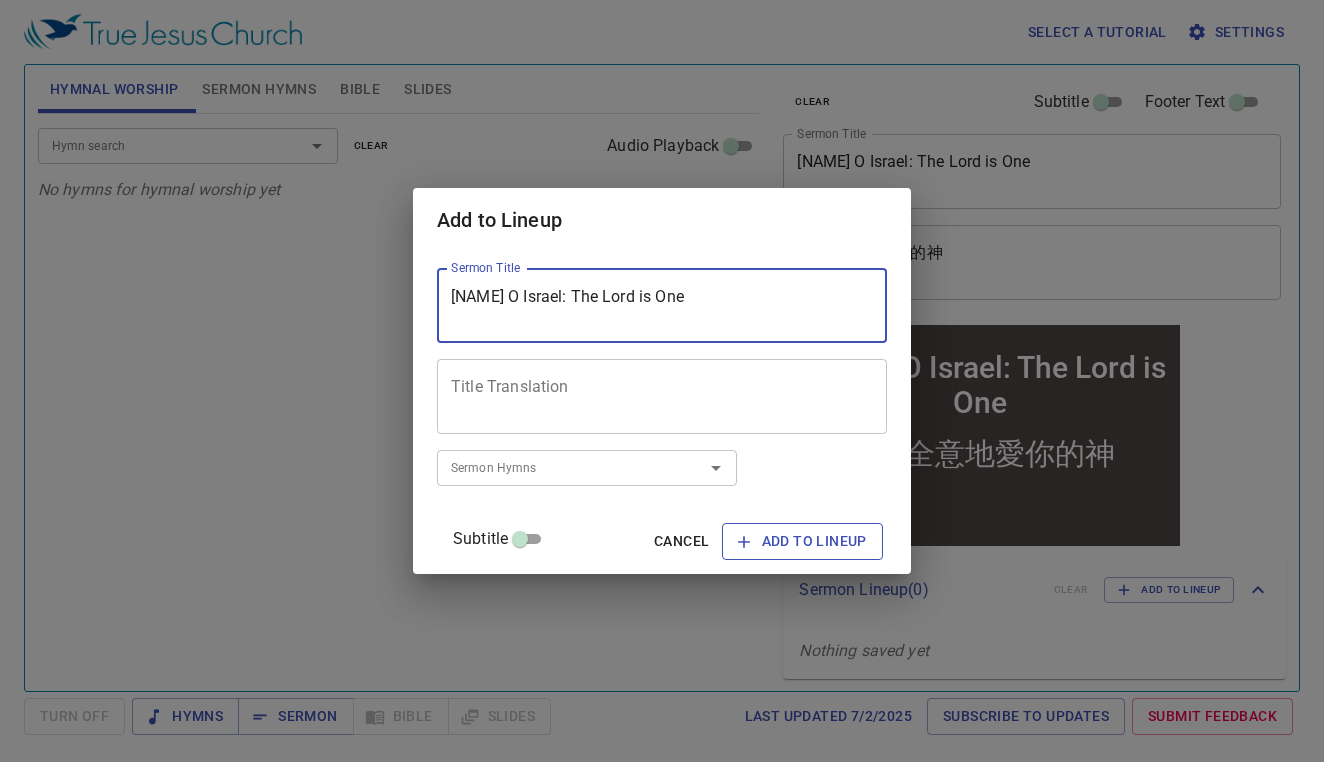 type on "Hear O Israel: The Lord is One" 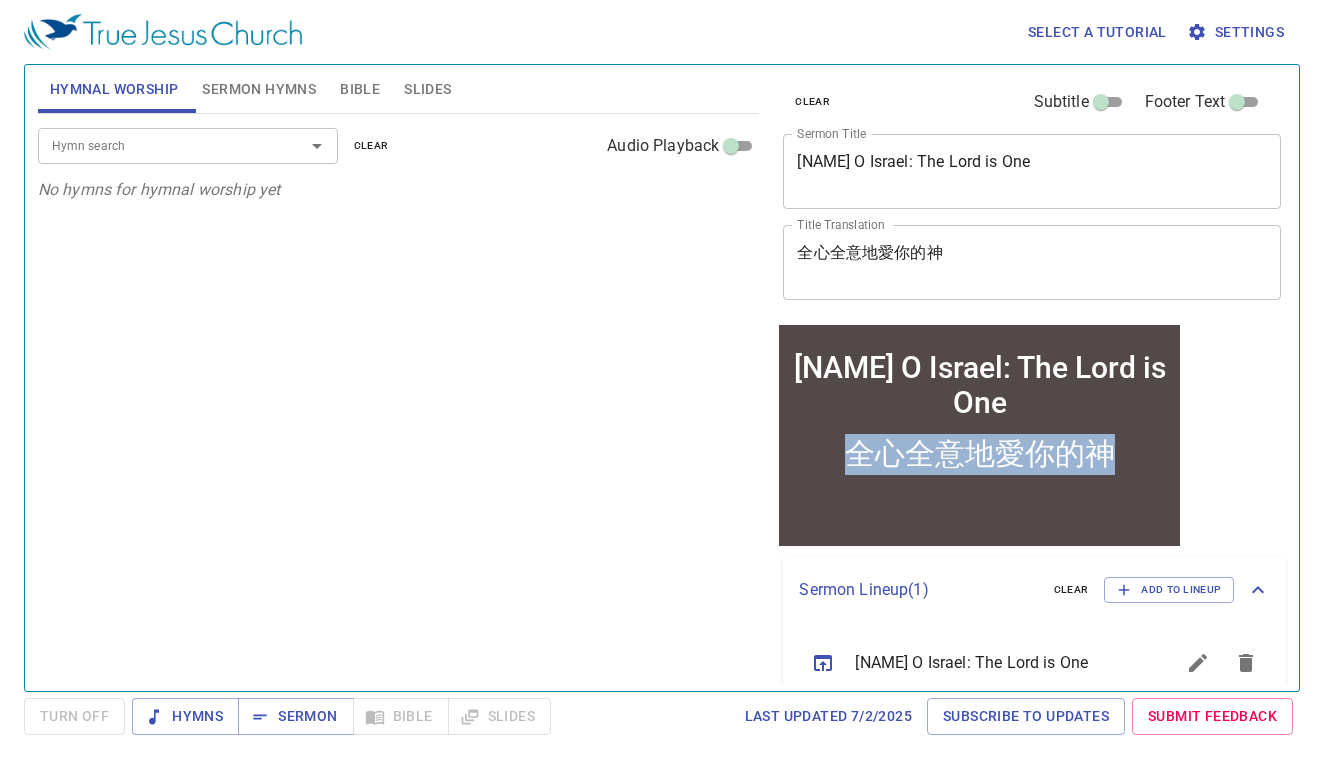 drag, startPoint x: 1114, startPoint y: 453, endPoint x: 851, endPoint y: 461, distance: 263.12164 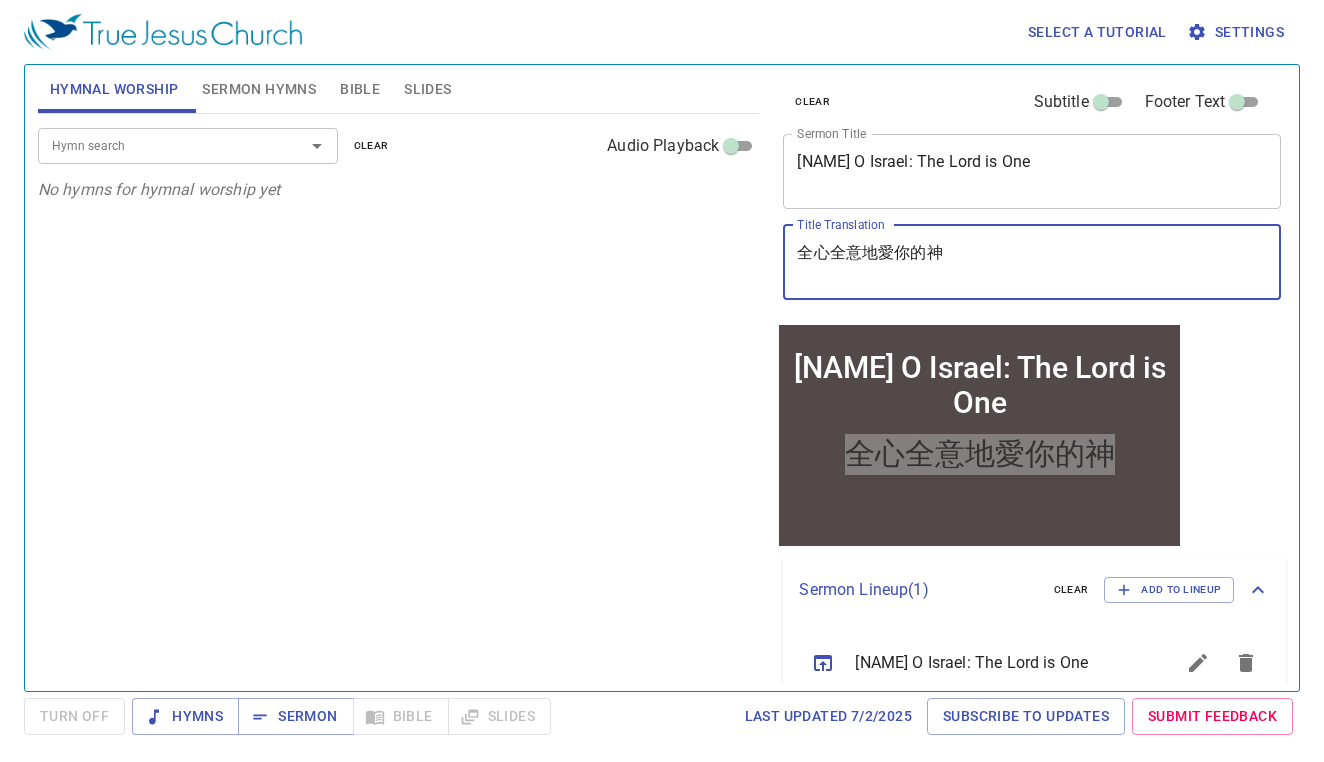 drag, startPoint x: 955, startPoint y: 255, endPoint x: 728, endPoint y: 255, distance: 227 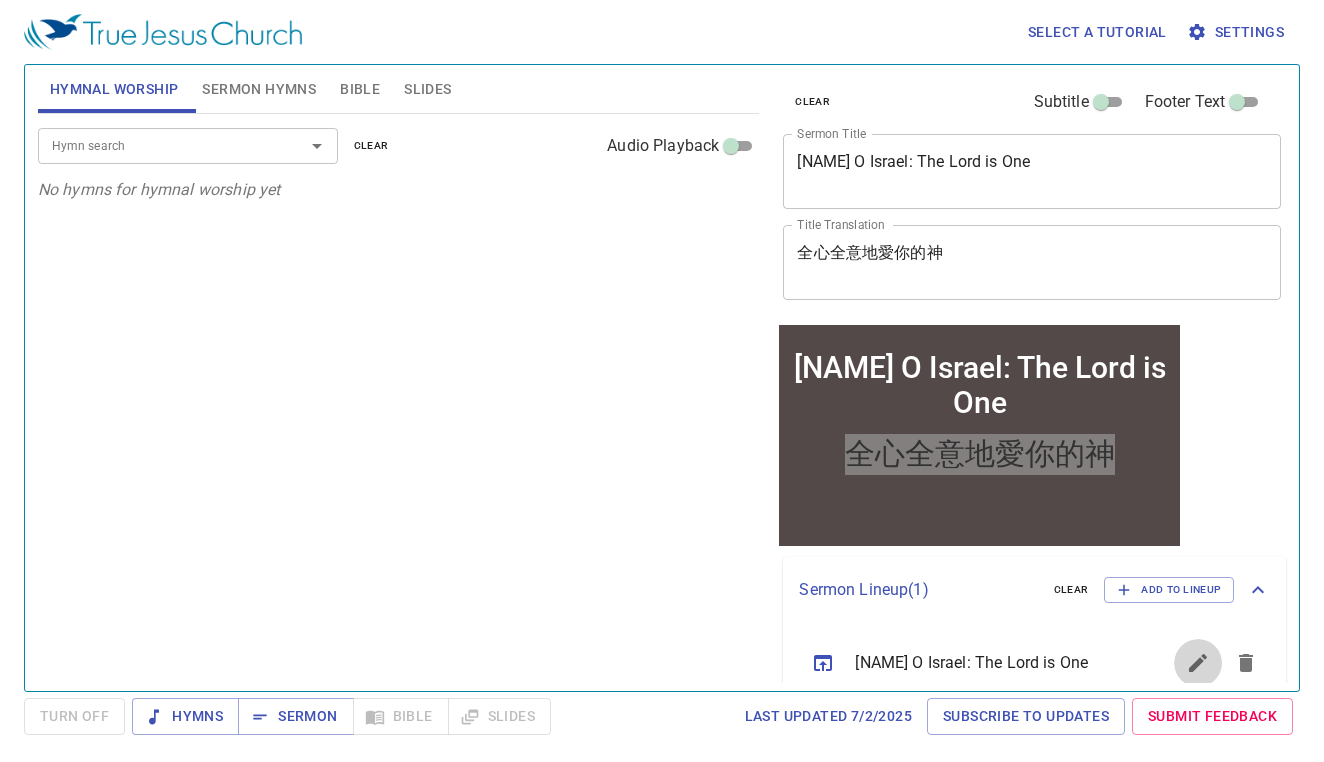 click 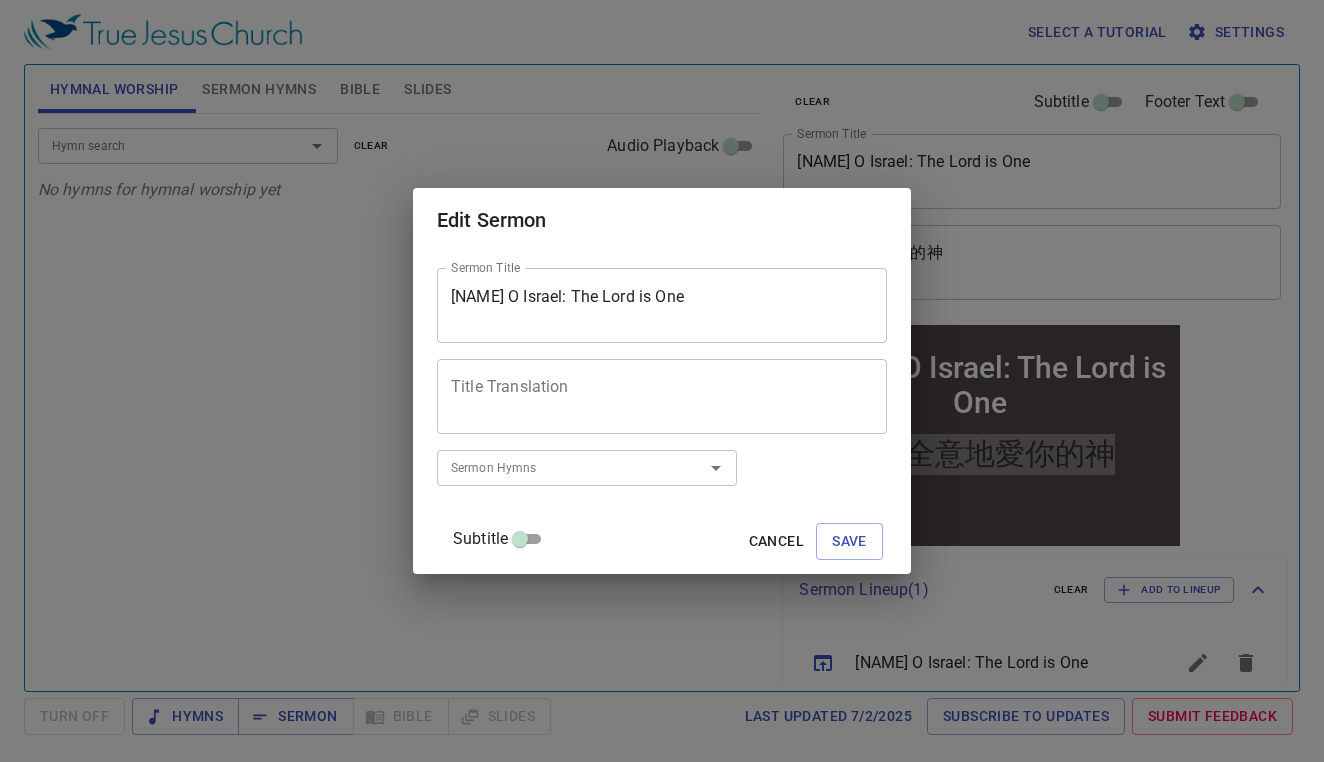 click on "Title Translation" at bounding box center [662, 397] 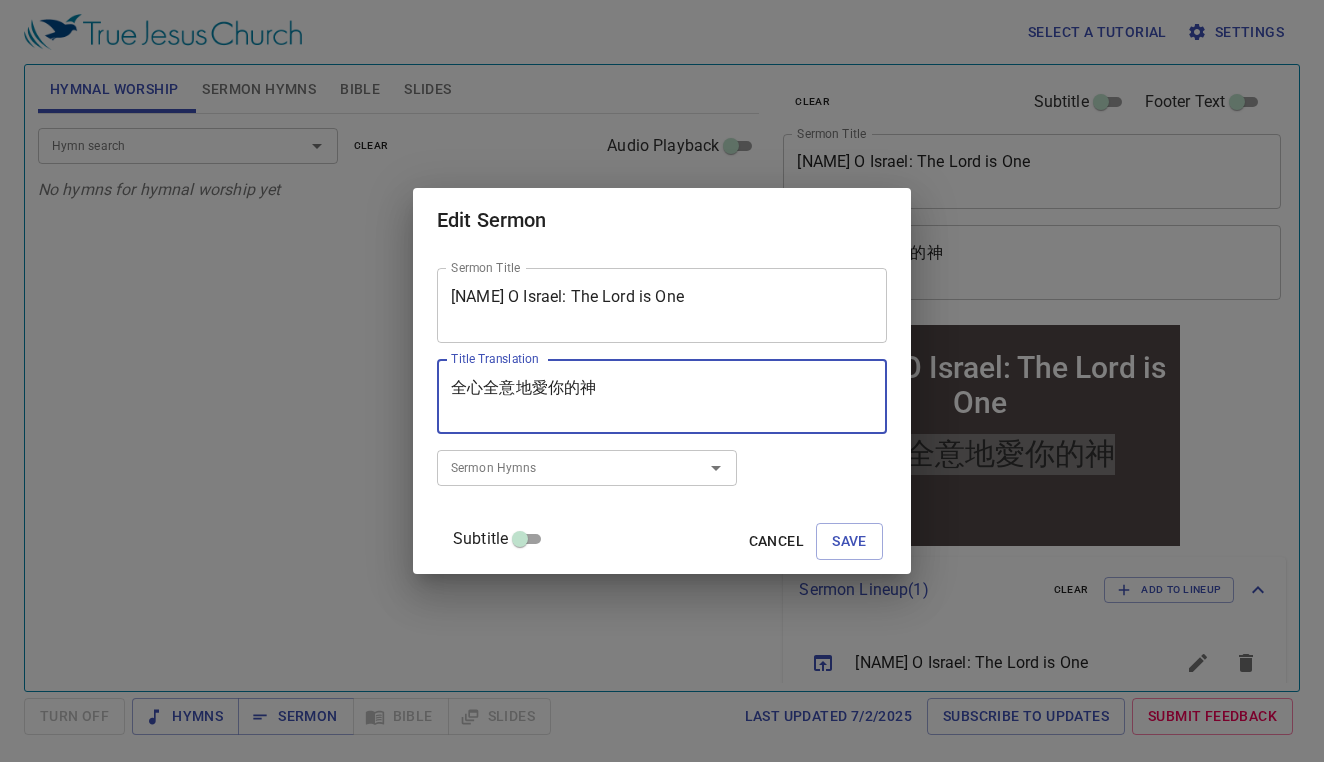 type on "全心全意地愛你的神" 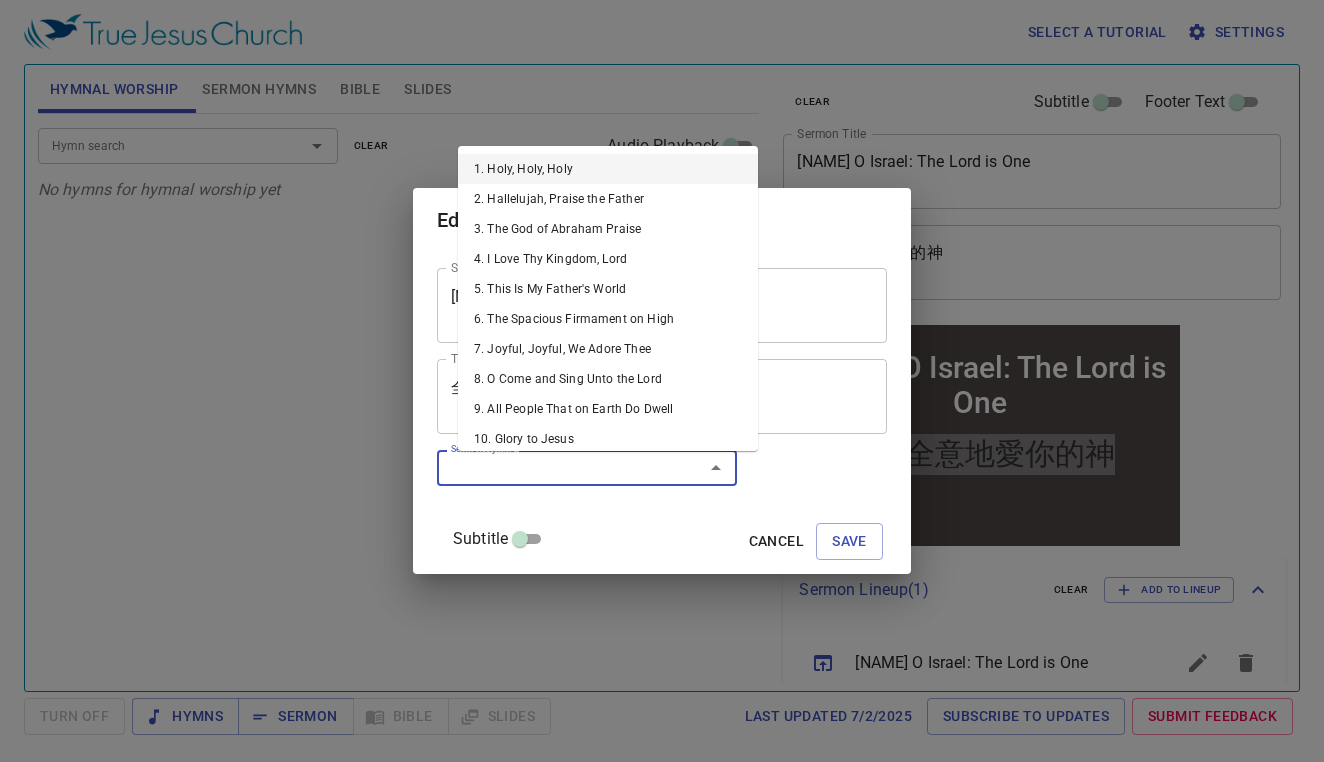 type on "1" 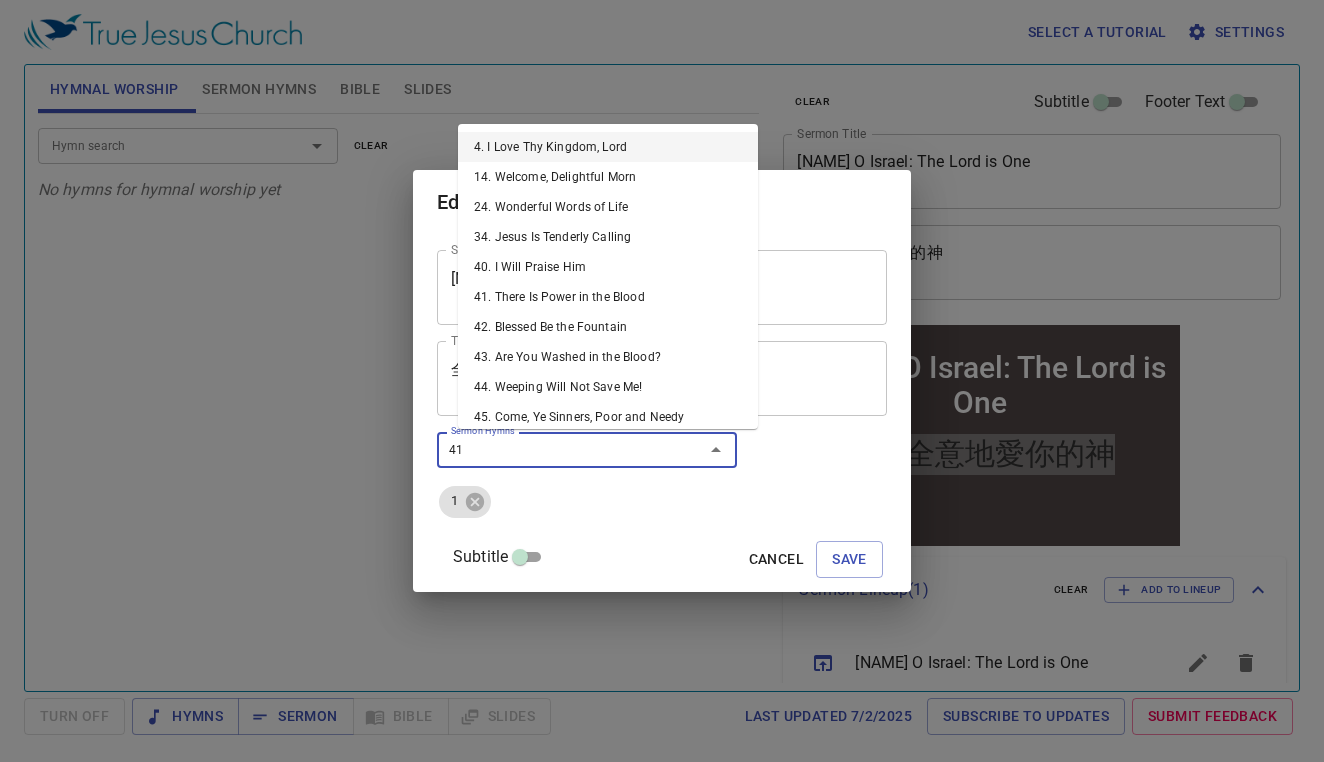 type on "415" 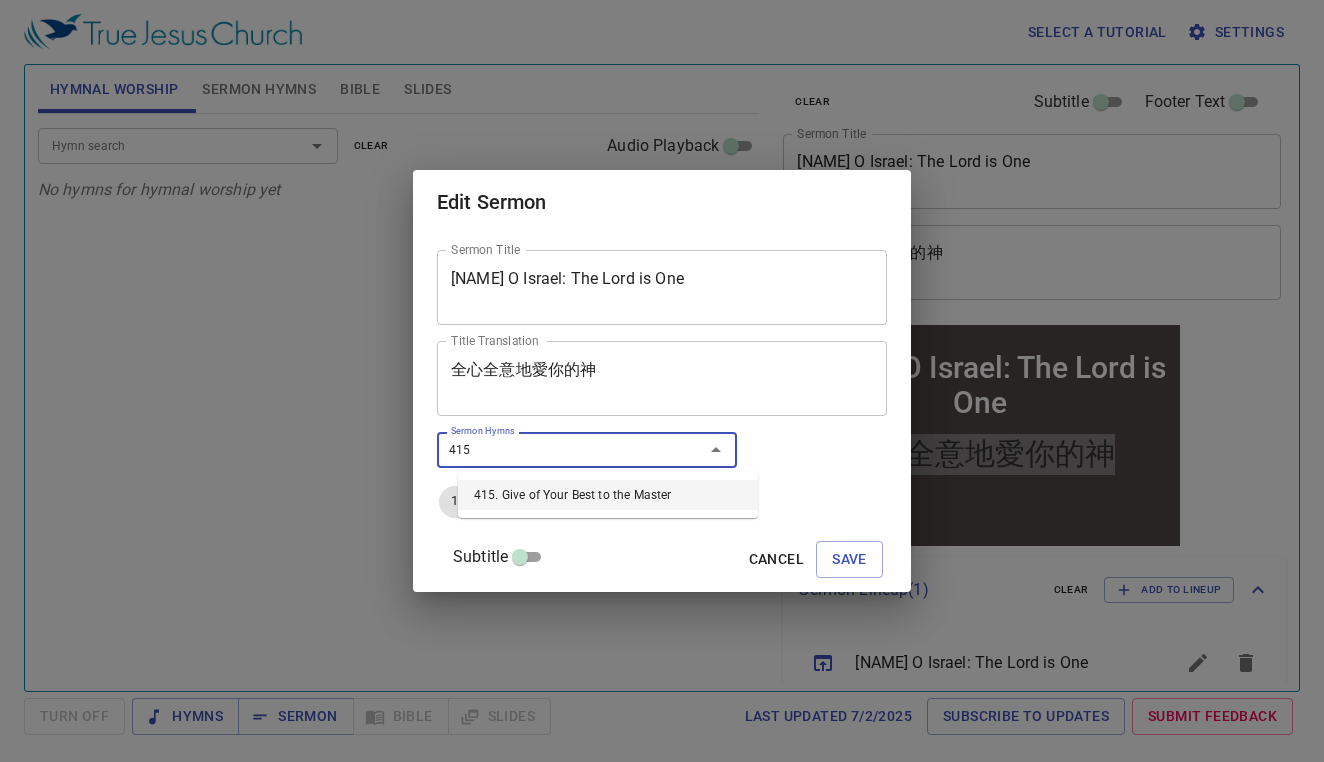 type 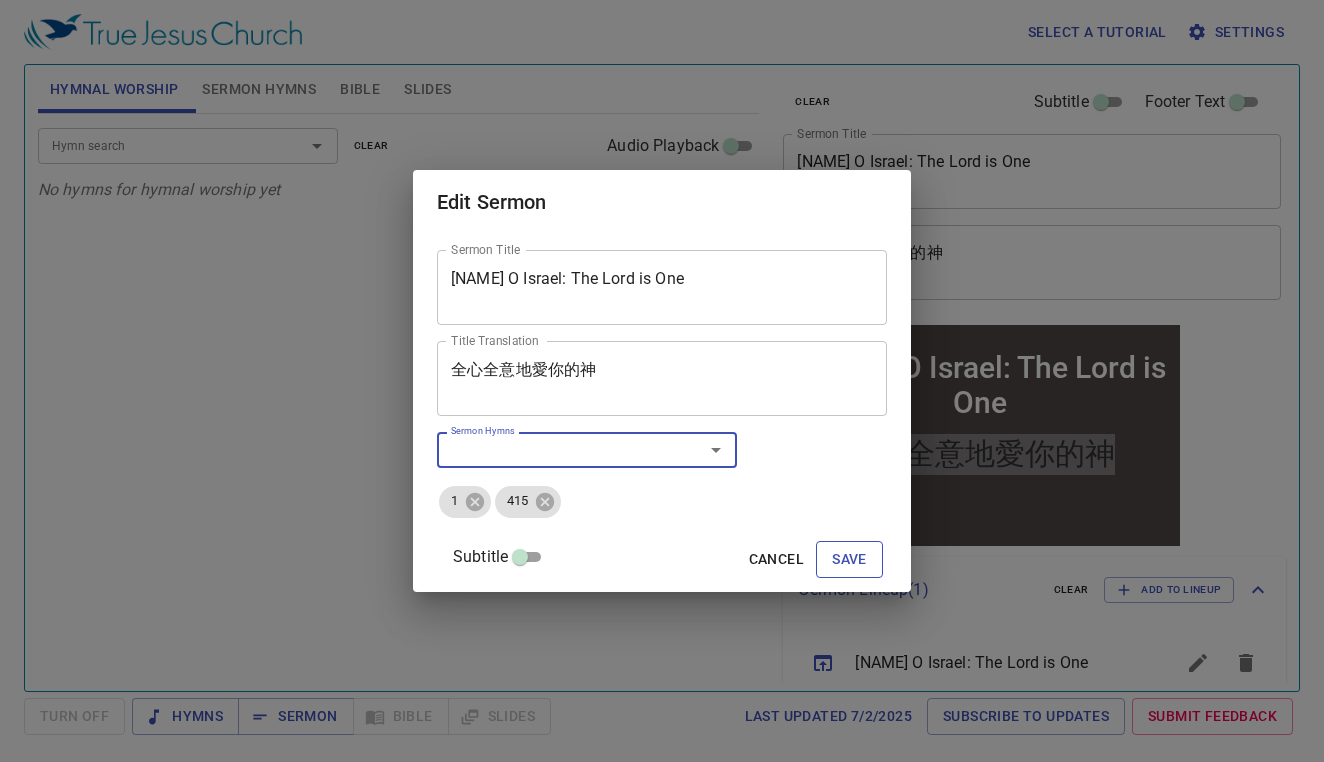 click on "Save" at bounding box center (849, 559) 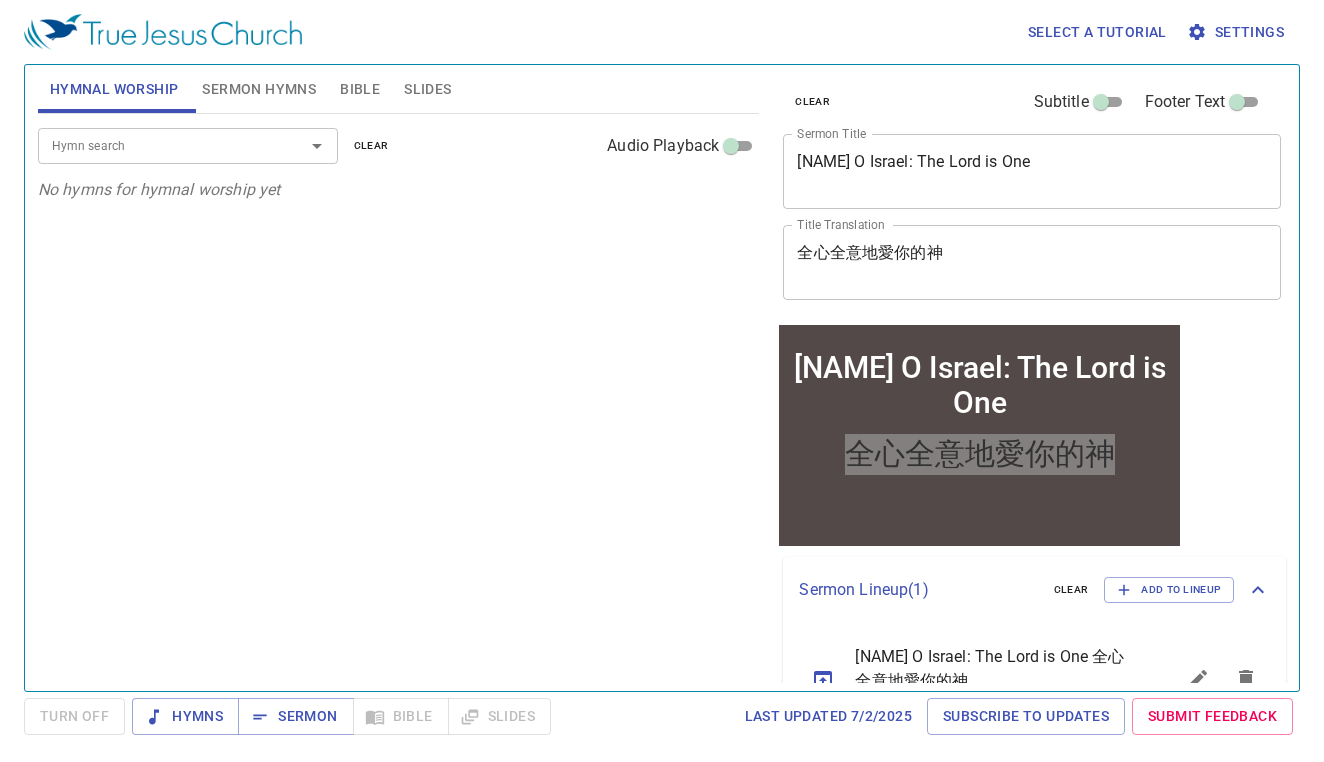 click 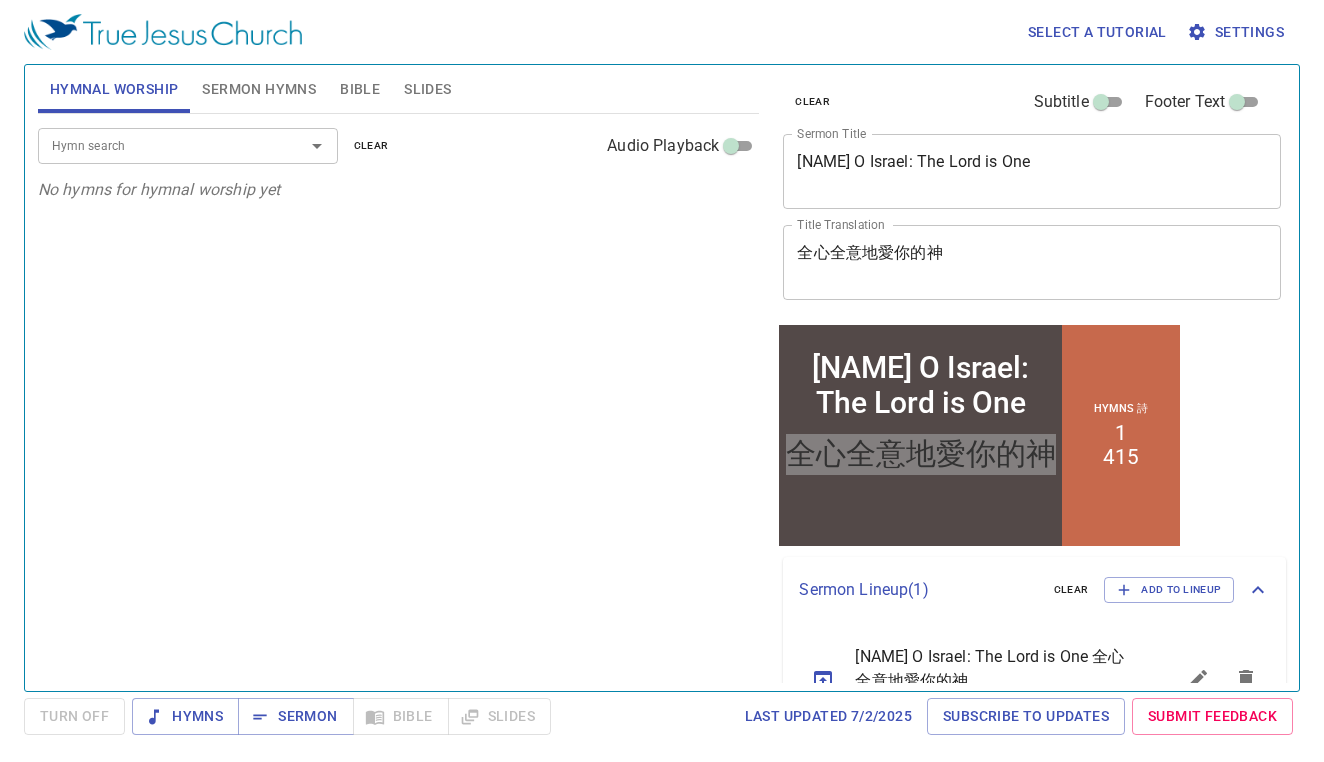 click on "Hymn search Hymn search   clear Audio Playback No hymns for hymnal worship yet" at bounding box center [399, 394] 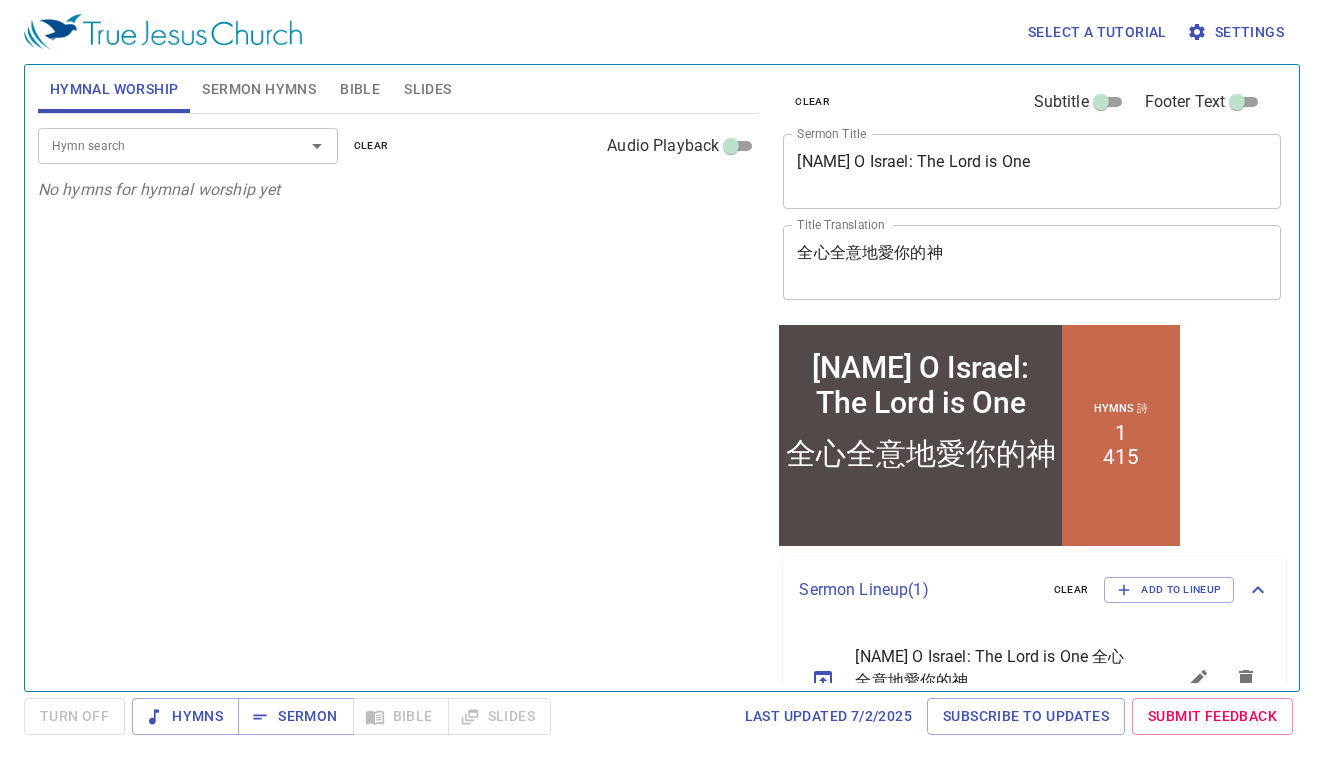 click at bounding box center (920, 523) 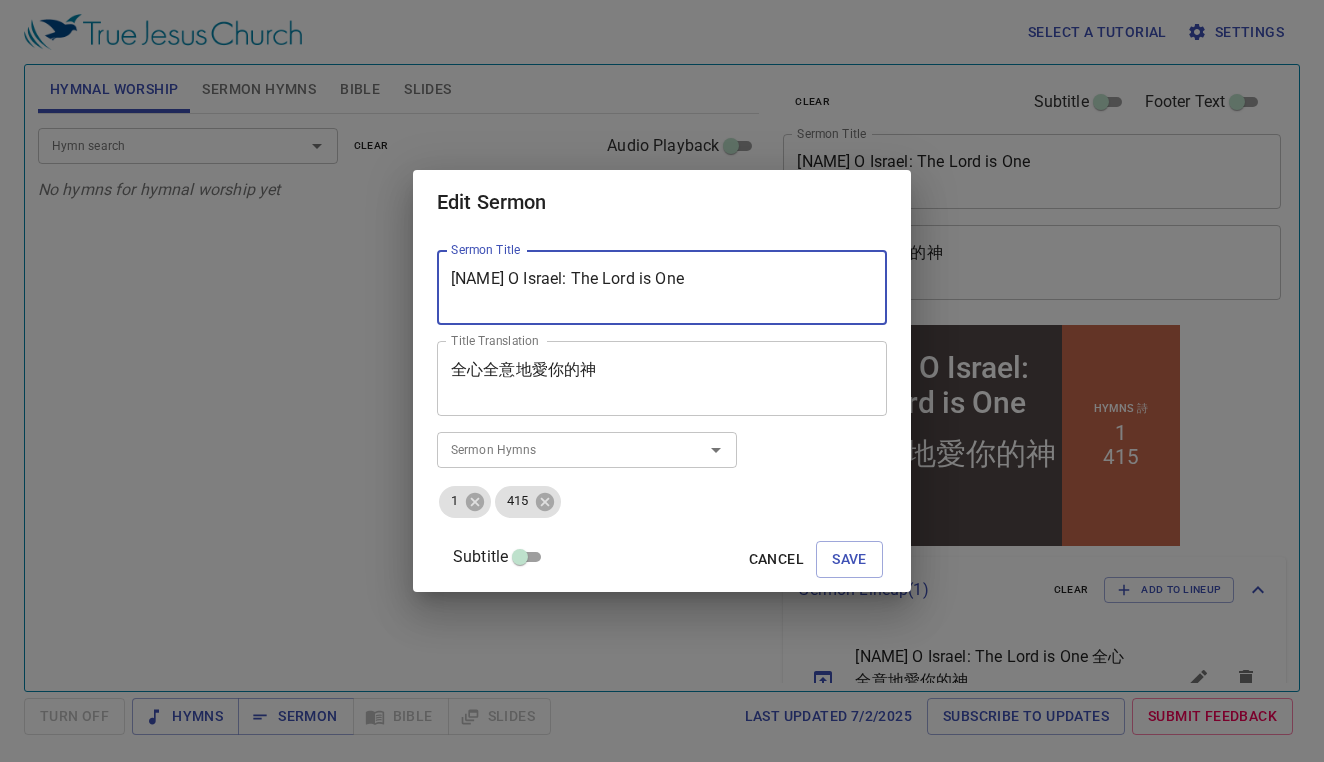 click on "Hear O Israel: The Lord is One" at bounding box center (662, 288) 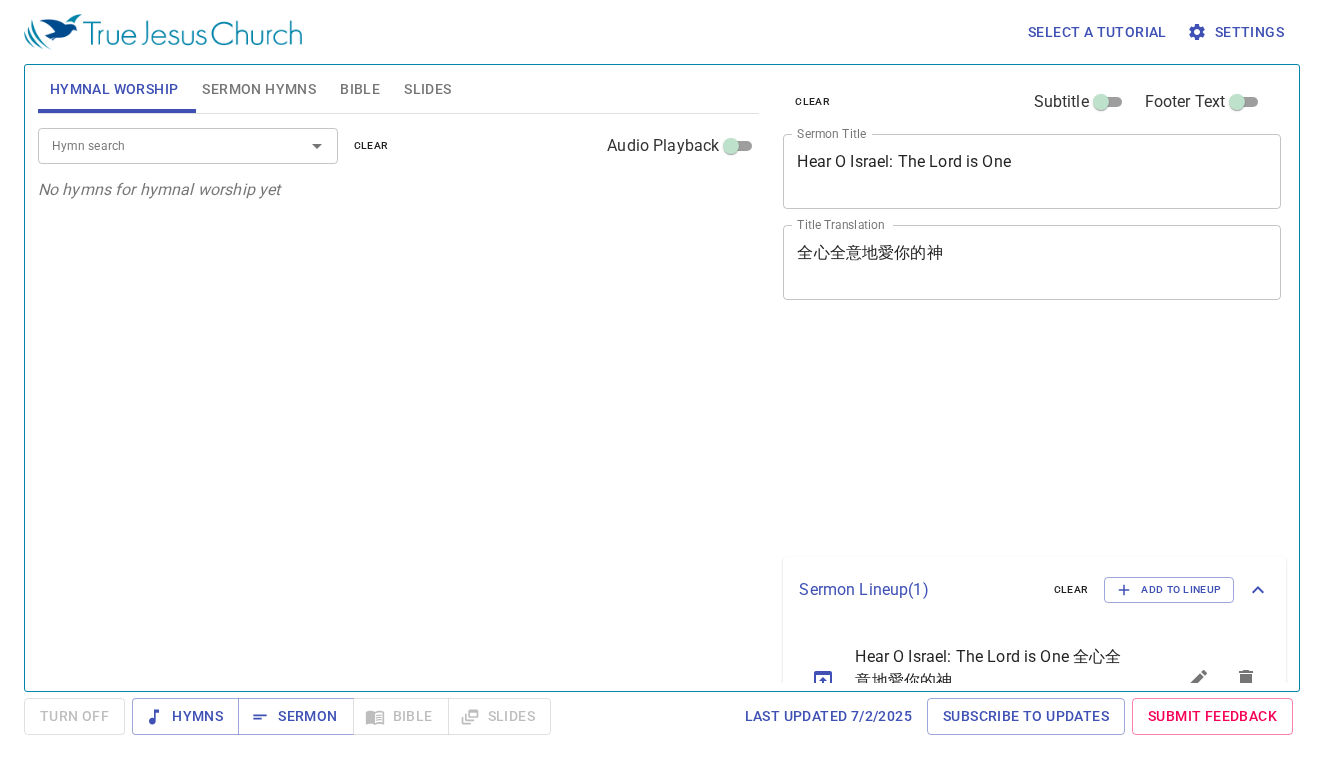 scroll, scrollTop: 0, scrollLeft: 0, axis: both 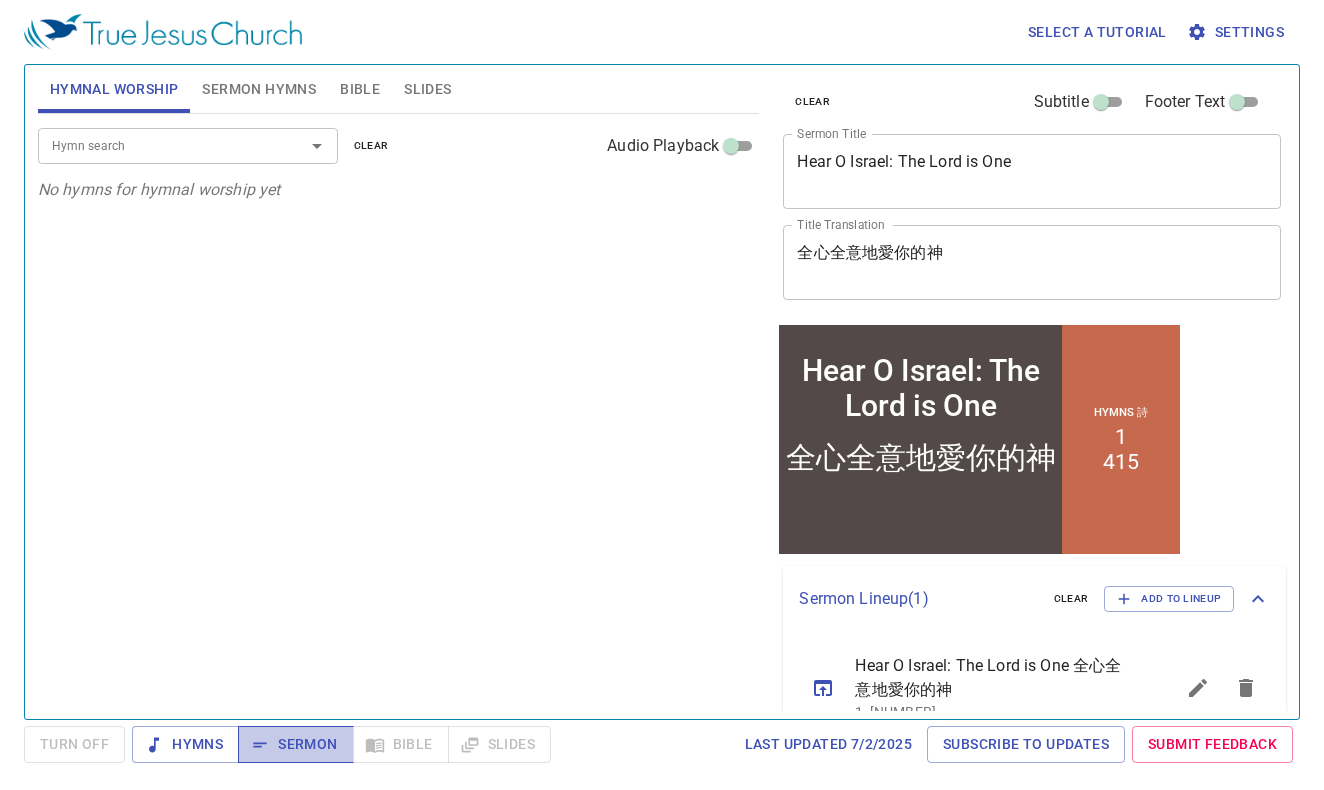 click on "Sermon" at bounding box center [295, 744] 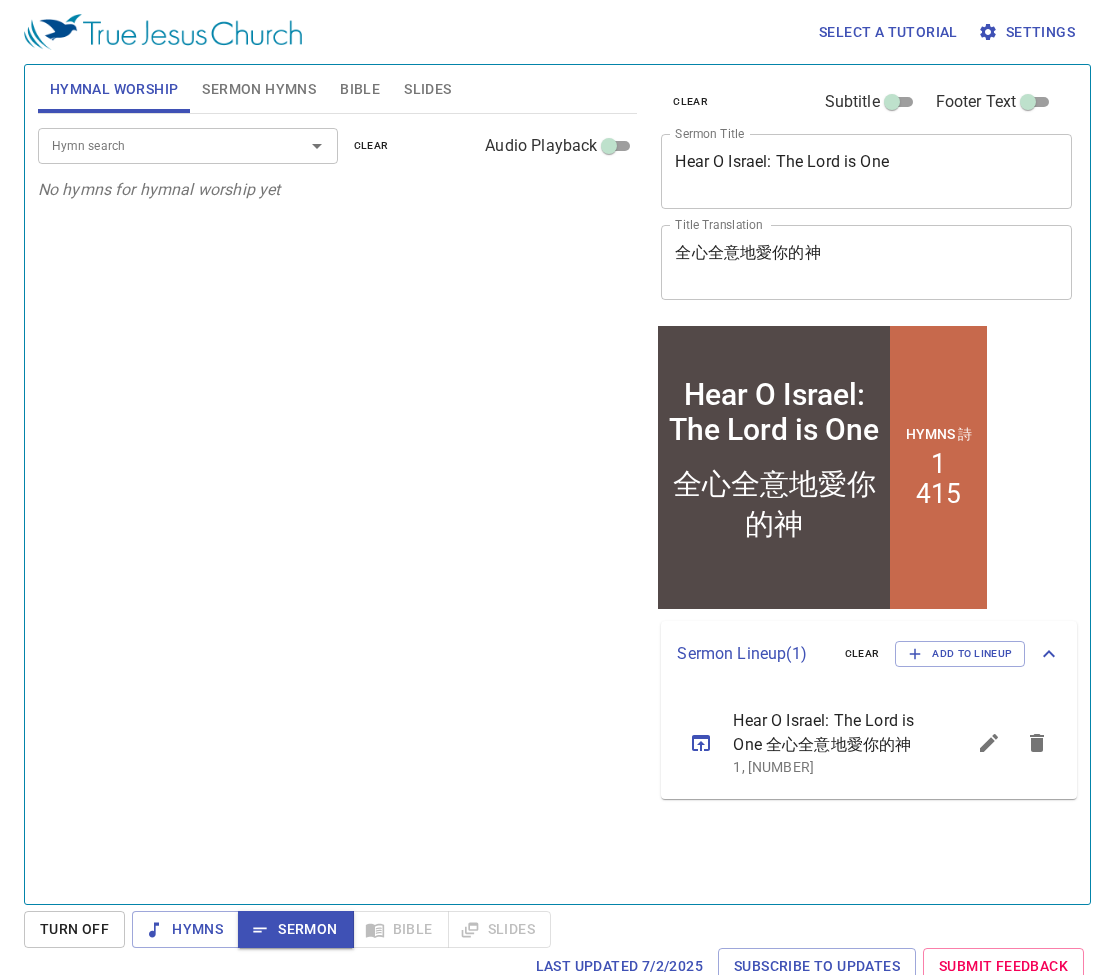 click on "Sermon Hymns" at bounding box center [259, 89] 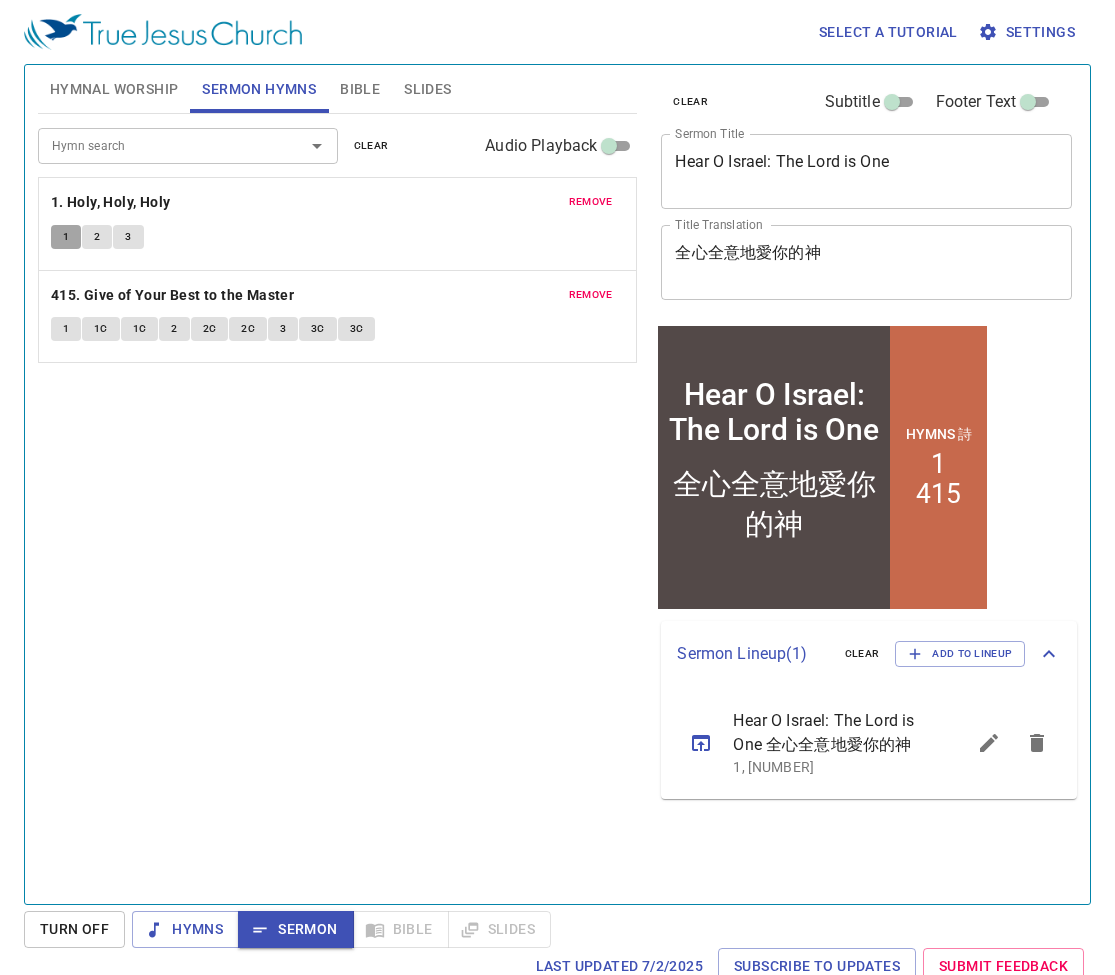 click on "1" at bounding box center [66, 237] 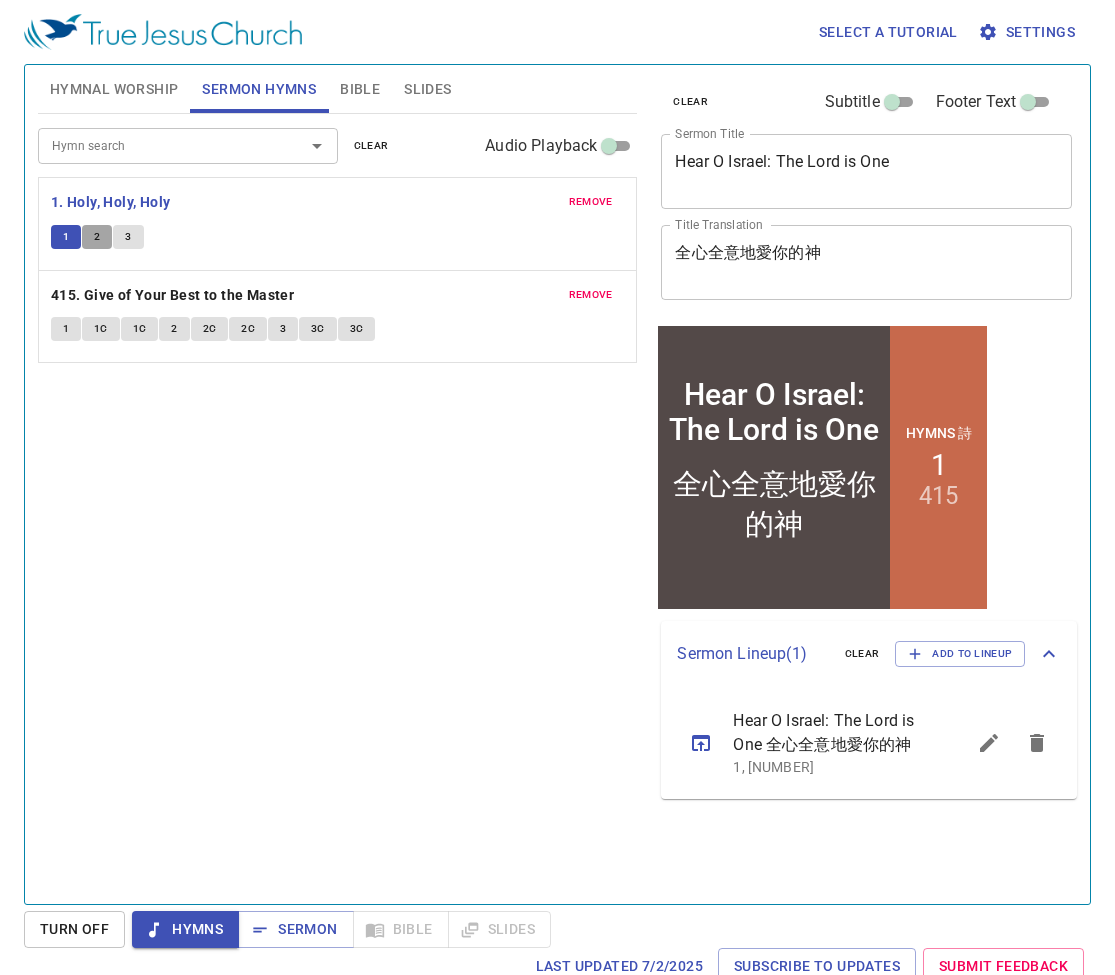 click on "2" at bounding box center [97, 237] 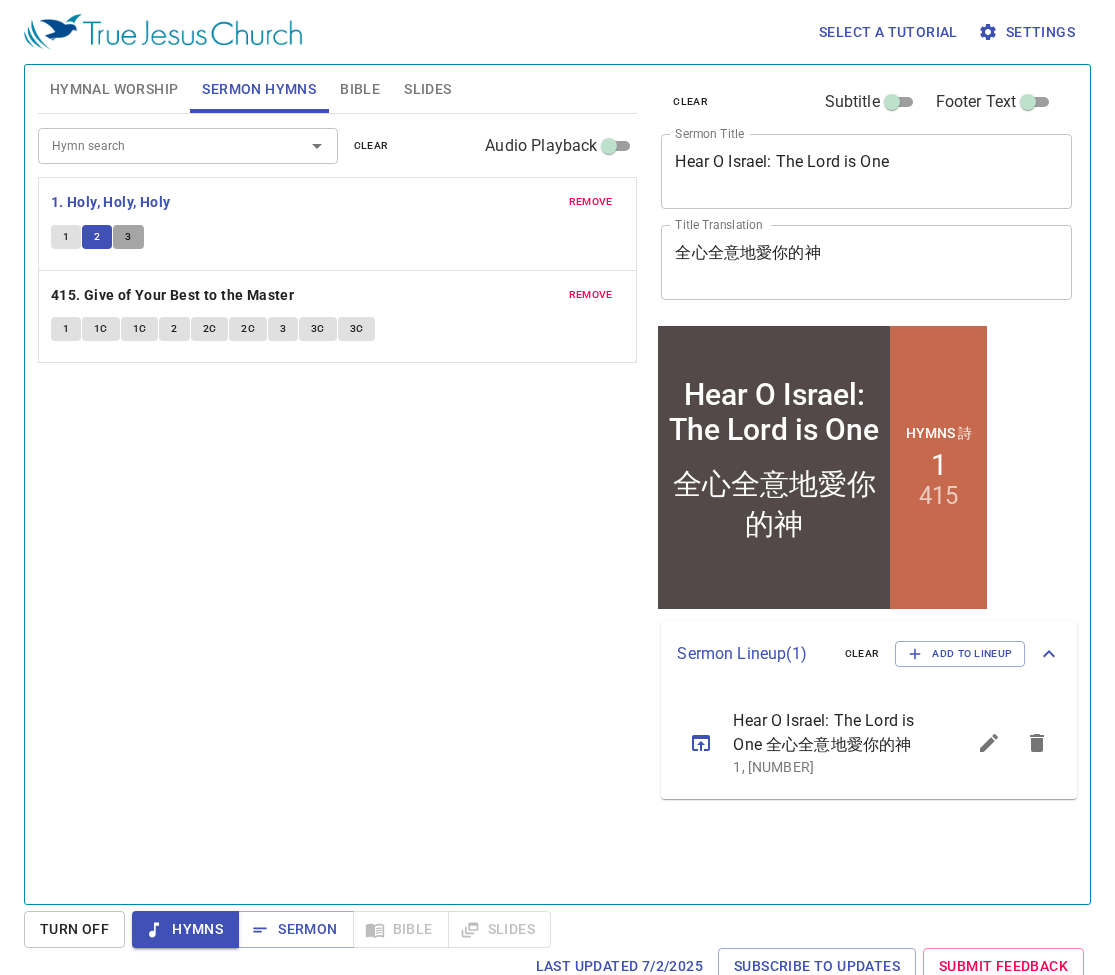 click on "3" at bounding box center [128, 237] 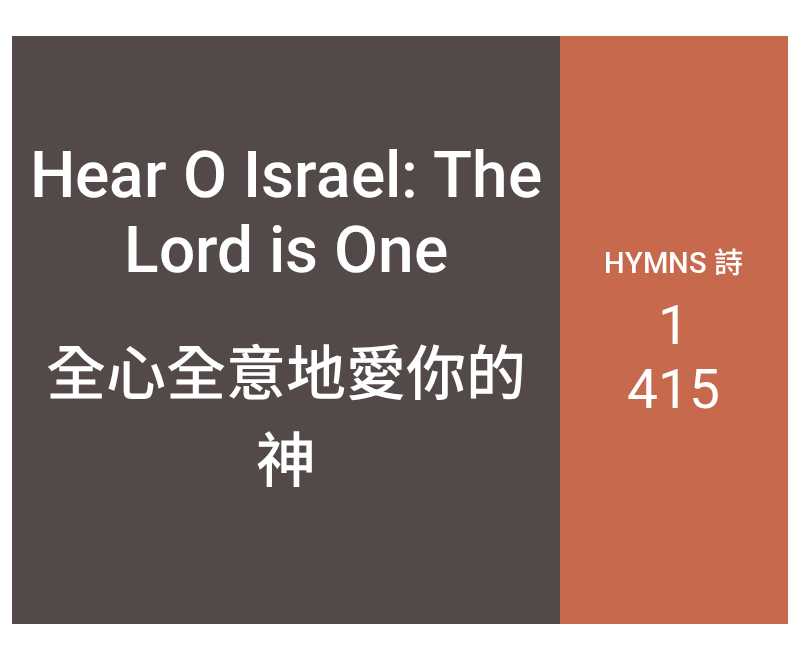 scroll, scrollTop: 0, scrollLeft: 0, axis: both 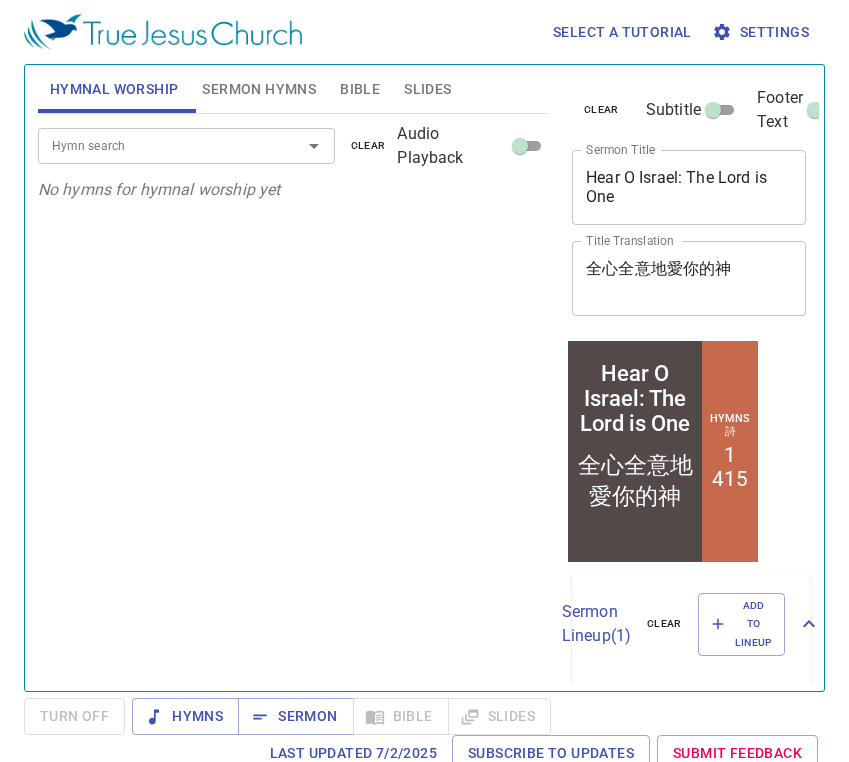 click on "Sermon Hymns" at bounding box center (259, 89) 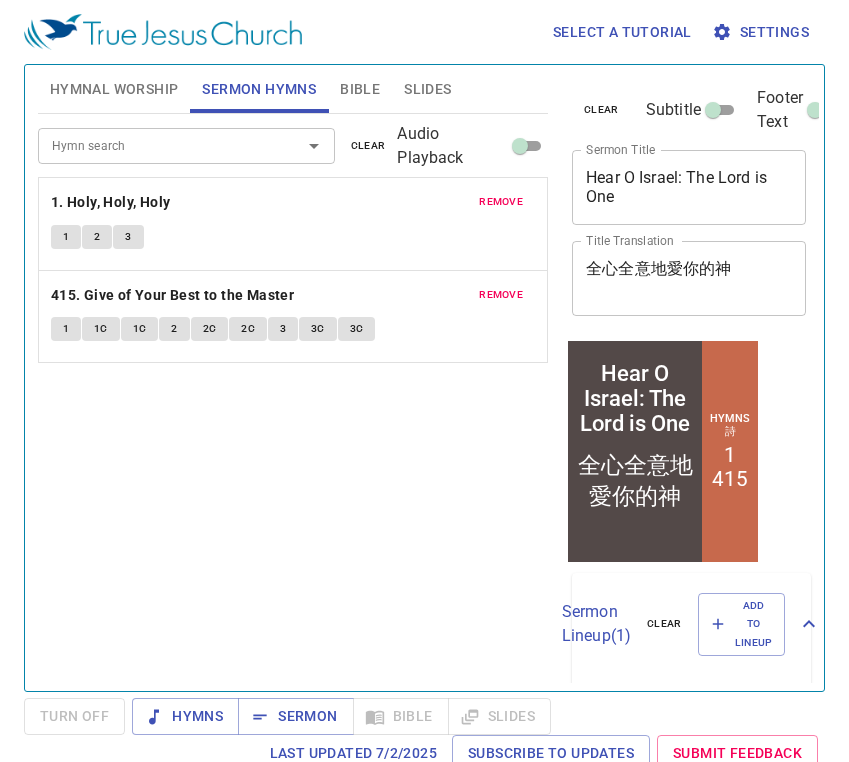click on "Bible" at bounding box center (360, 89) 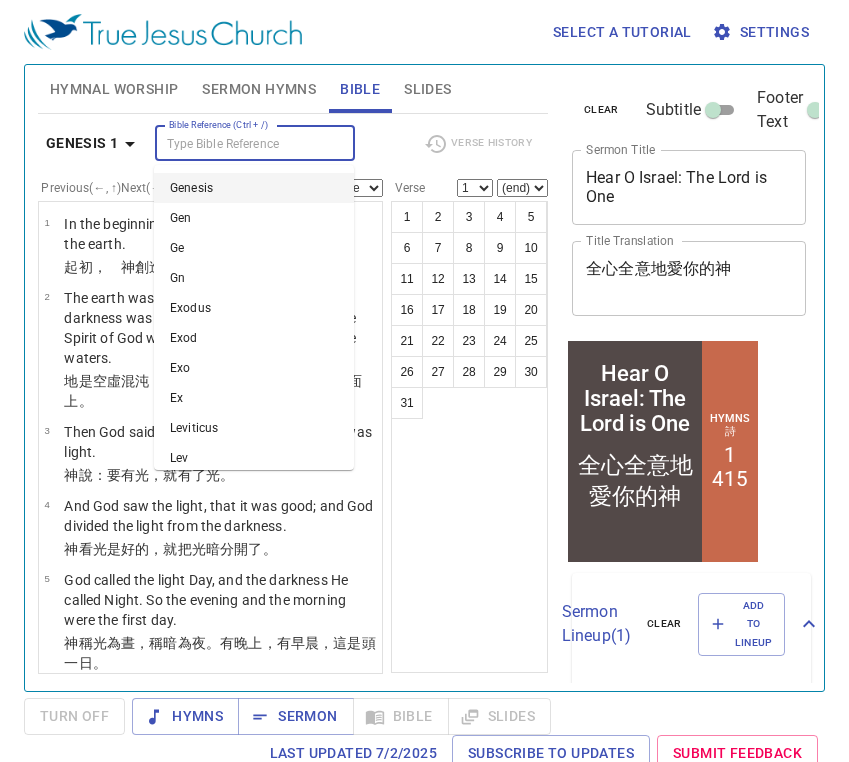 click on "Bible Reference (Ctrl + /)" at bounding box center [238, 143] 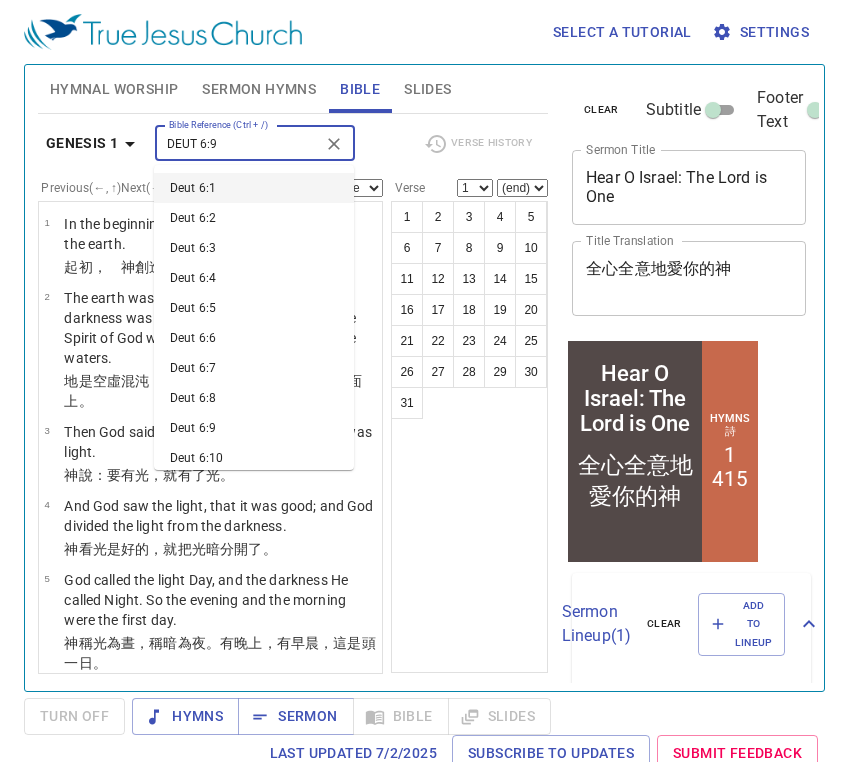 type on "DEUT 6:9" 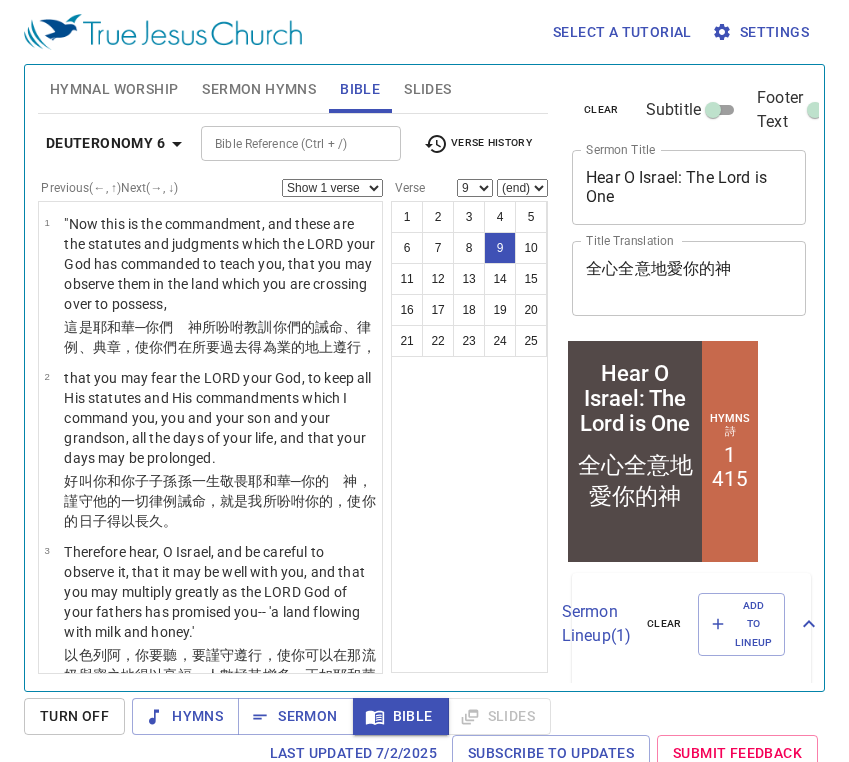 scroll, scrollTop: 8, scrollLeft: 0, axis: vertical 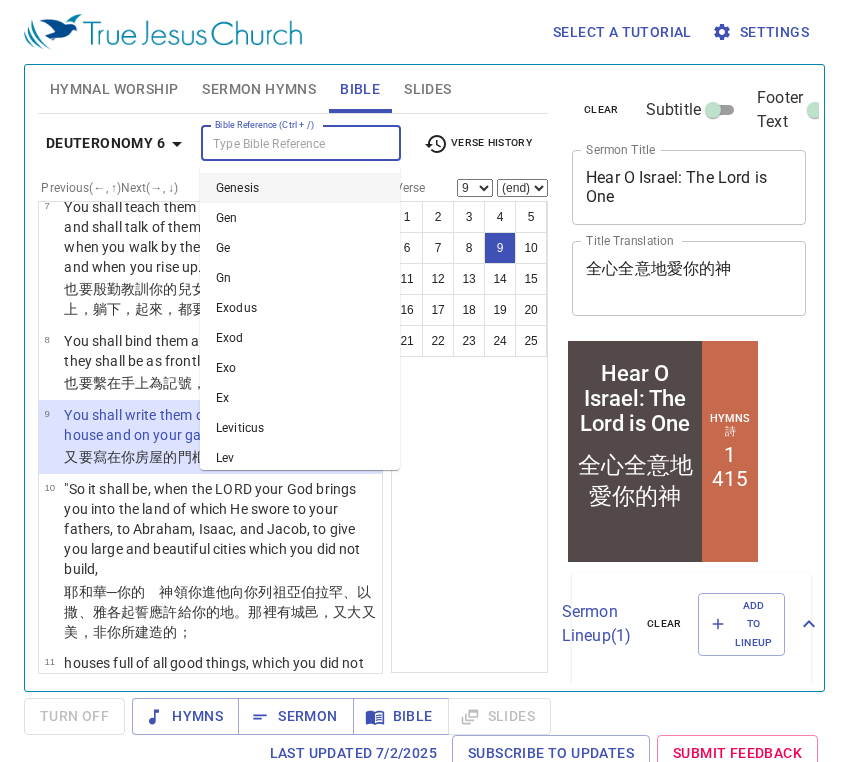 click on "Bible Reference (Ctrl + /)" at bounding box center [284, 143] 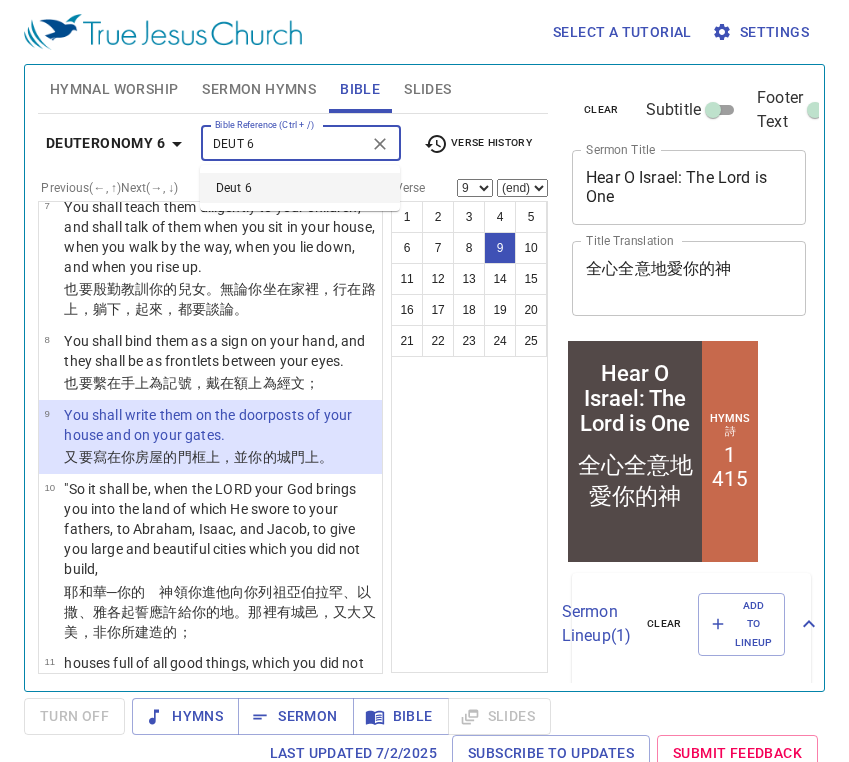 type on "DEUT 6" 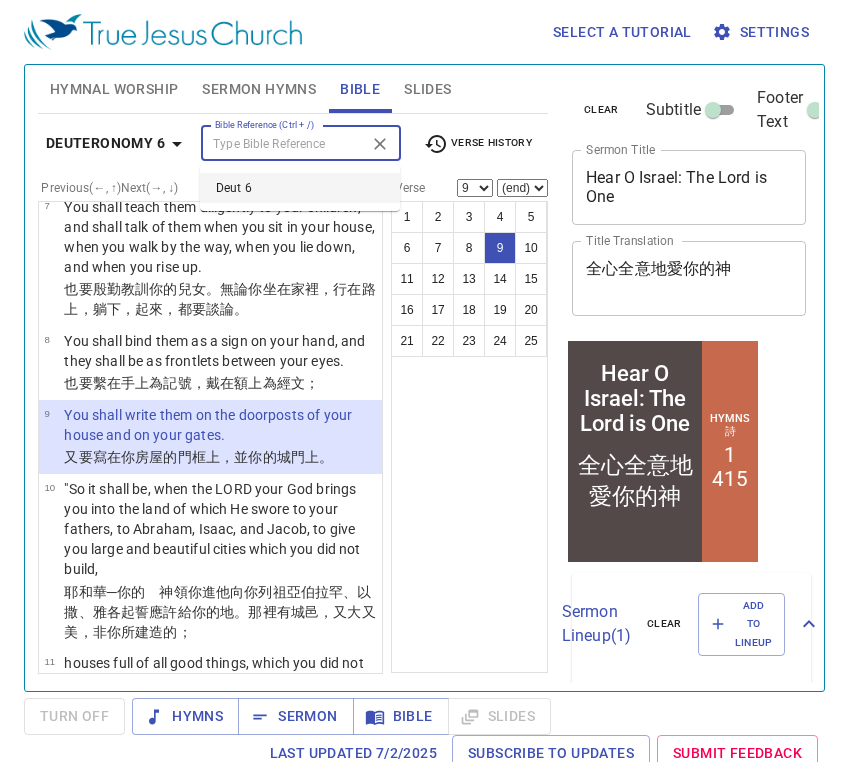 scroll, scrollTop: 0, scrollLeft: 0, axis: both 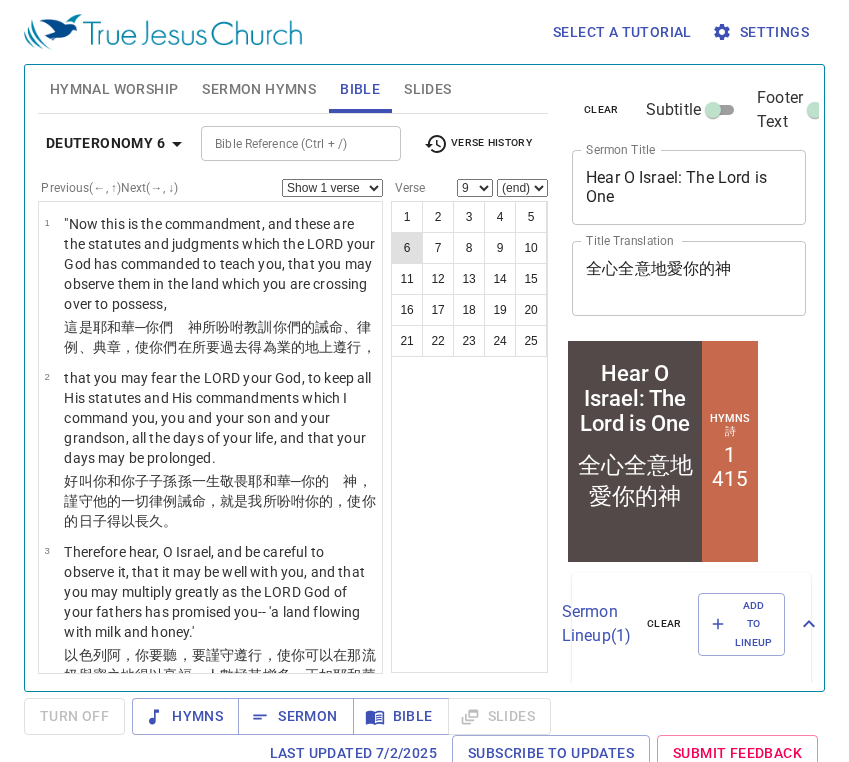 click on "6" at bounding box center [407, 248] 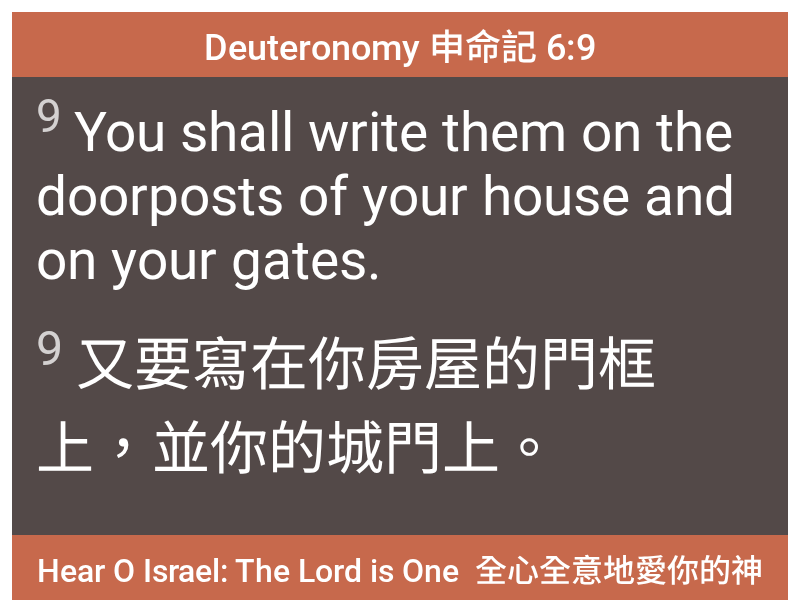 scroll, scrollTop: 0, scrollLeft: 0, axis: both 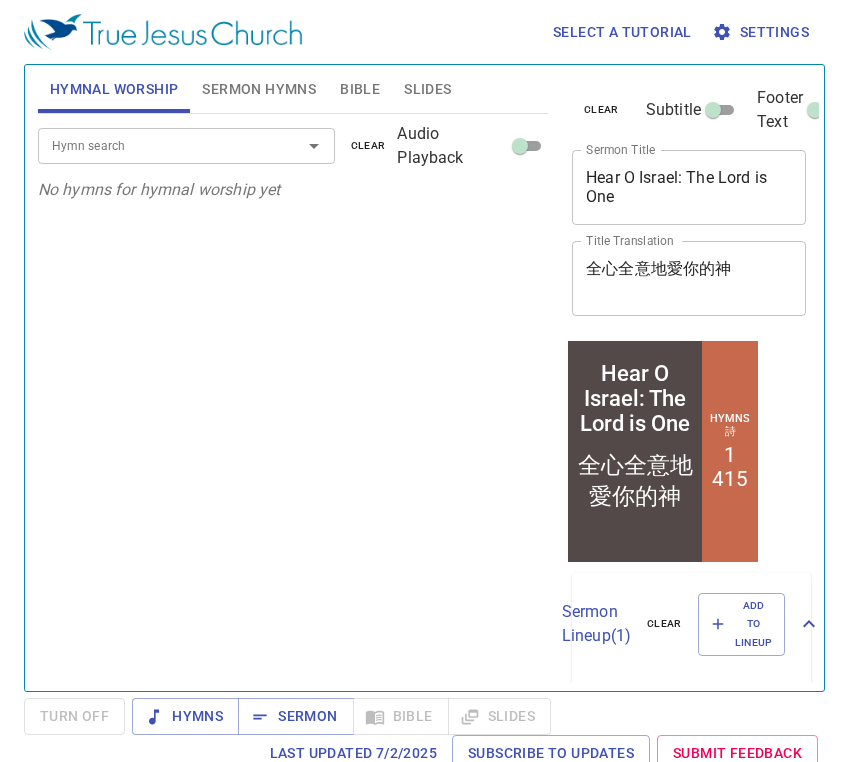 click on "Bible" at bounding box center [360, 89] 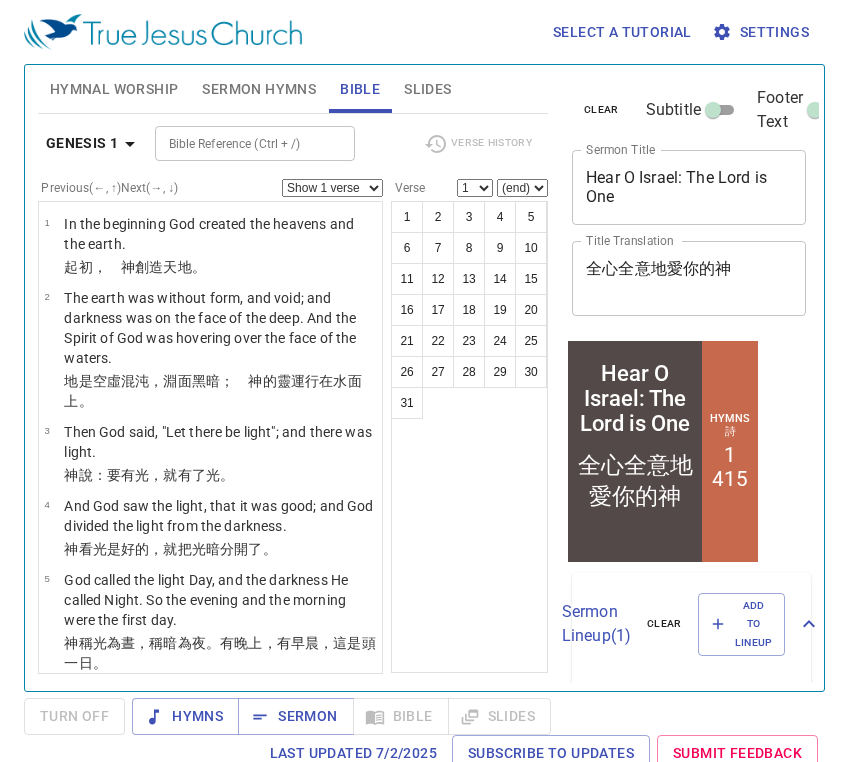 click on "Bible Reference (Ctrl + /)" at bounding box center (238, 143) 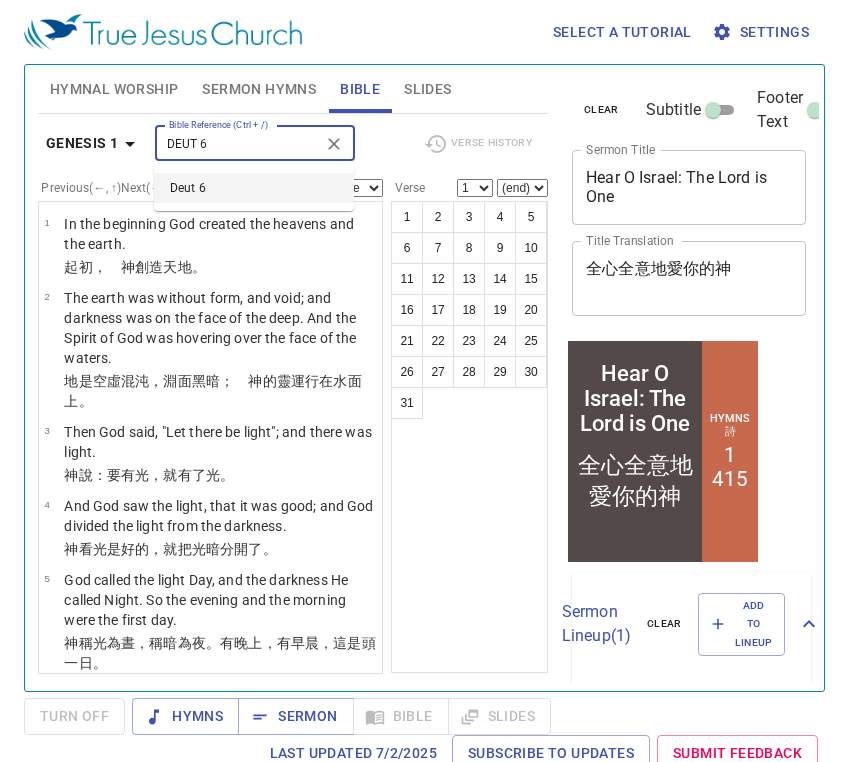 type on "DEUT 6" 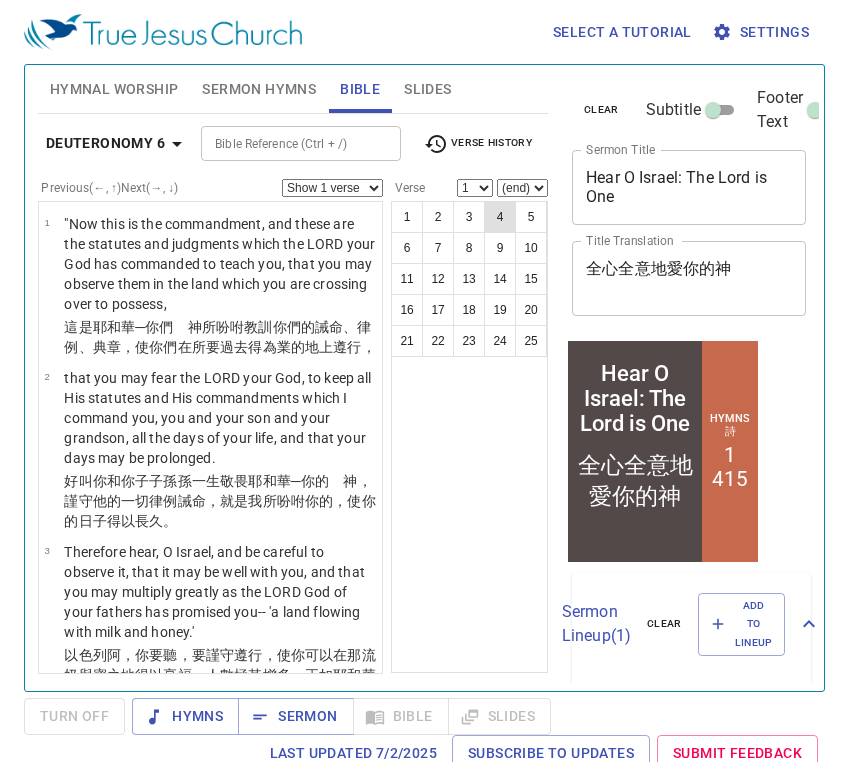 click on "4" at bounding box center (500, 217) 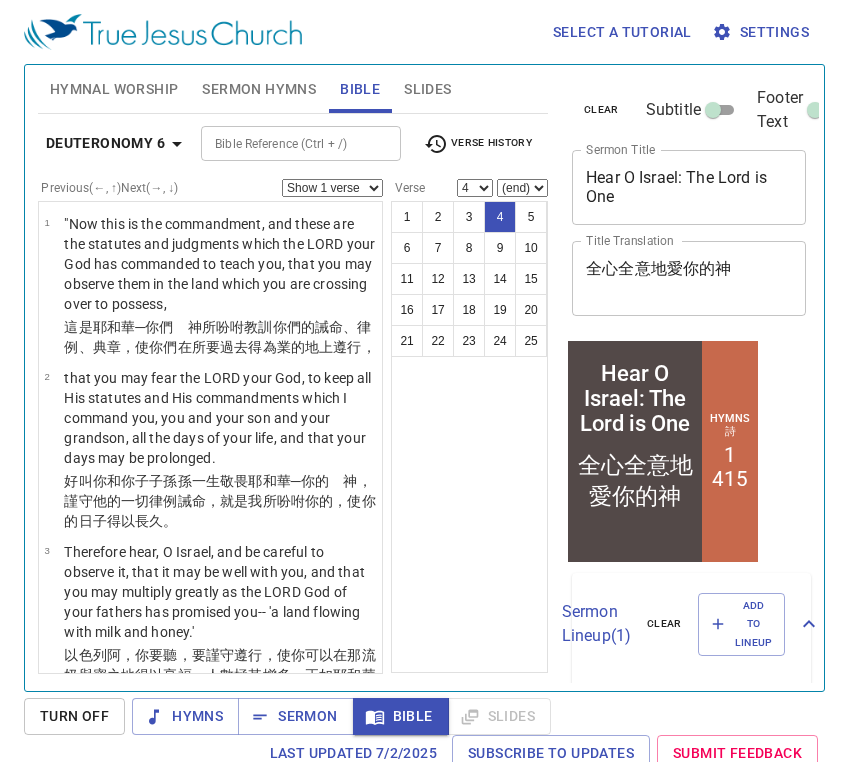 scroll, scrollTop: 8, scrollLeft: 0, axis: vertical 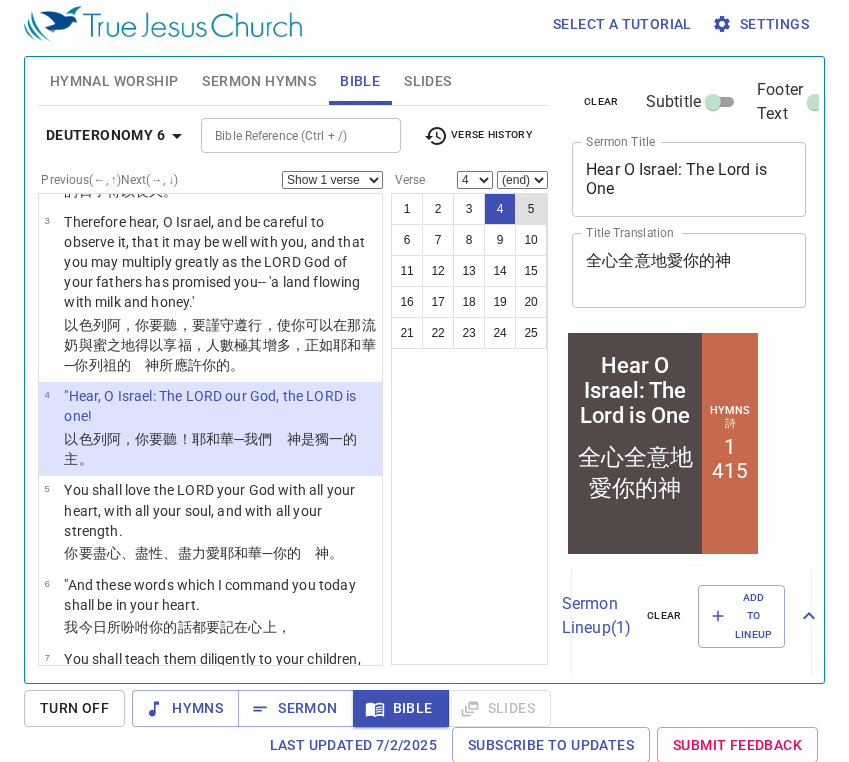 click on "5" at bounding box center [531, 209] 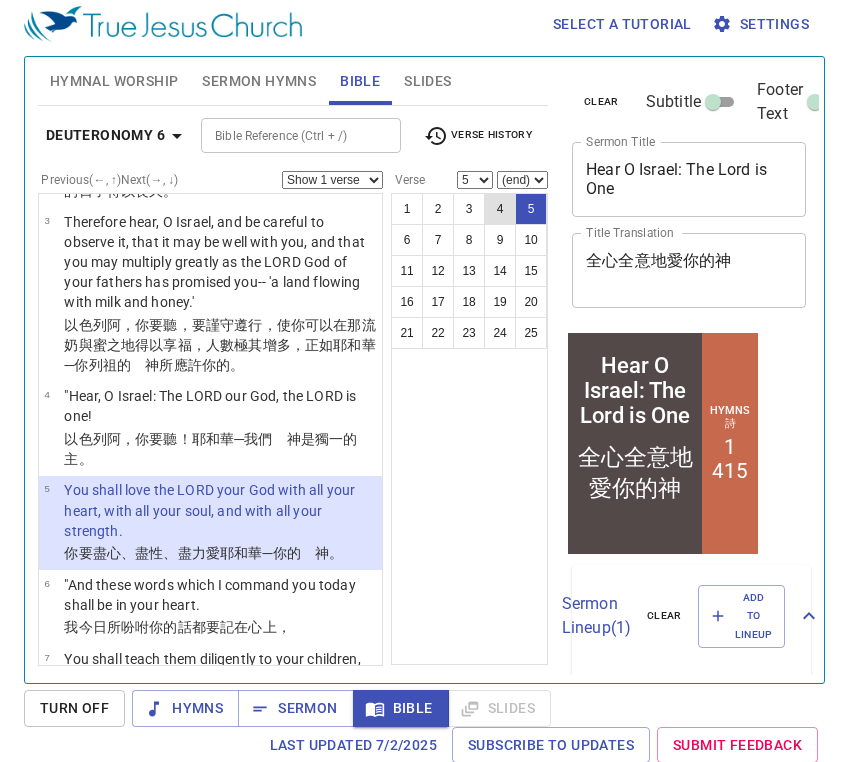 click on "4" at bounding box center [500, 209] 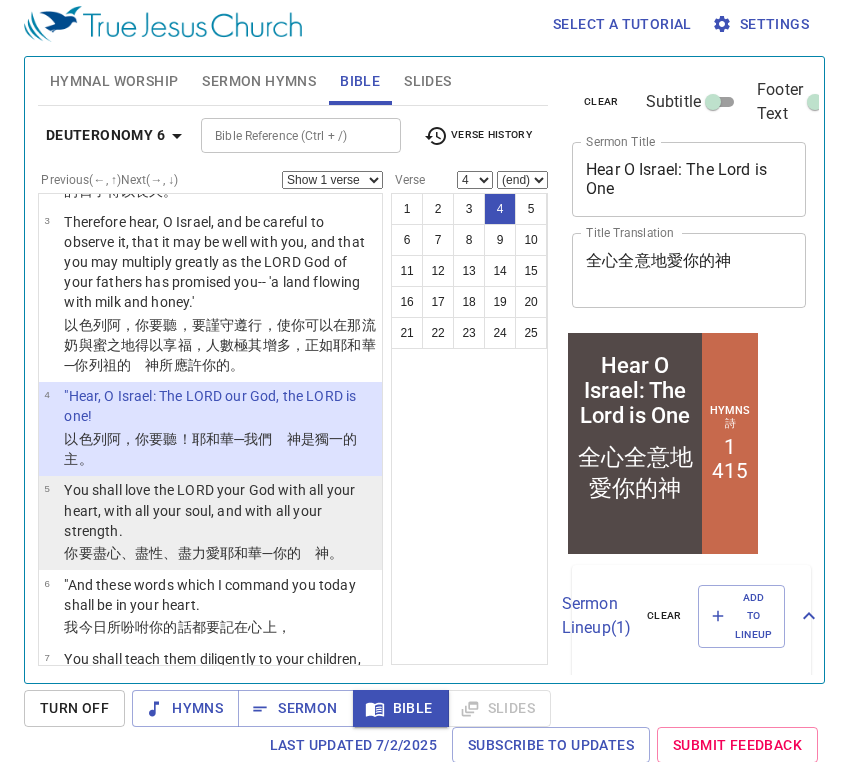 click on "─你的　神 。" at bounding box center (303, 553) 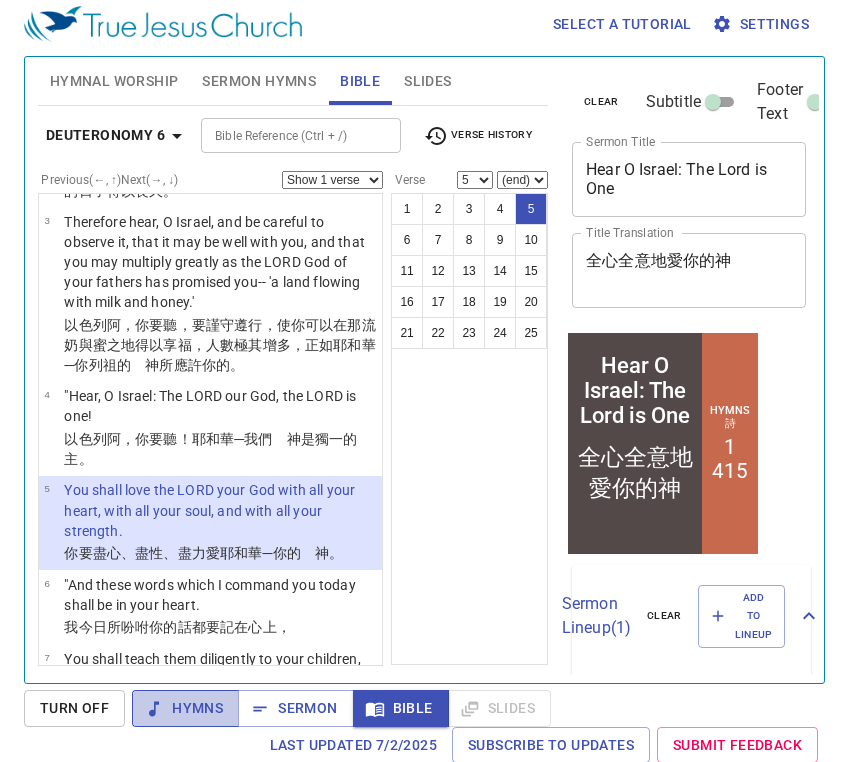 click on "Hymns" at bounding box center [185, 708] 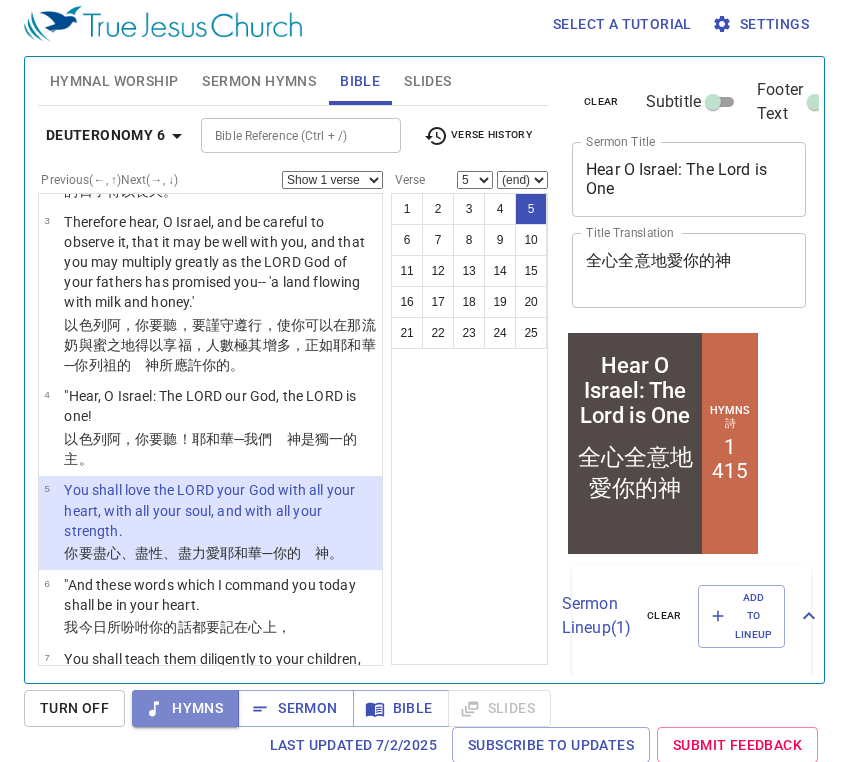 click on "Hymns" at bounding box center (185, 708) 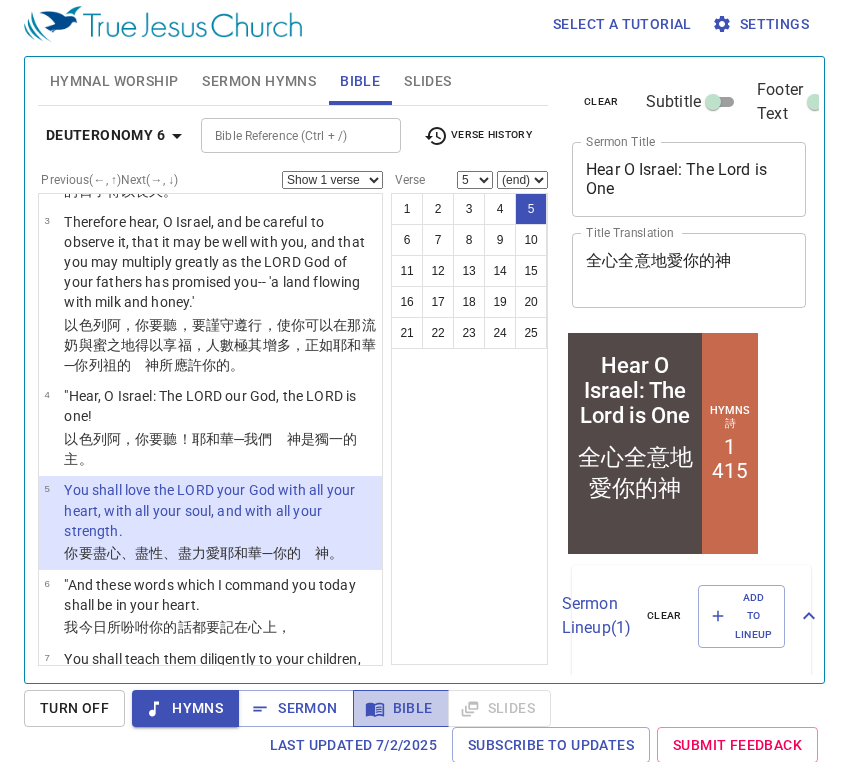 click on "Bible" at bounding box center [401, 708] 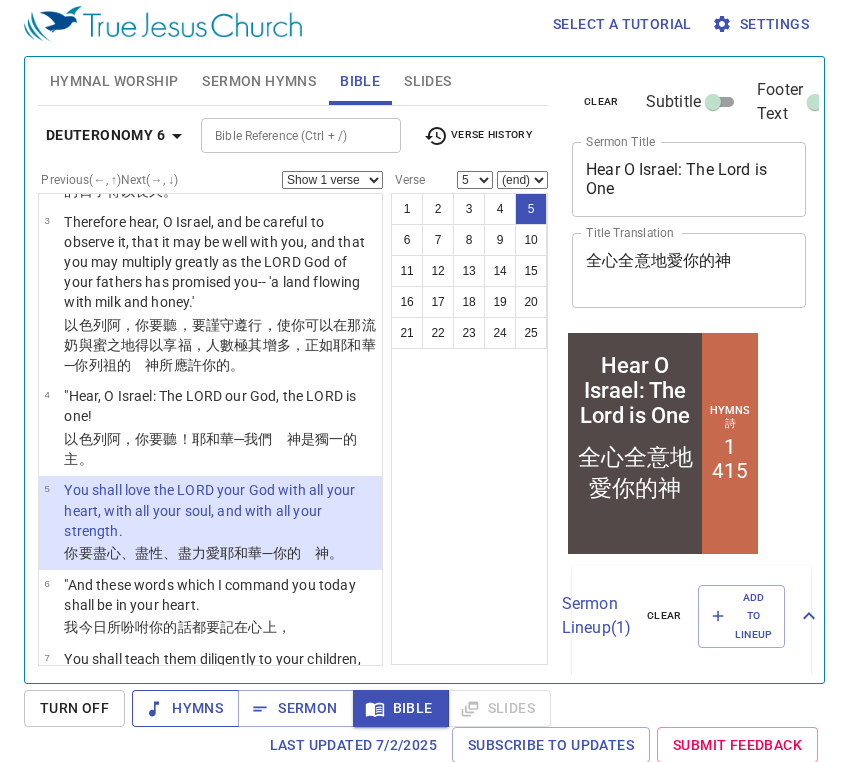 click on "Hymns" at bounding box center [185, 708] 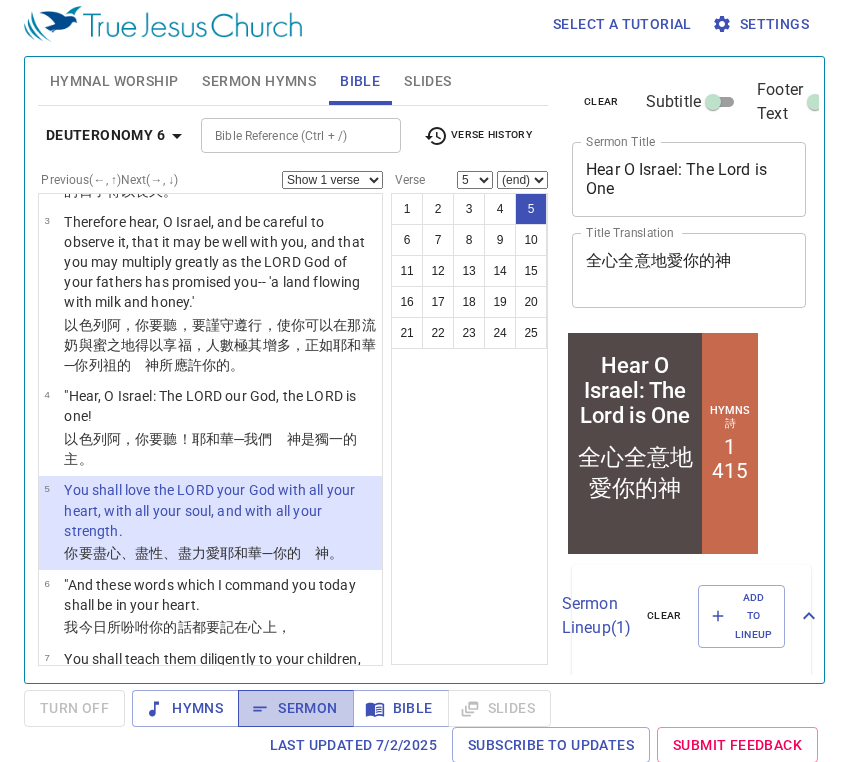 click on "Sermon" at bounding box center [295, 708] 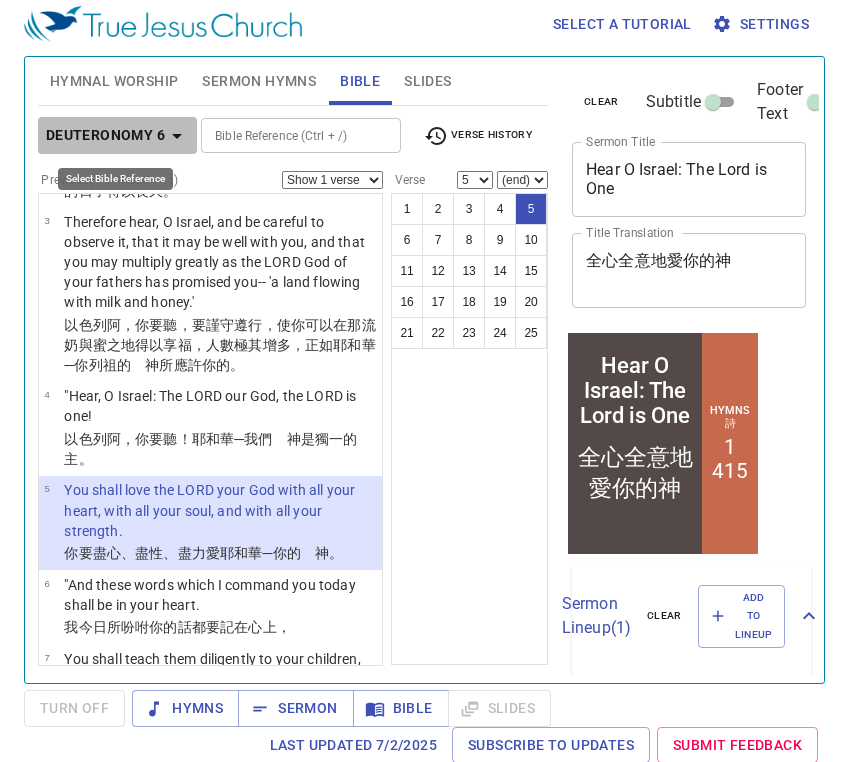 click 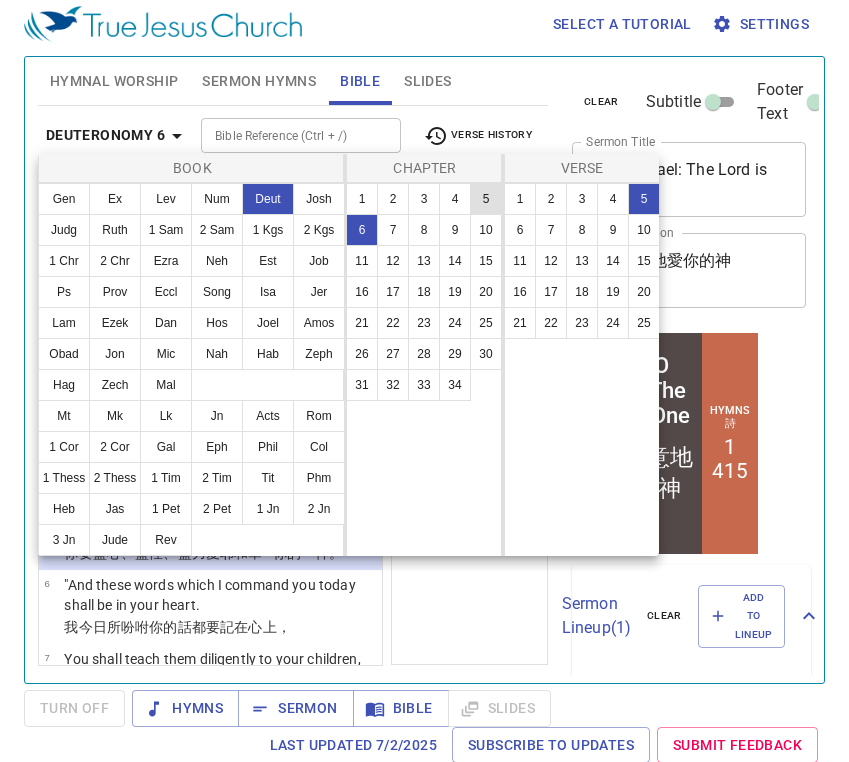 click on "5" at bounding box center (486, 199) 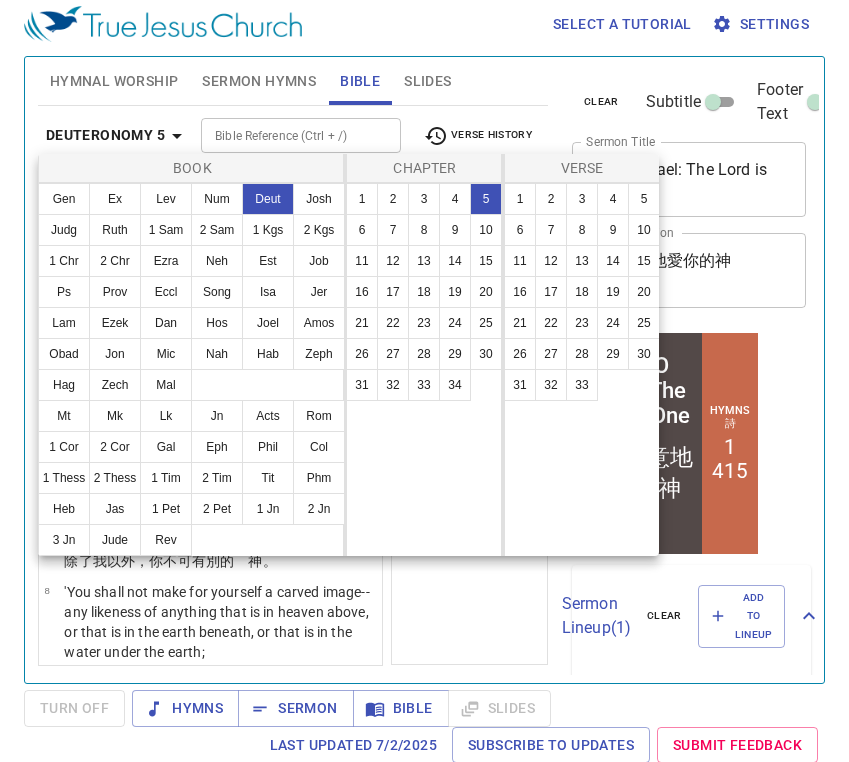 scroll, scrollTop: 0, scrollLeft: 0, axis: both 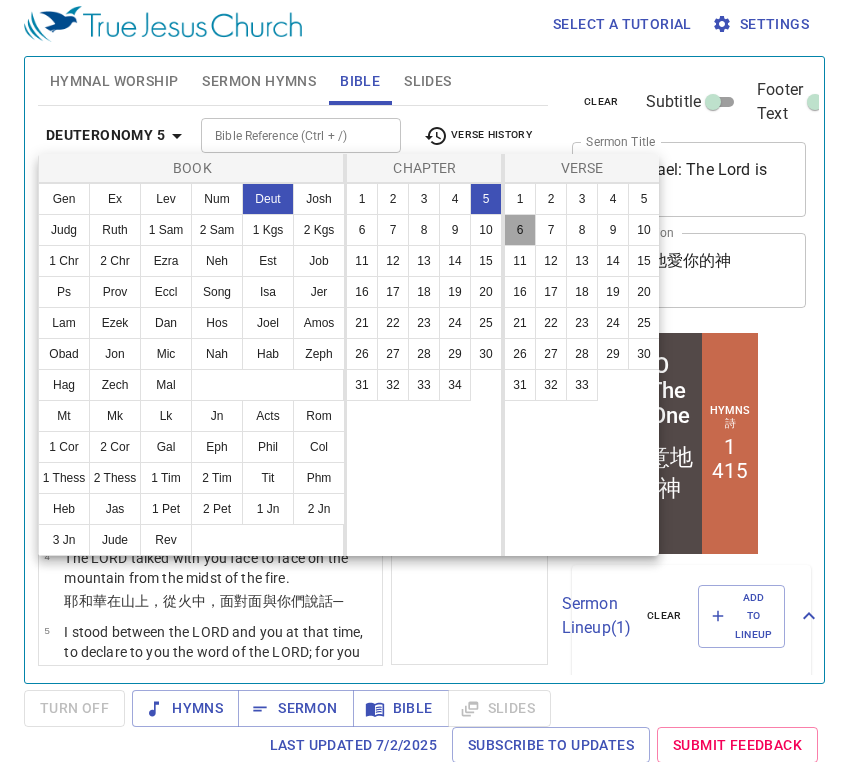 click on "6" at bounding box center (520, 230) 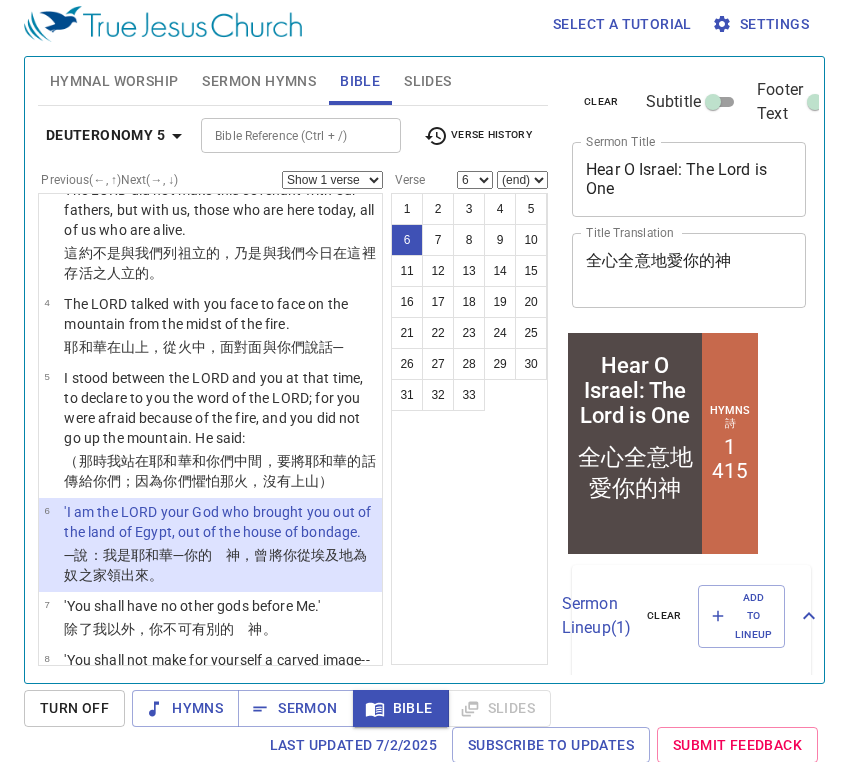 scroll, scrollTop: 250, scrollLeft: 0, axis: vertical 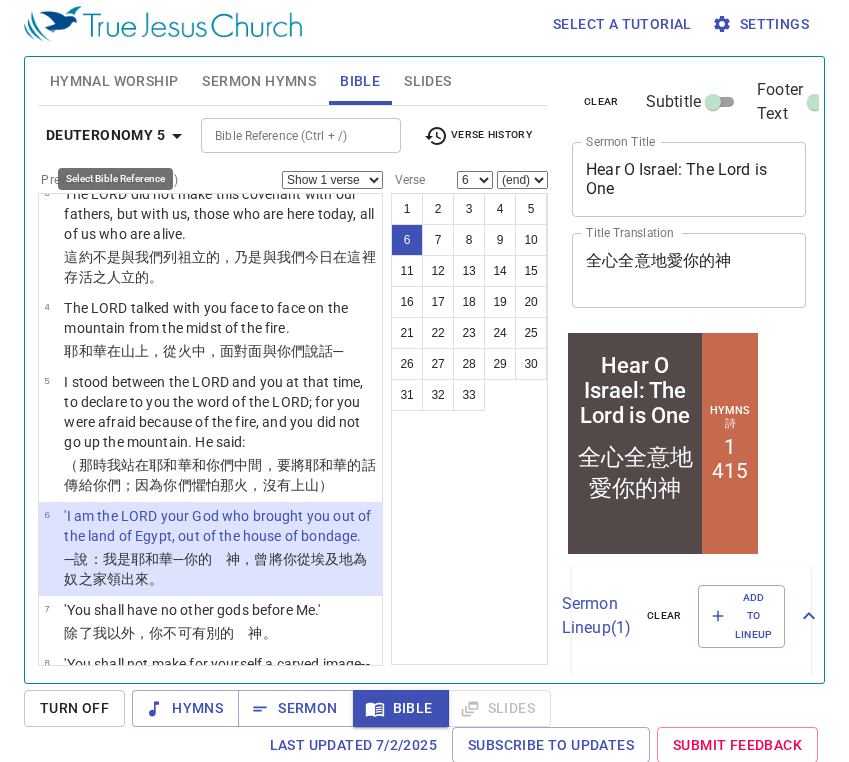 click 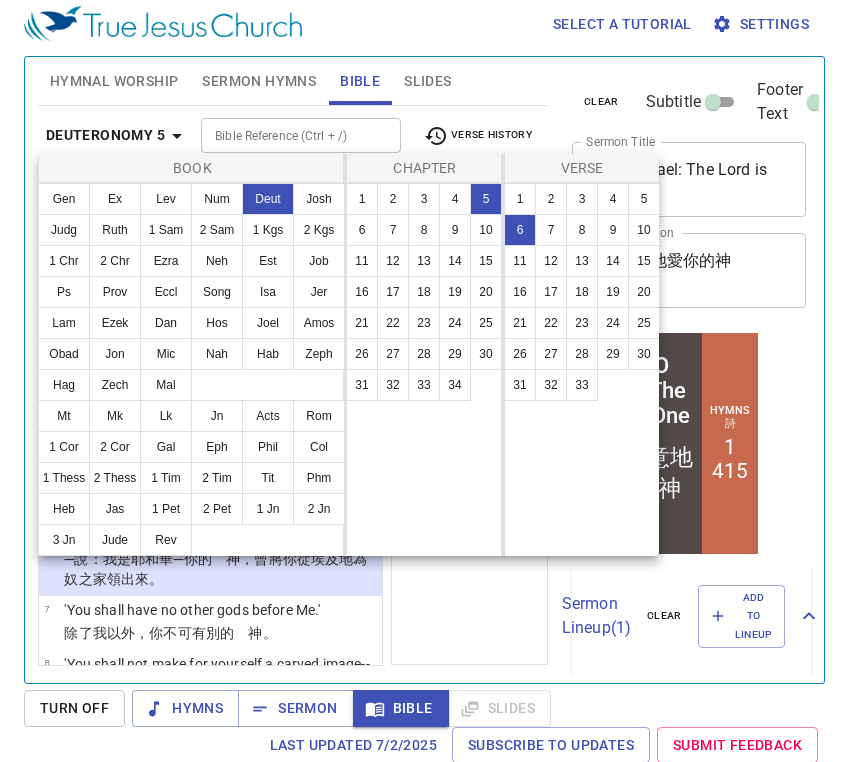 click at bounding box center [424, 381] 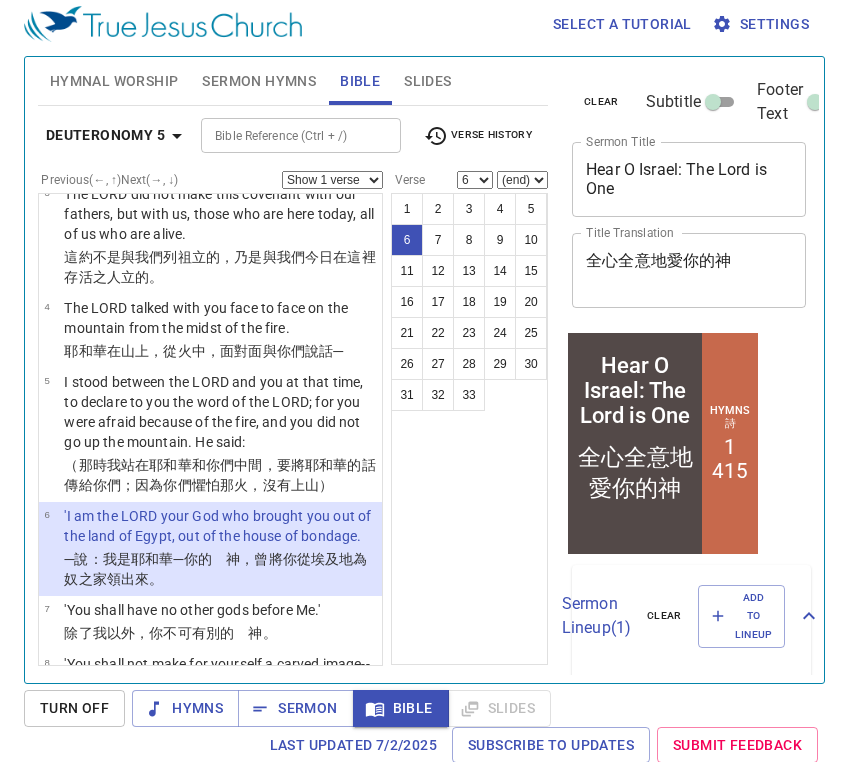 click on "Verse History" at bounding box center (478, 136) 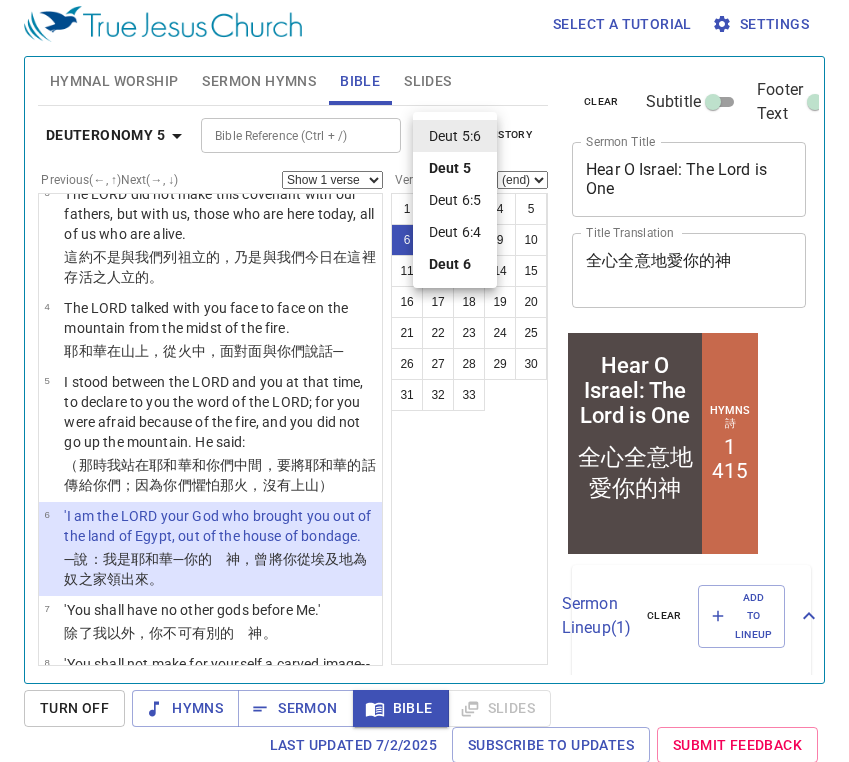 click at bounding box center (424, 381) 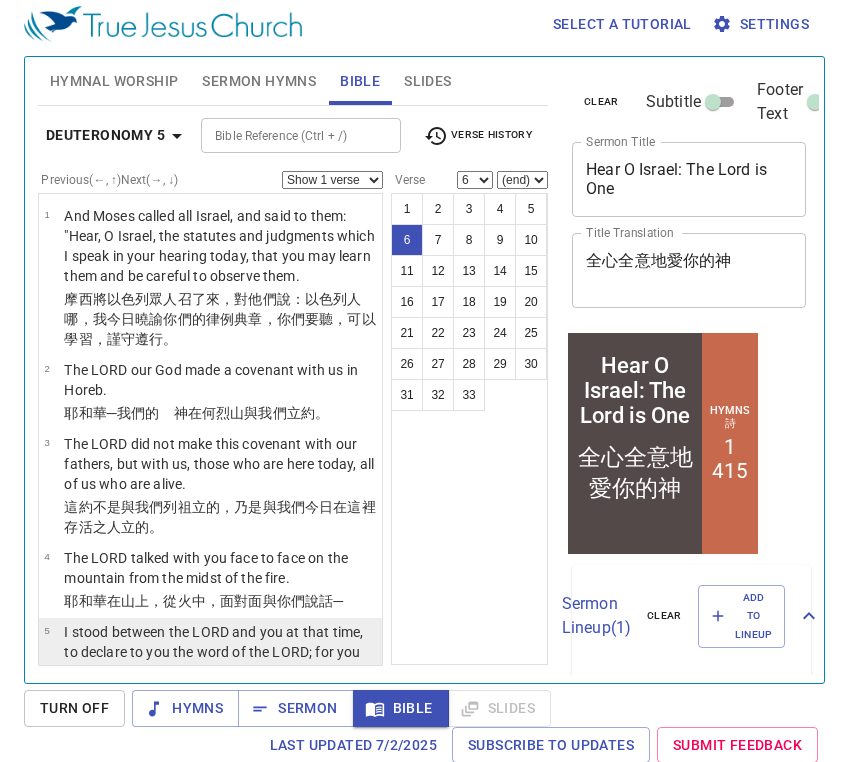scroll, scrollTop: 0, scrollLeft: 0, axis: both 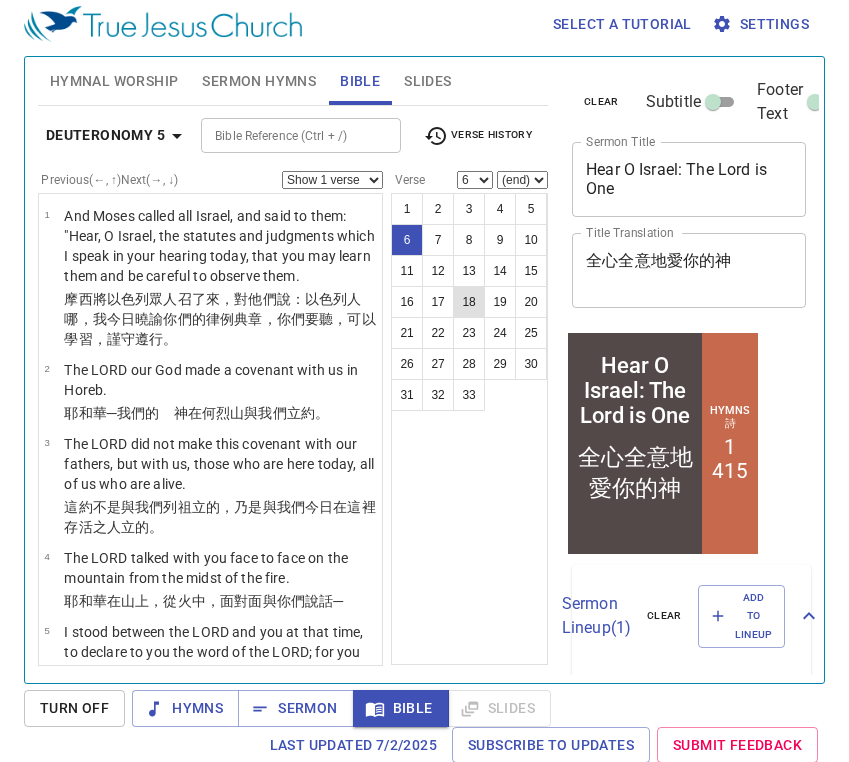 click on "18" at bounding box center [469, 302] 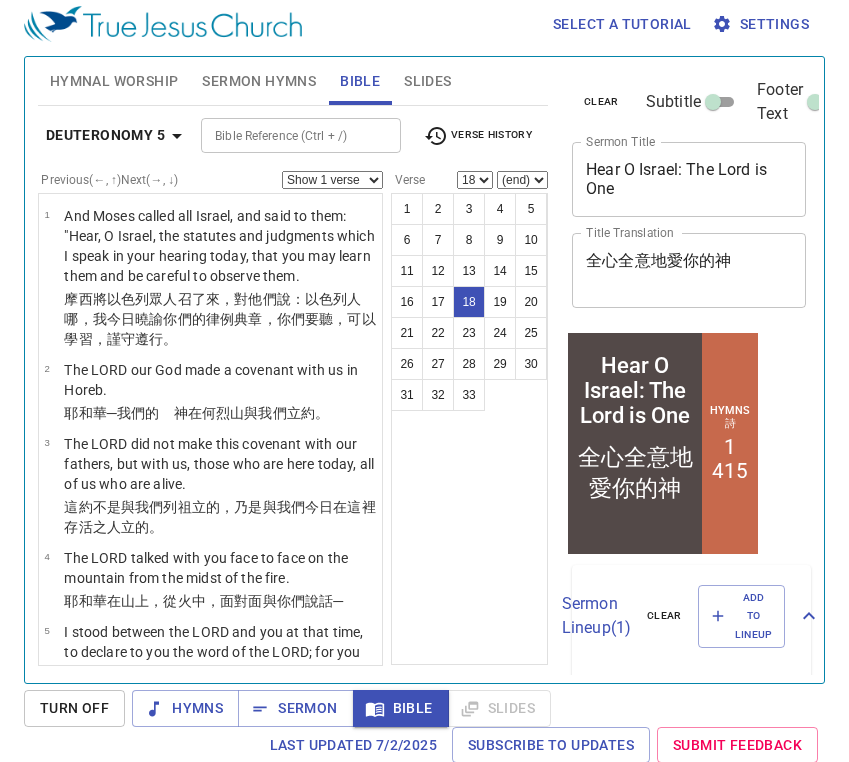 scroll, scrollTop: 1757, scrollLeft: 0, axis: vertical 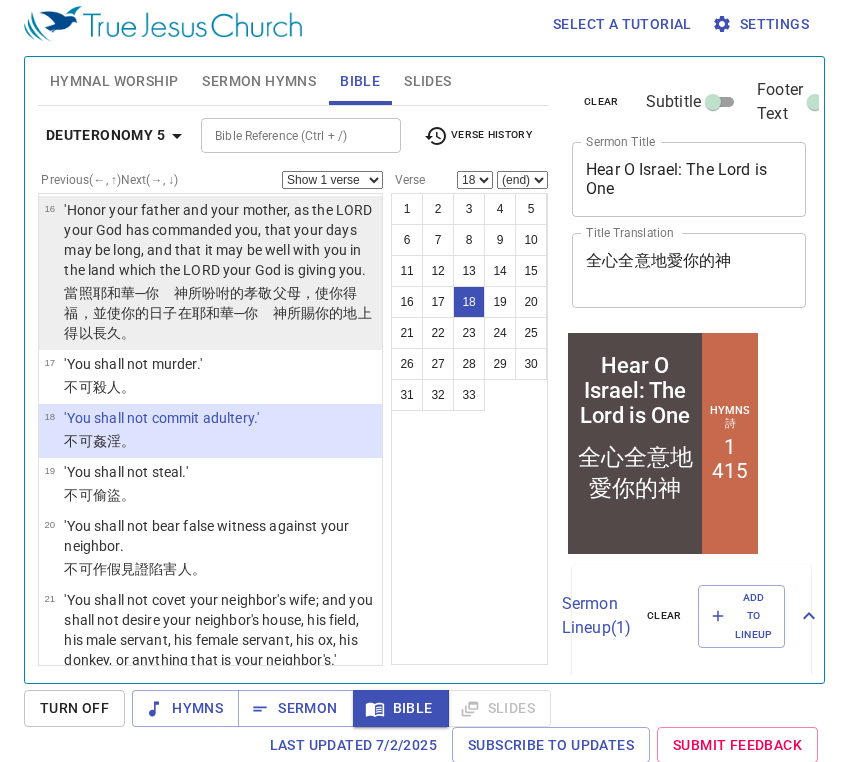 click on "'Honor your father and your mother, as the LORD your God has commanded you, that your days may be long, and that it may be well with you in the land which the LORD your God is giving you." at bounding box center [220, 241] 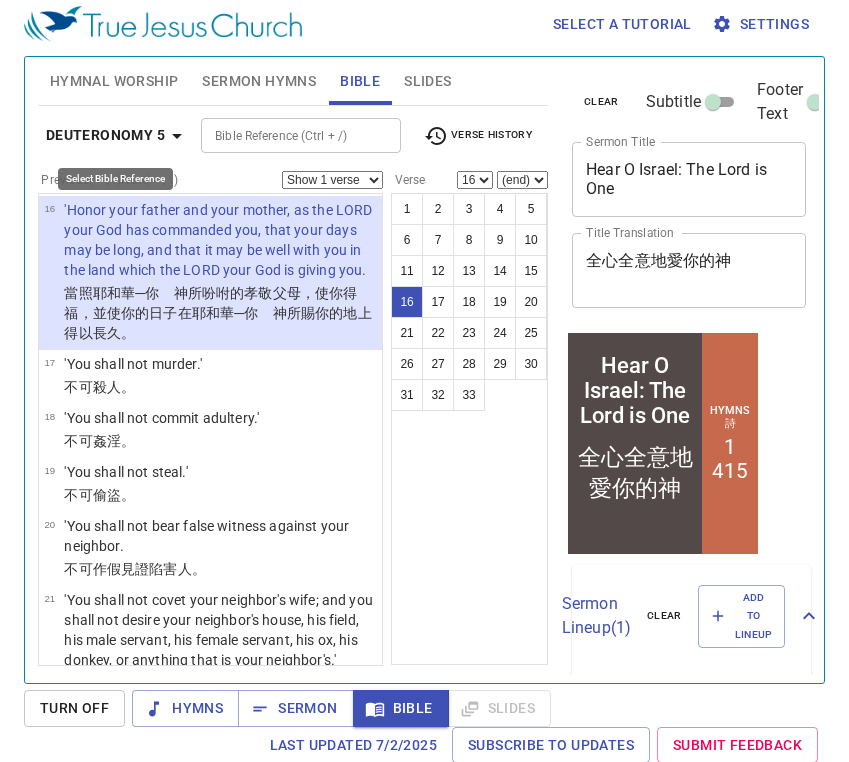 click 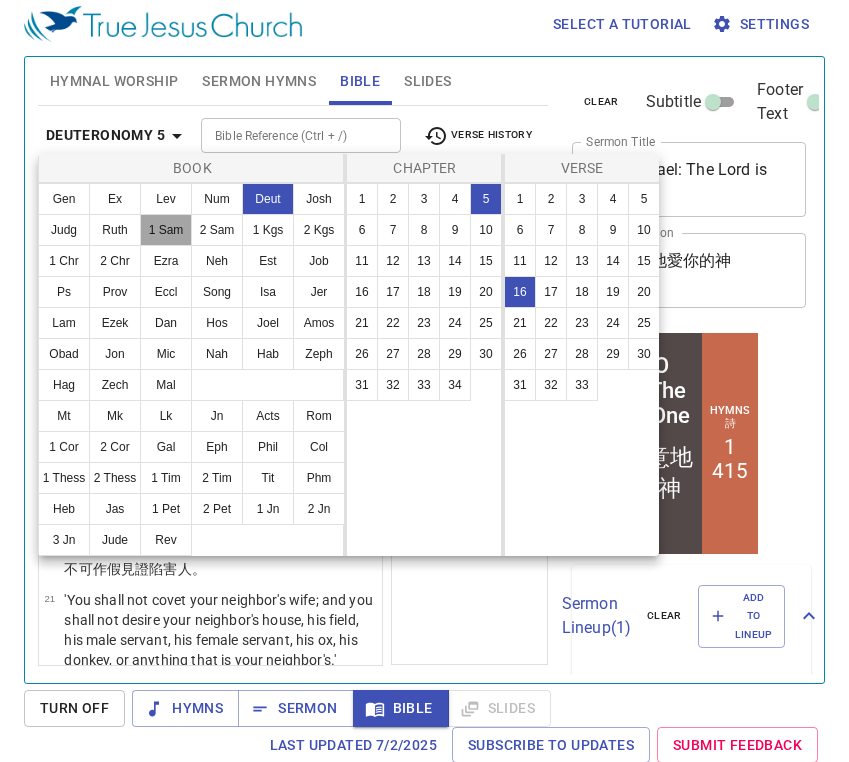 click on "1 Sam" at bounding box center (166, 230) 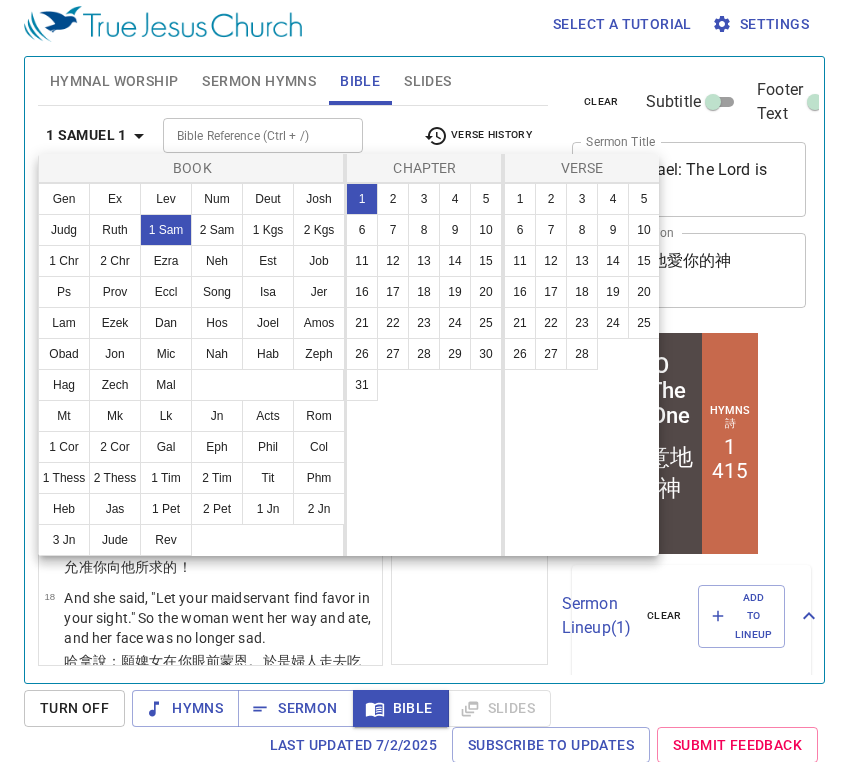 scroll, scrollTop: 0, scrollLeft: 0, axis: both 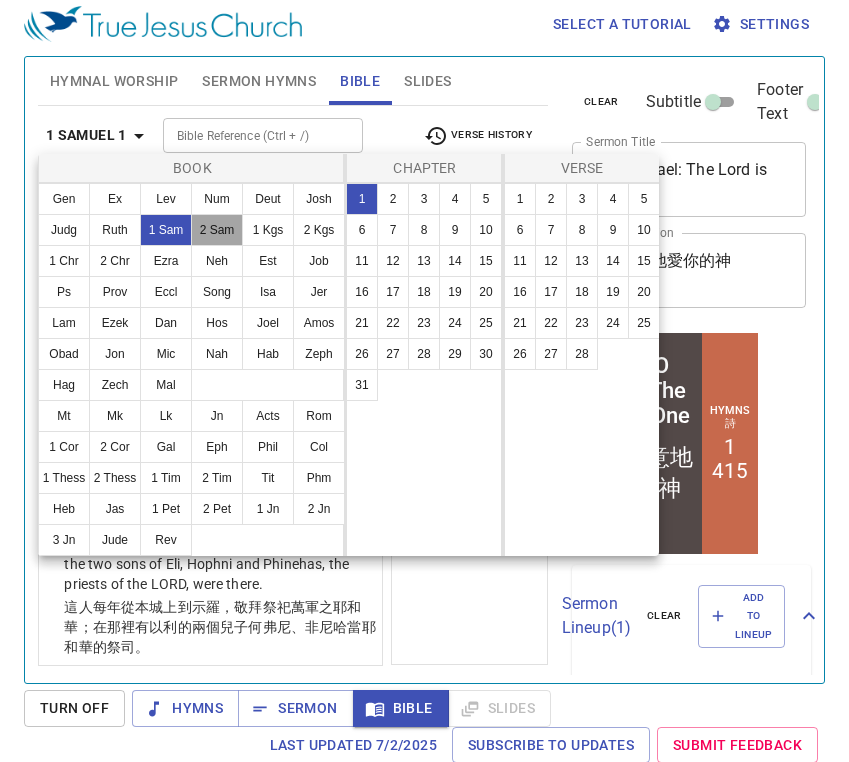 click on "2 Sam" at bounding box center (217, 230) 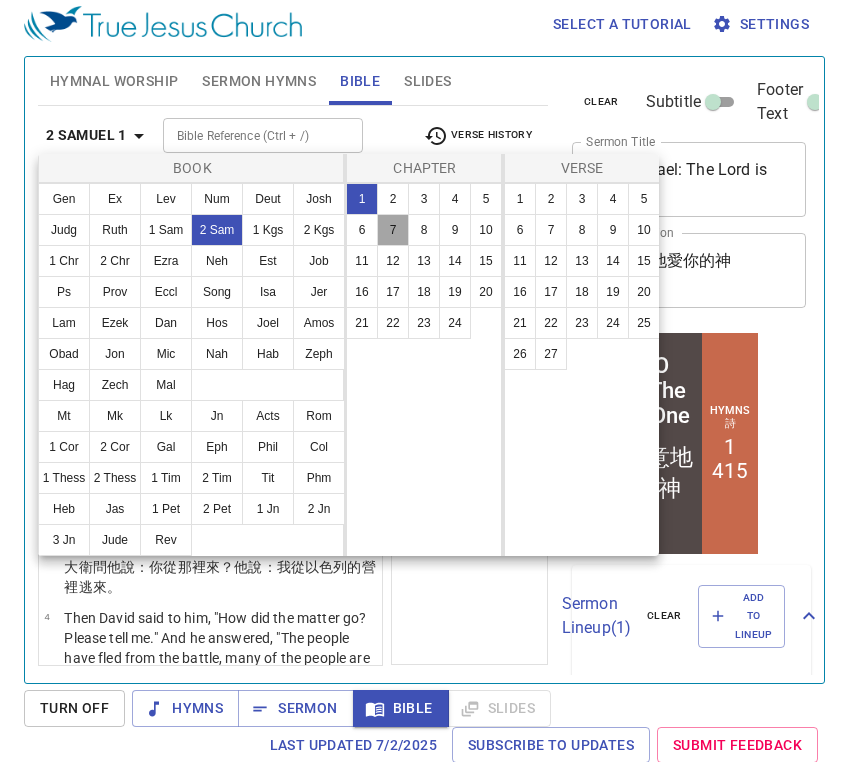 click on "7" at bounding box center [393, 230] 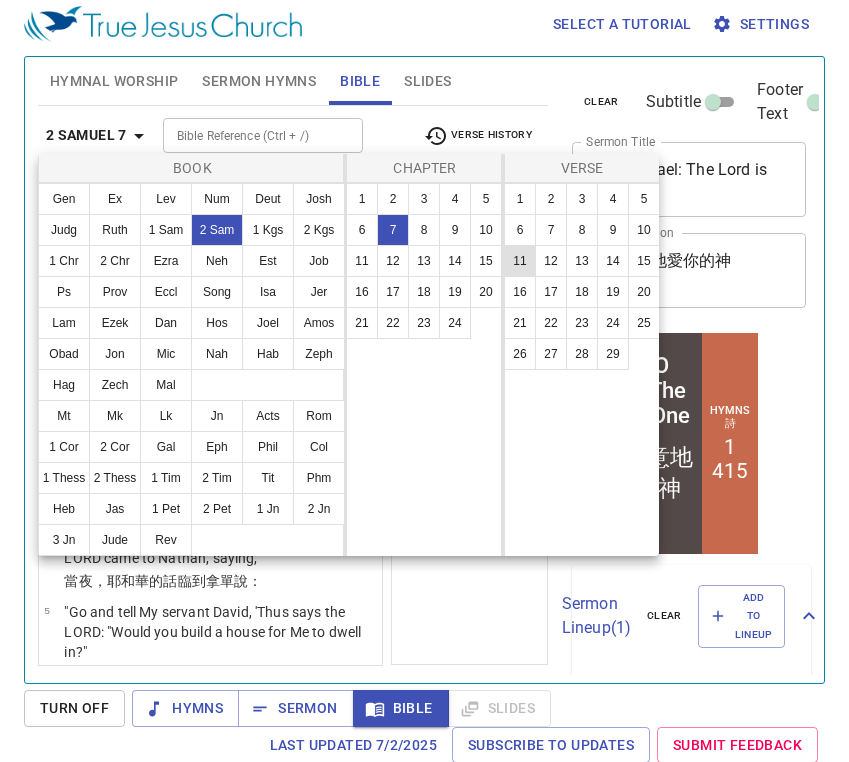 click on "11" at bounding box center (520, 261) 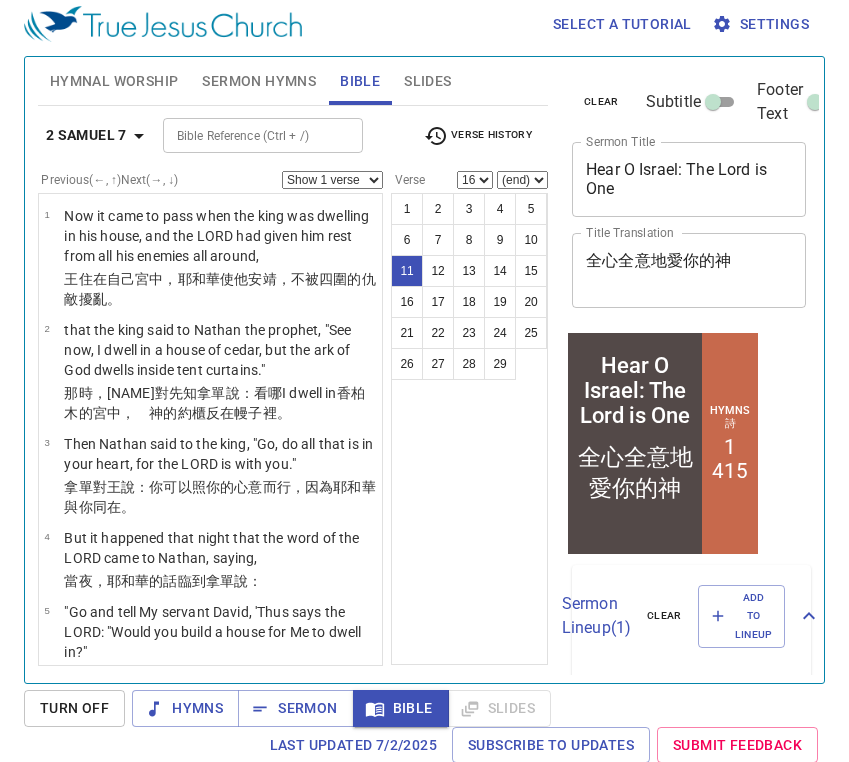 select on "11" 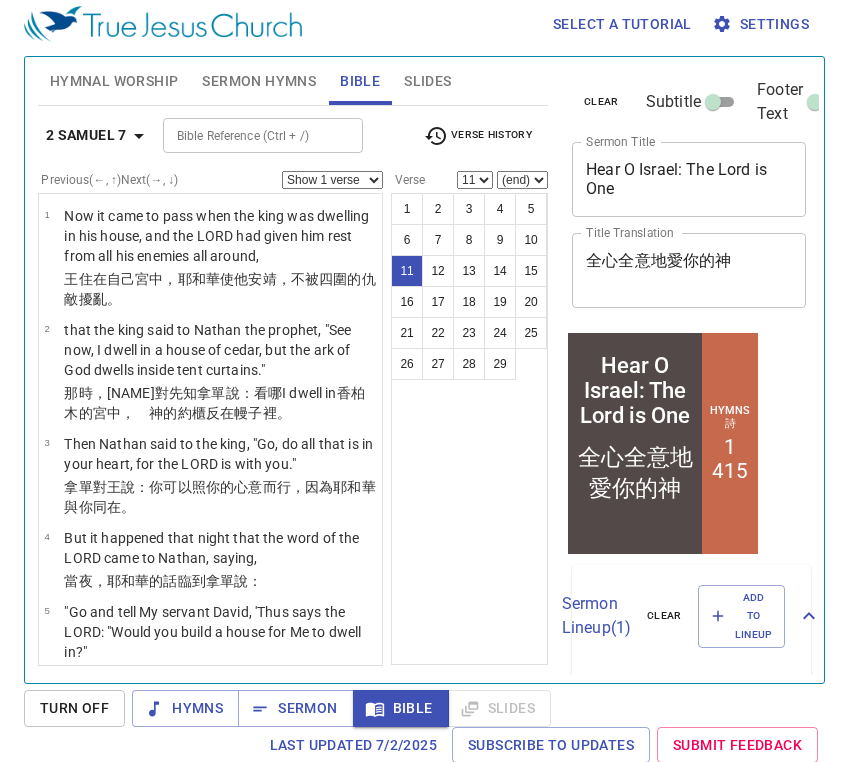 scroll, scrollTop: 1190, scrollLeft: 0, axis: vertical 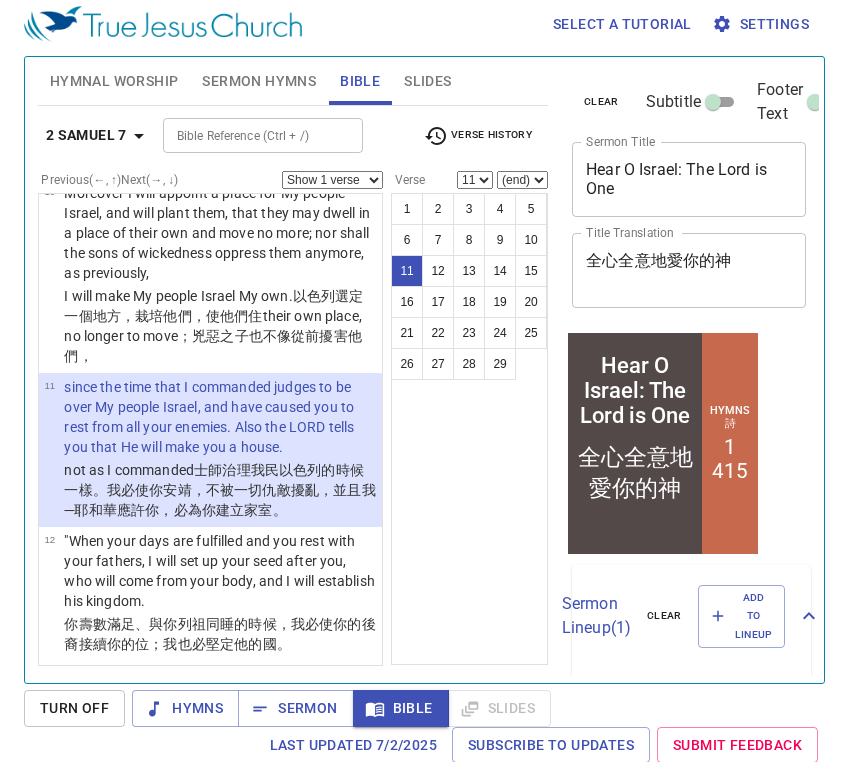 click on "Bible Reference (Ctrl + /)" at bounding box center [246, 135] 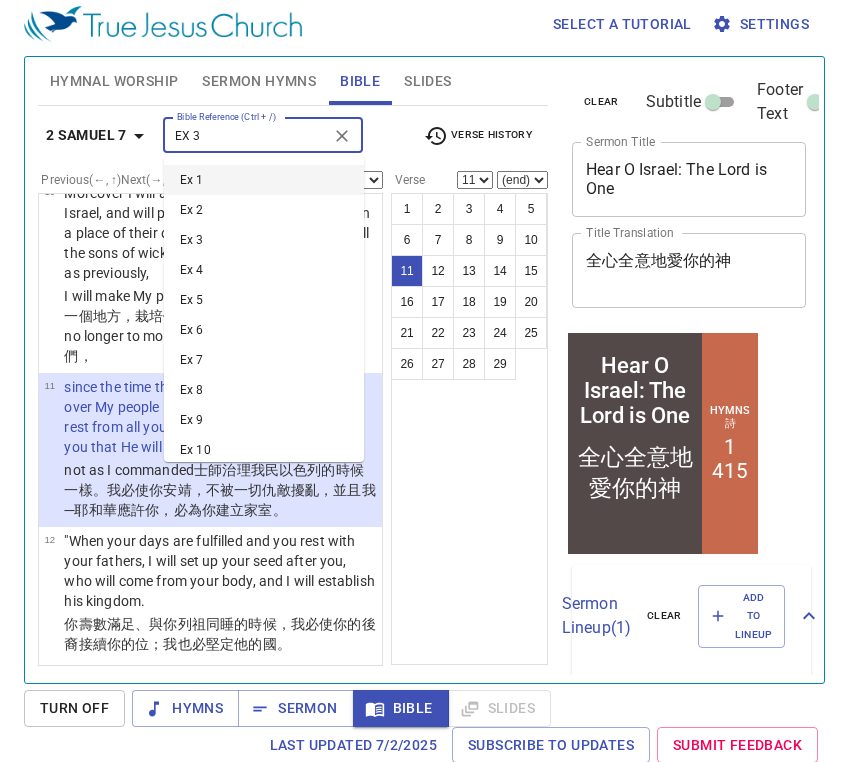 type on "EX 3" 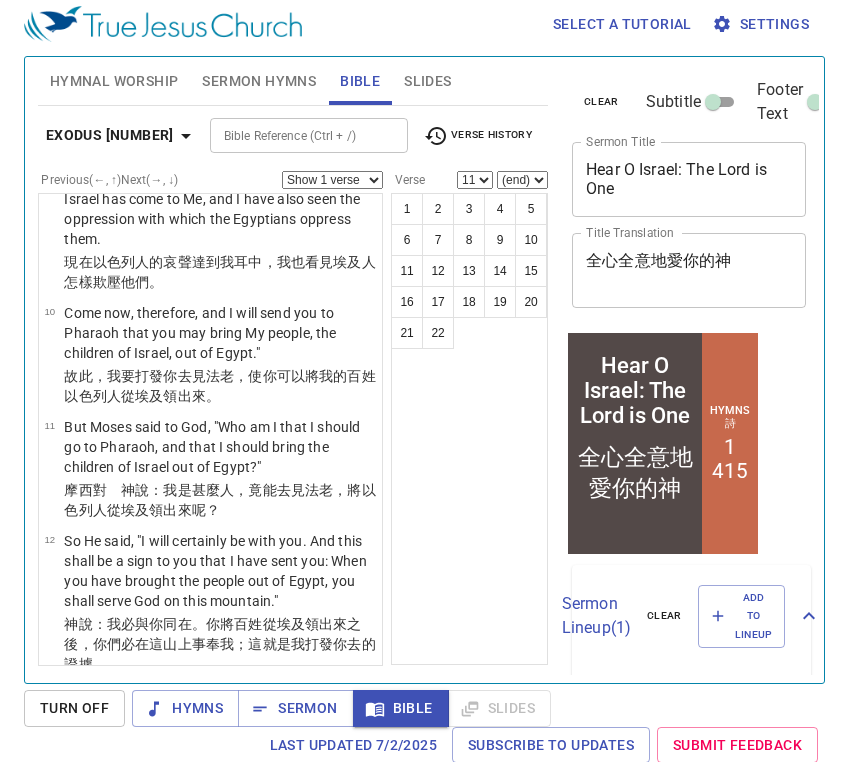 scroll, scrollTop: 0, scrollLeft: 0, axis: both 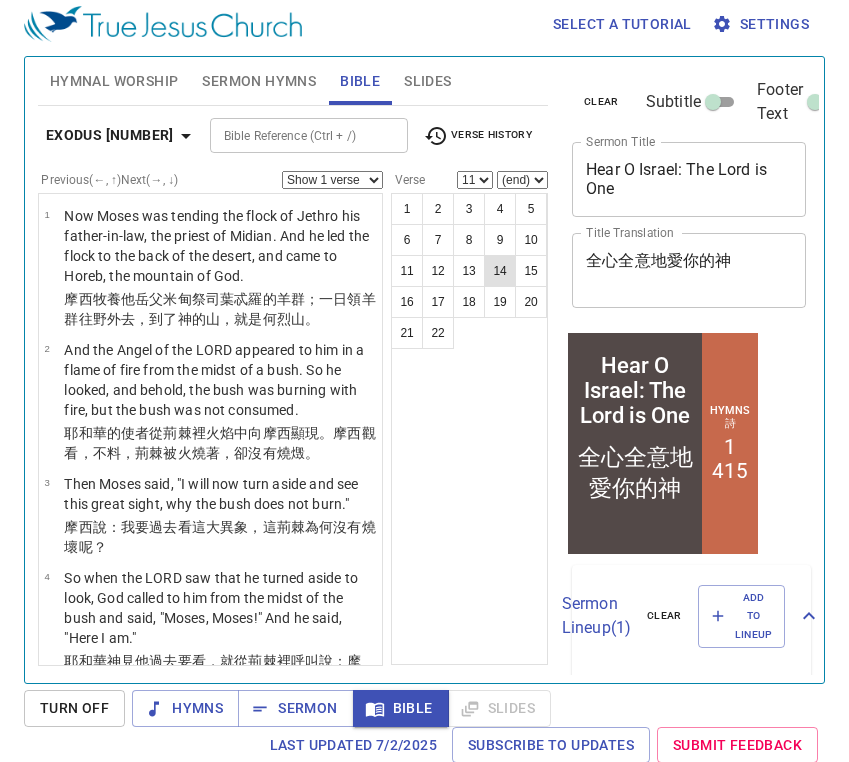 click on "14" at bounding box center [500, 271] 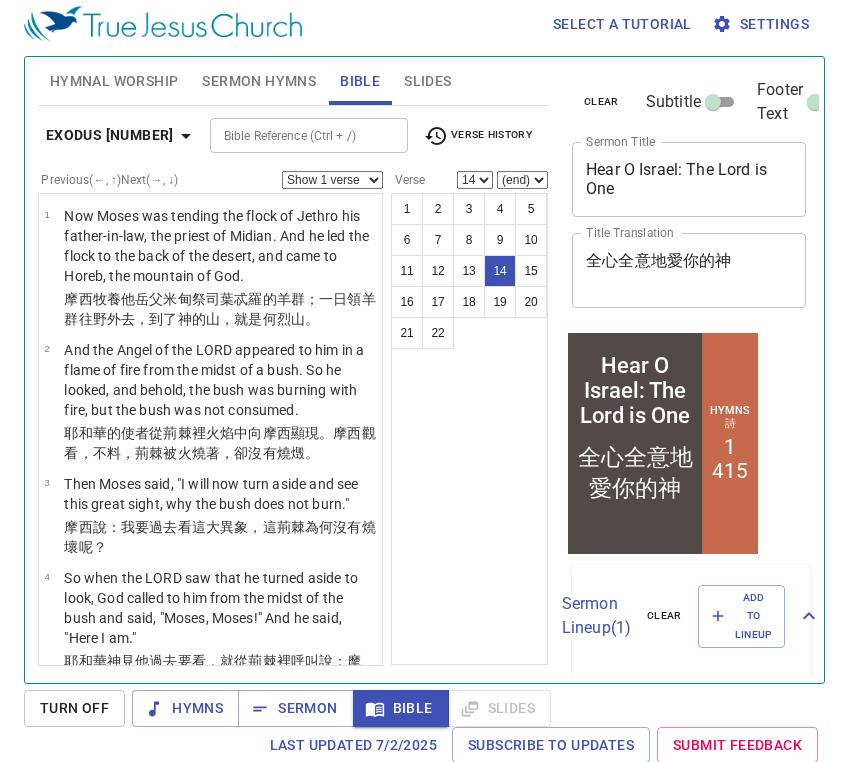 scroll, scrollTop: 1672, scrollLeft: 0, axis: vertical 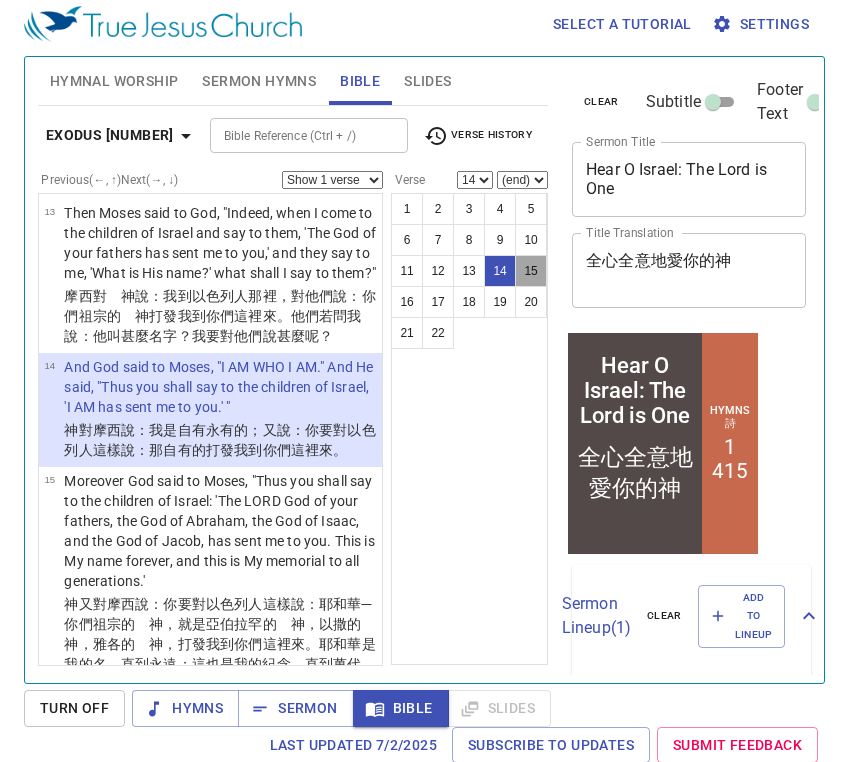click on "15" at bounding box center (531, 271) 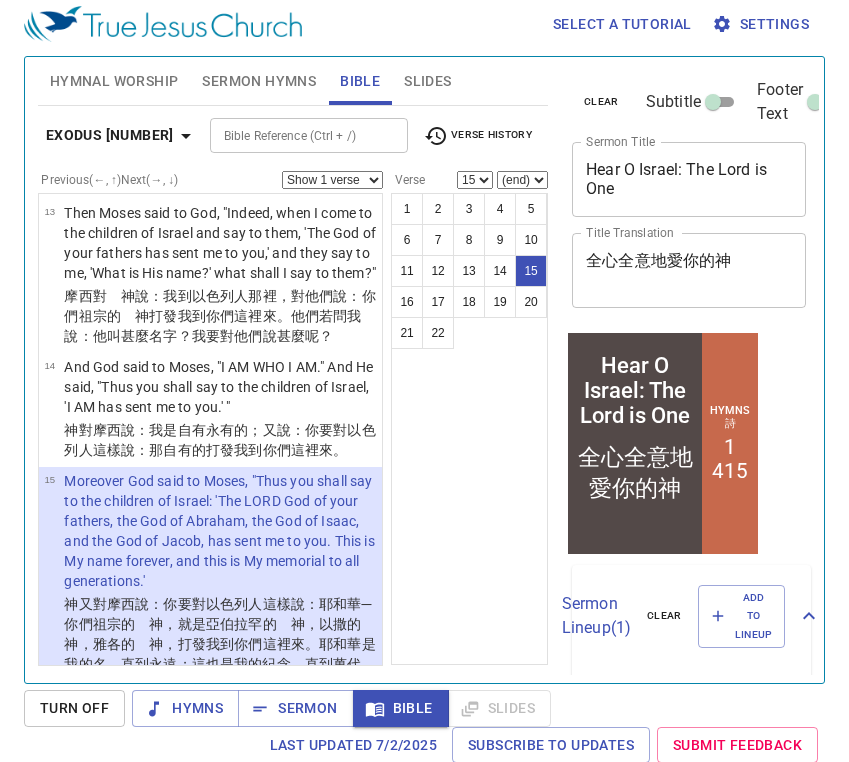 scroll, scrollTop: 1836, scrollLeft: 0, axis: vertical 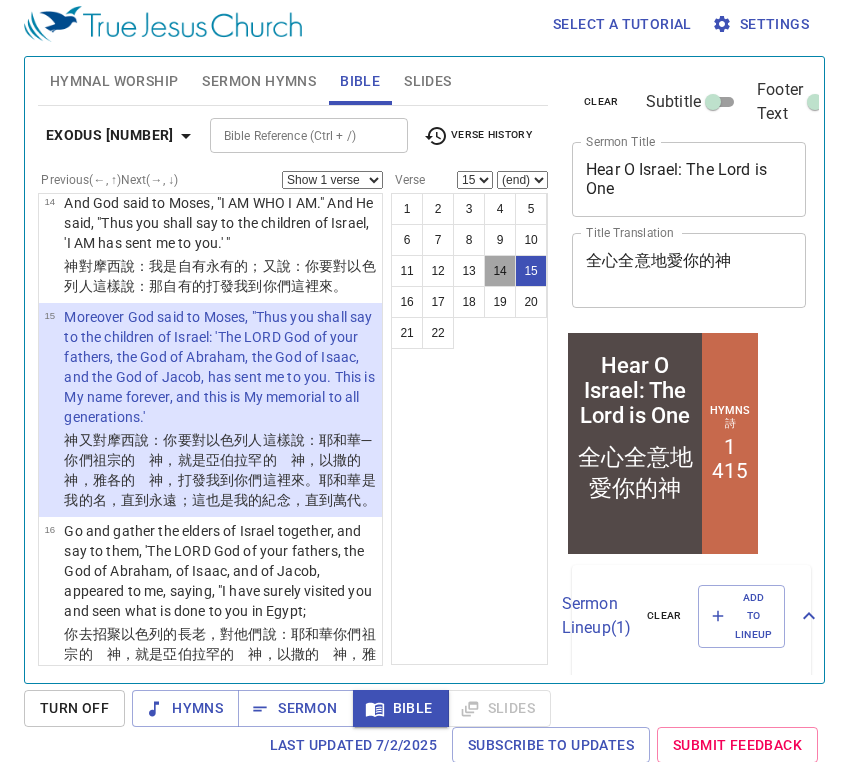 click on "14" at bounding box center (500, 271) 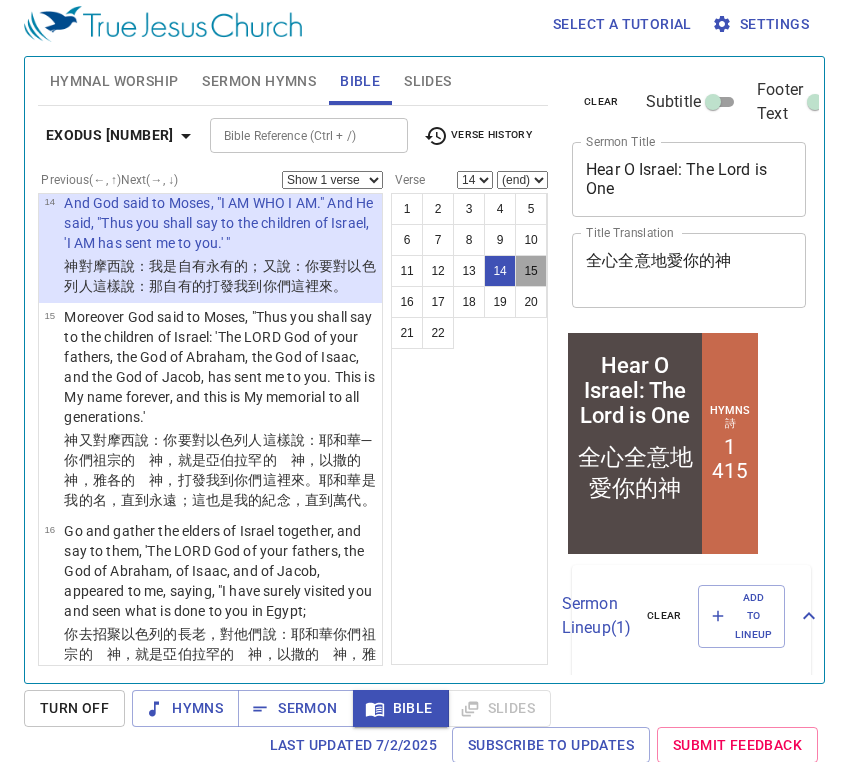 click on "15" at bounding box center (531, 271) 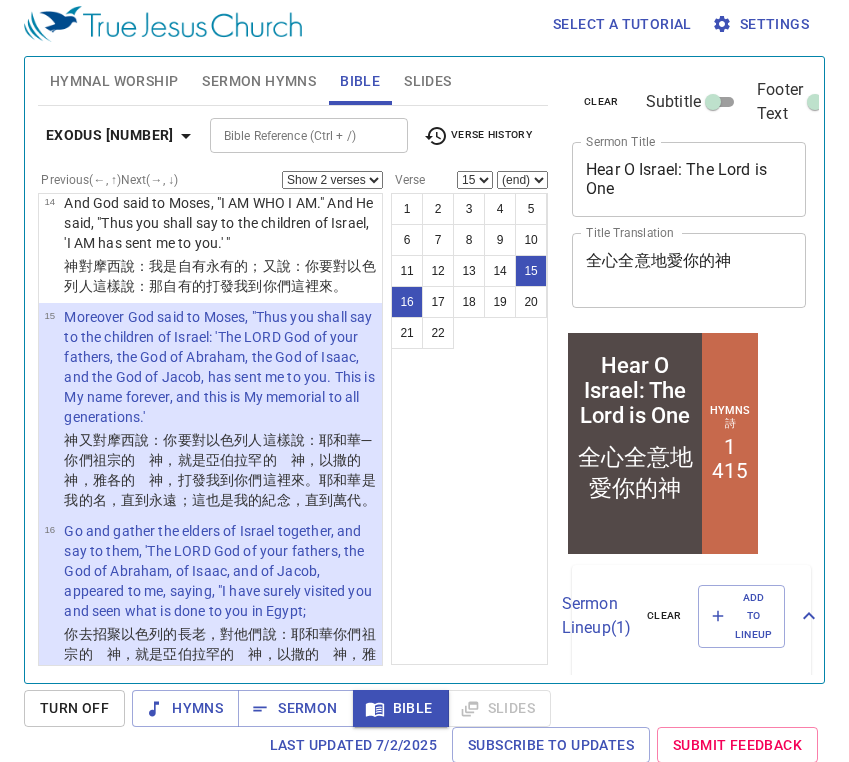 select on "1" 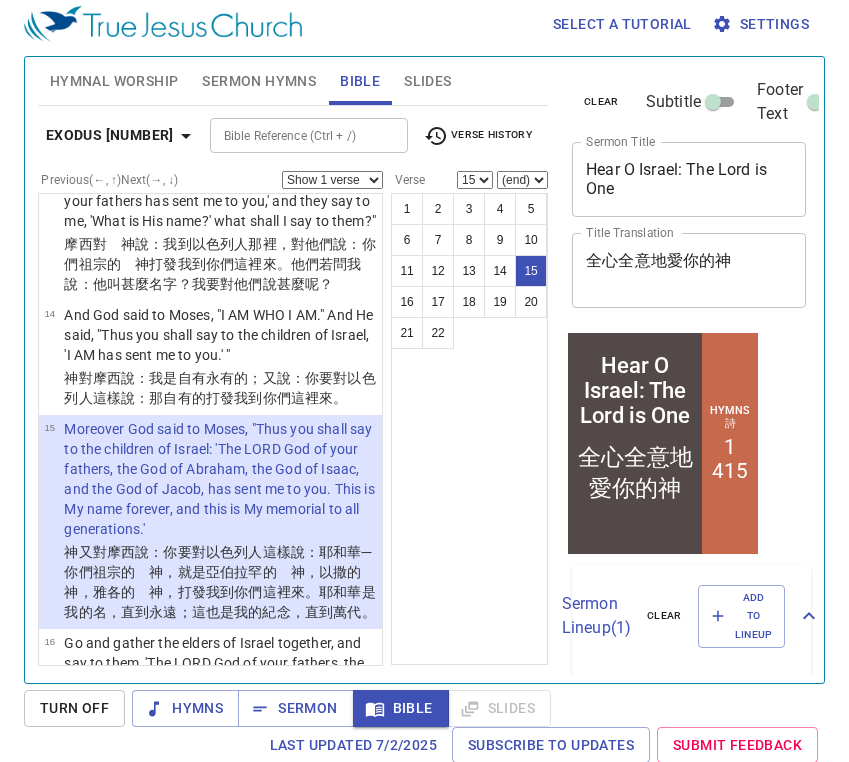 scroll, scrollTop: 1721, scrollLeft: 0, axis: vertical 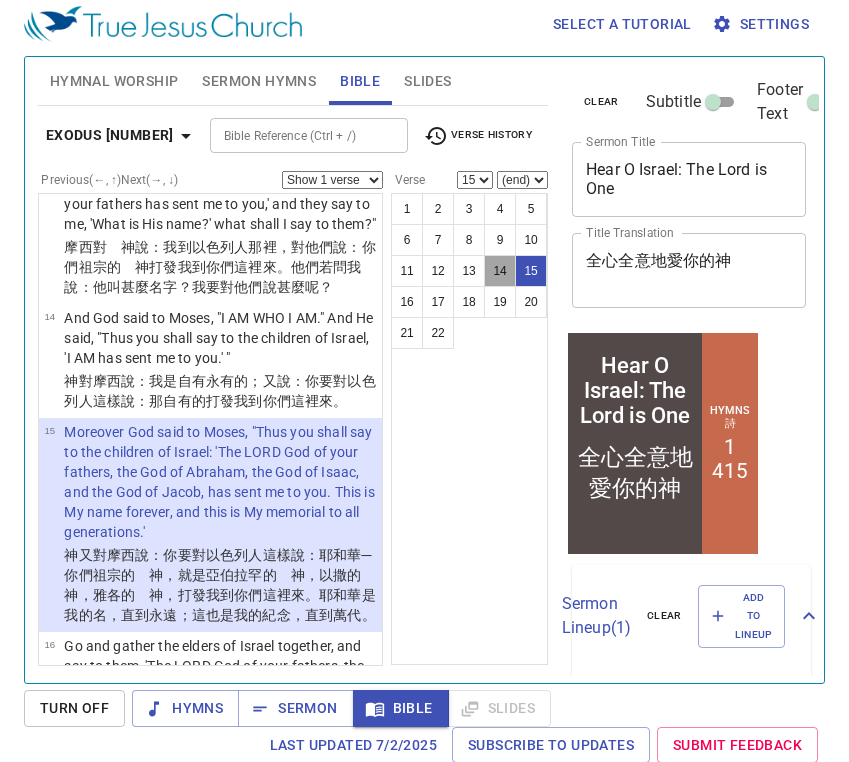 click on "14" at bounding box center [500, 271] 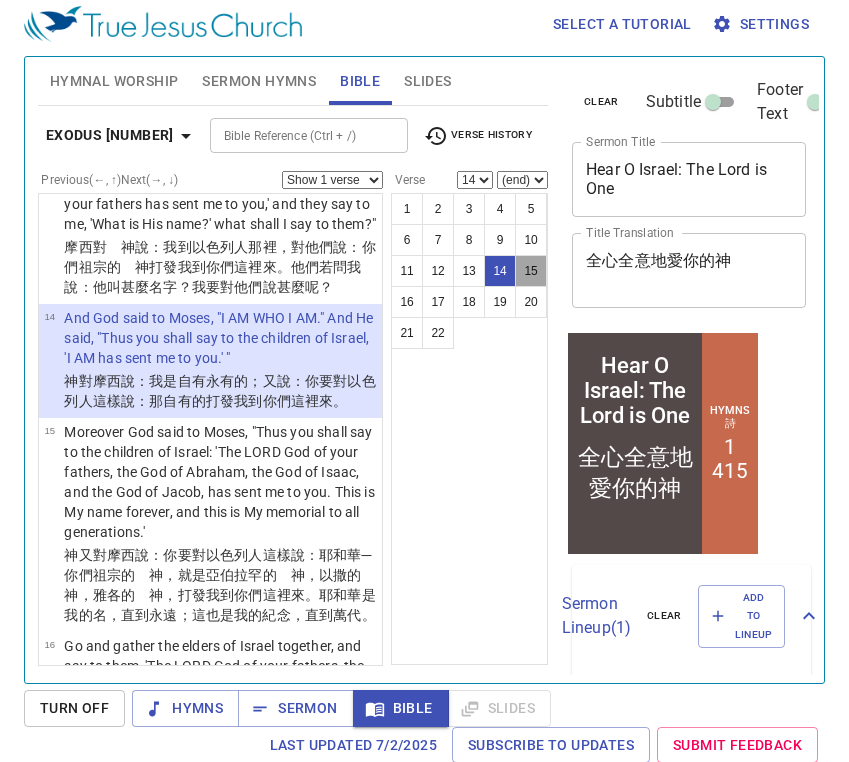 click on "15" at bounding box center [531, 271] 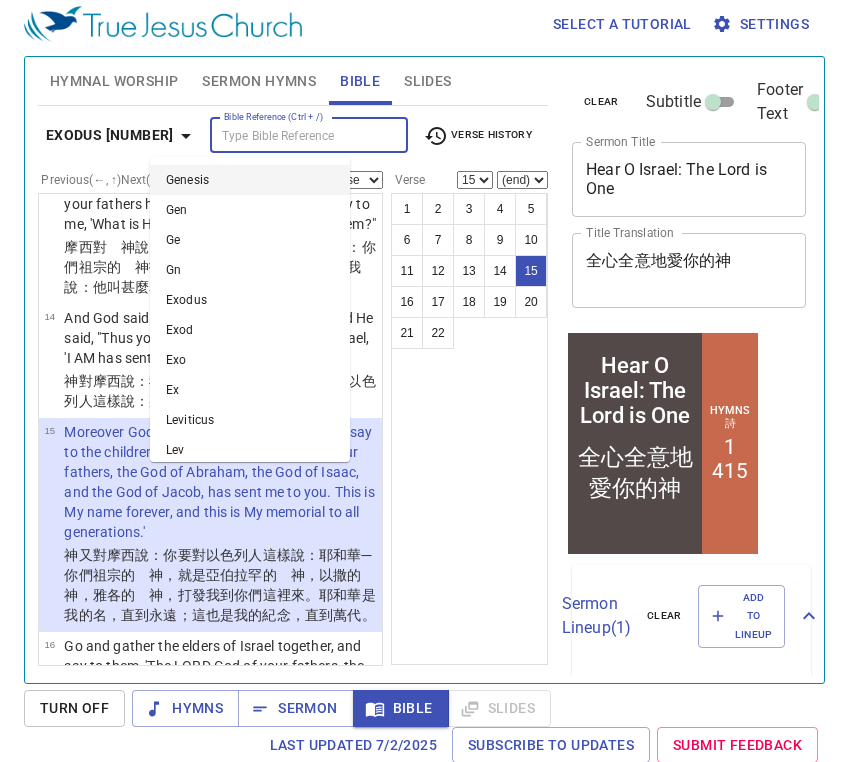click on "Bible Reference (Ctrl + /)" at bounding box center (292, 135) 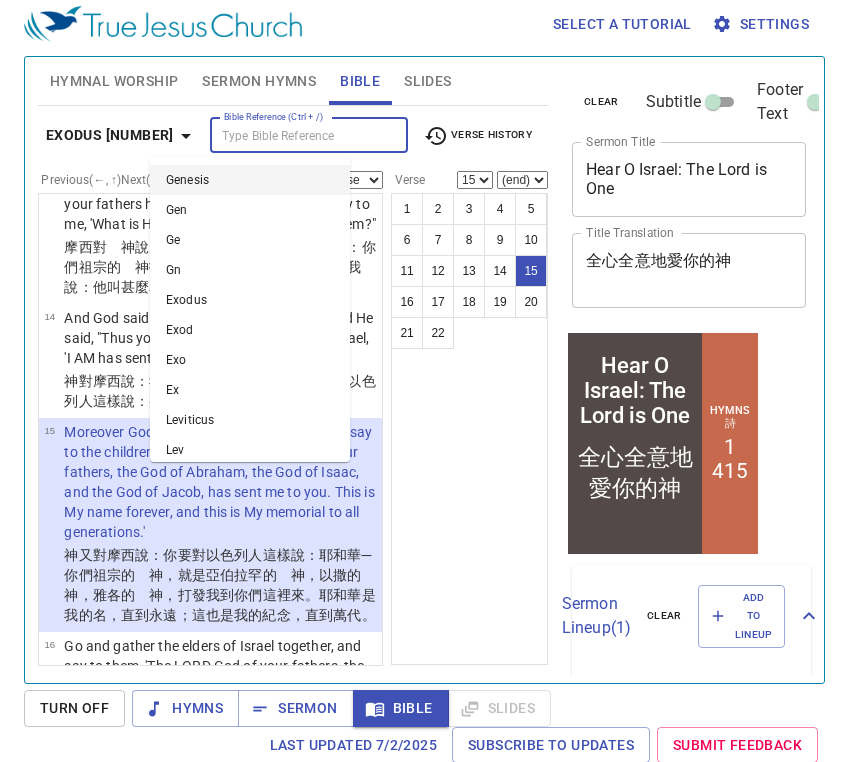 click on "Verse History" at bounding box center (478, 136) 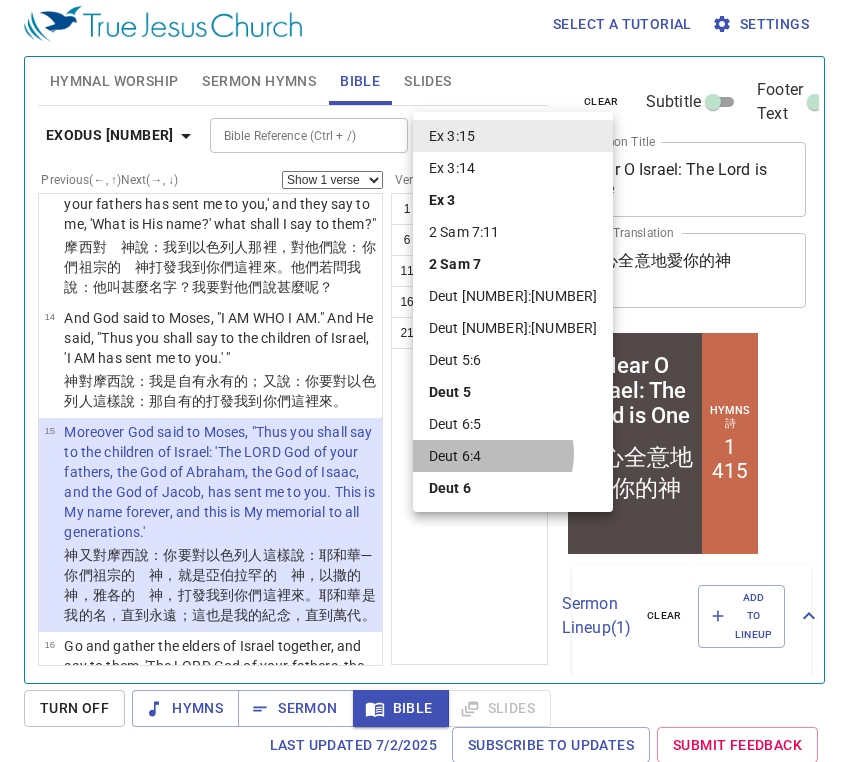 click on "Deut 6:4" at bounding box center (513, 456) 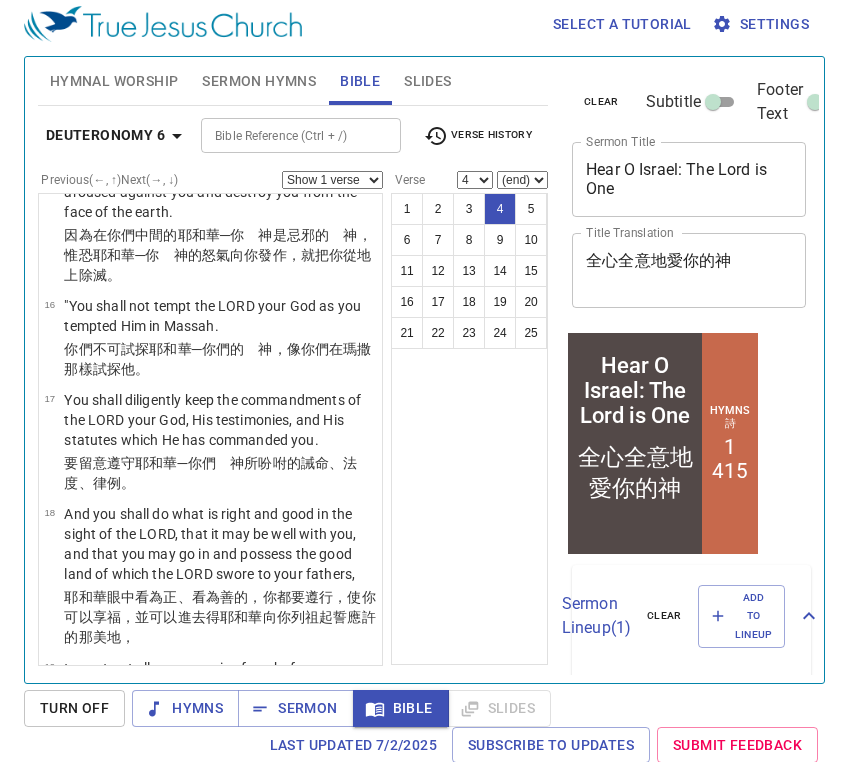 scroll, scrollTop: 322, scrollLeft: 0, axis: vertical 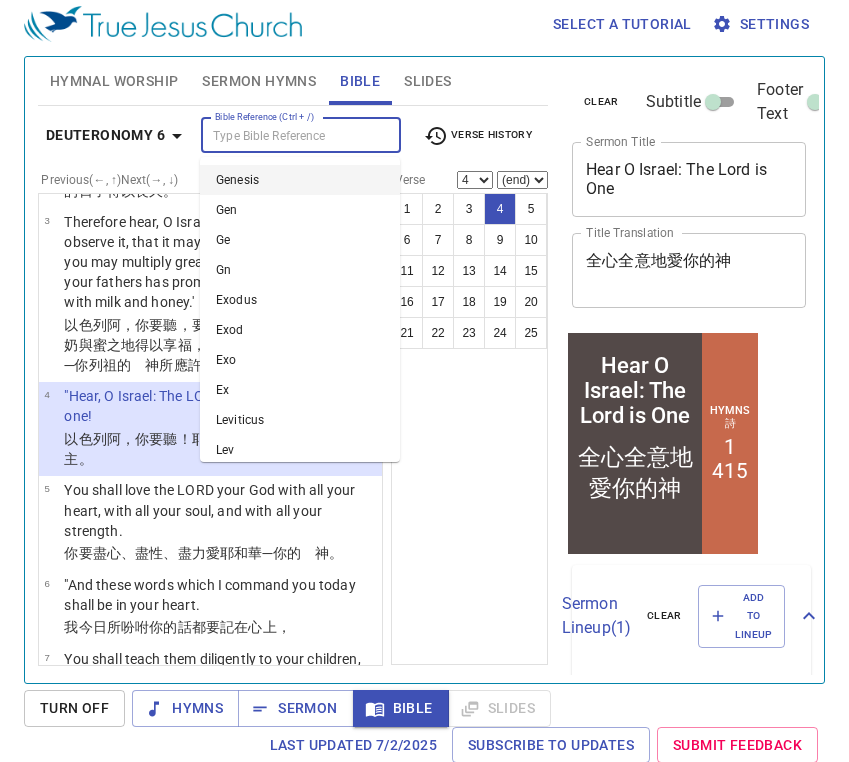 click on "Bible Reference (Ctrl + /)" at bounding box center (284, 135) 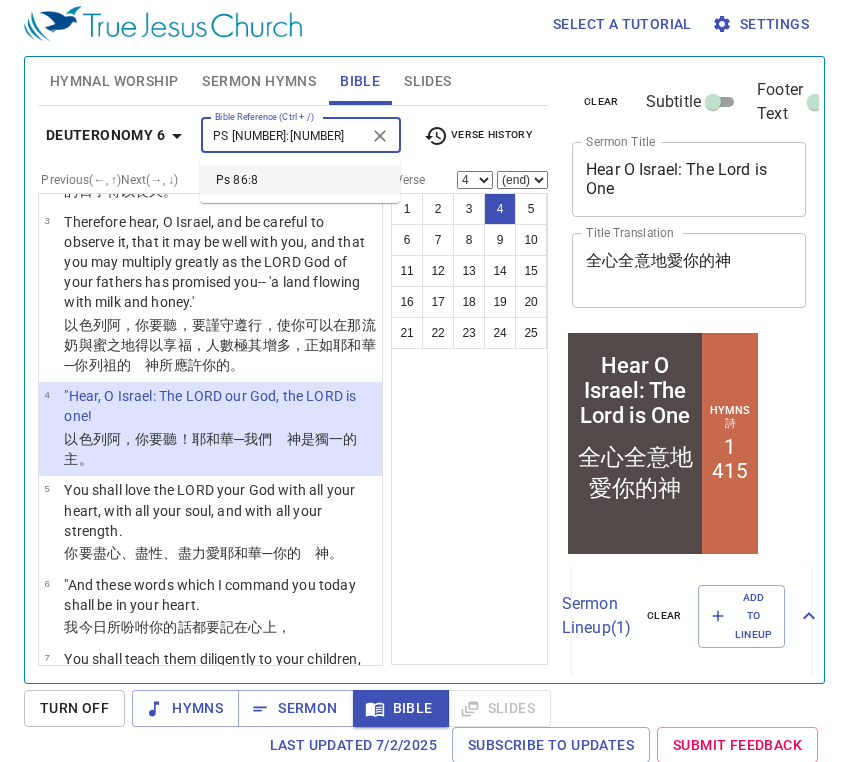 type on "PS 86:8" 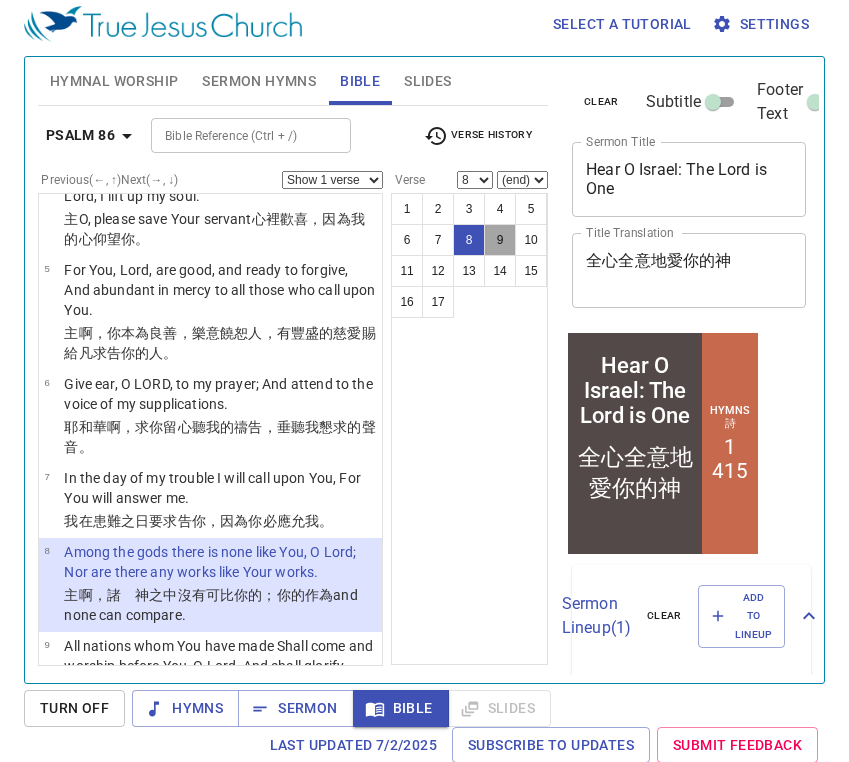 click on "9" at bounding box center (500, 240) 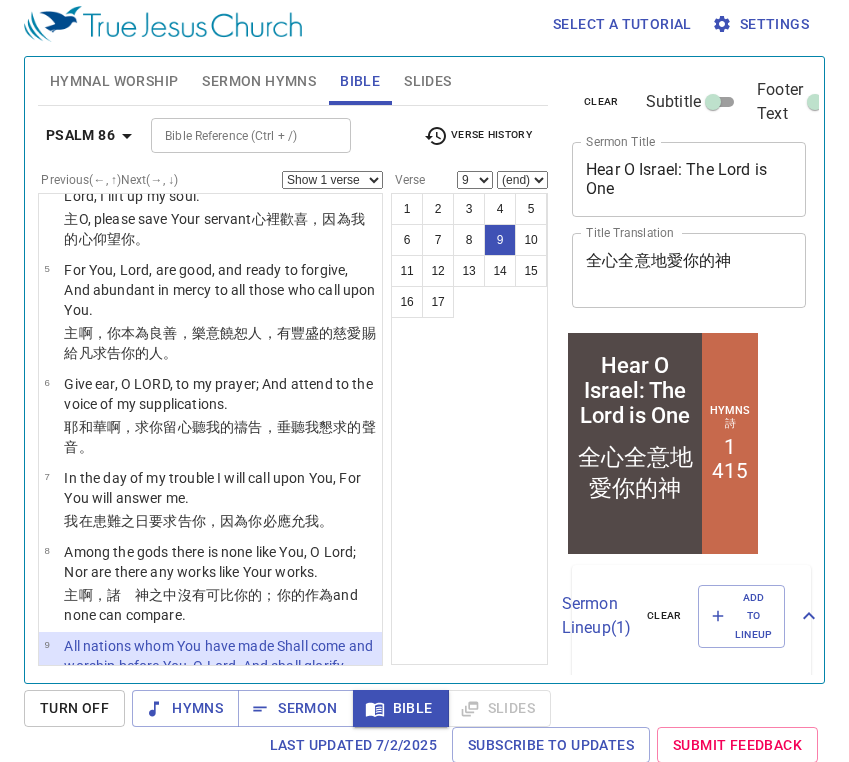 scroll, scrollTop: 542, scrollLeft: 0, axis: vertical 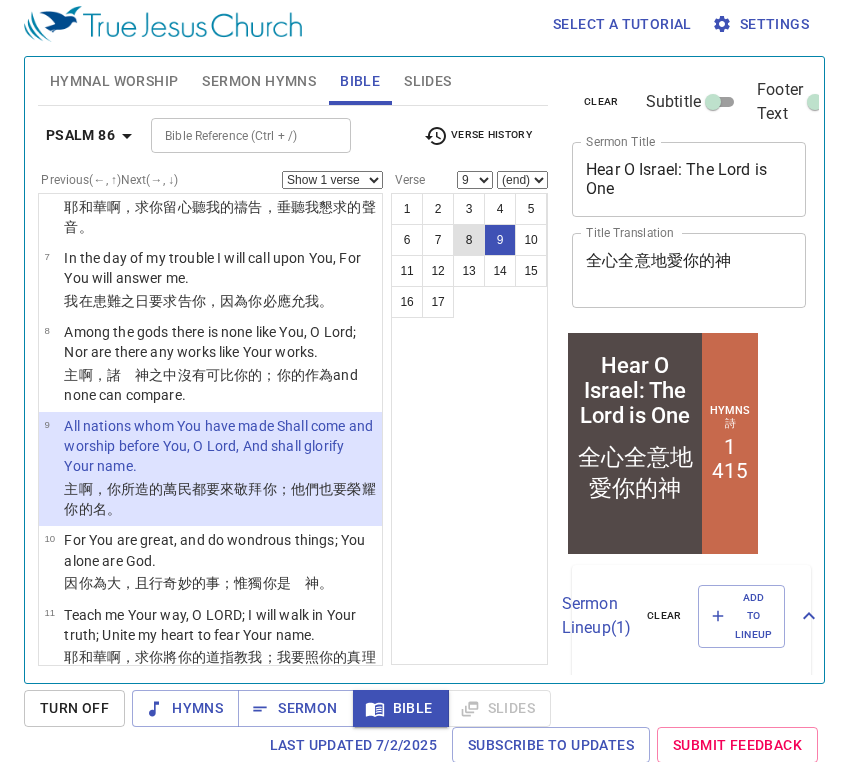 click on "8" at bounding box center (469, 240) 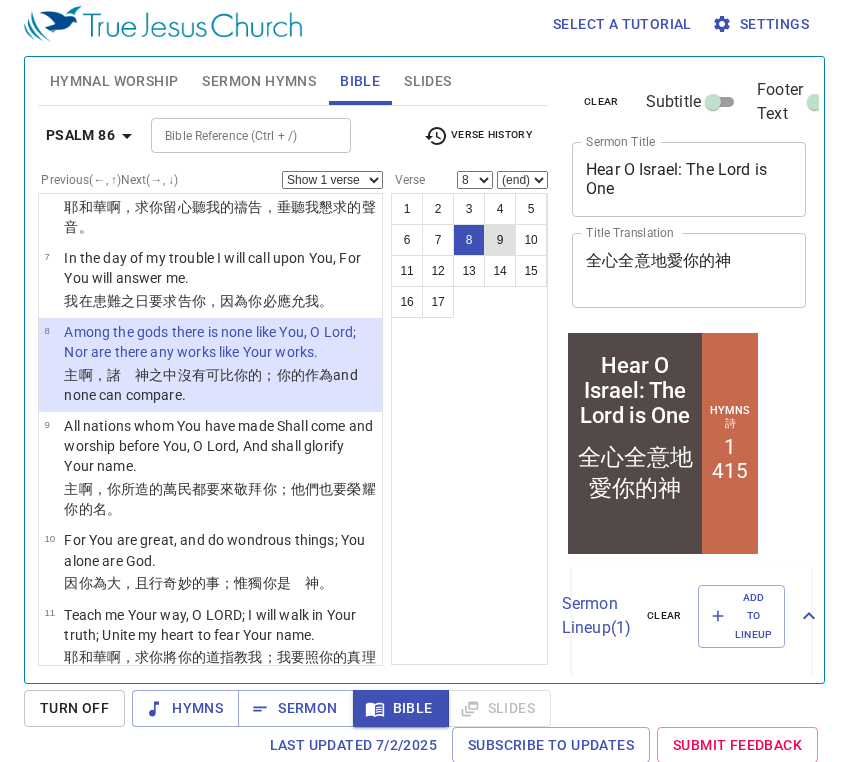 click on "9" at bounding box center (500, 240) 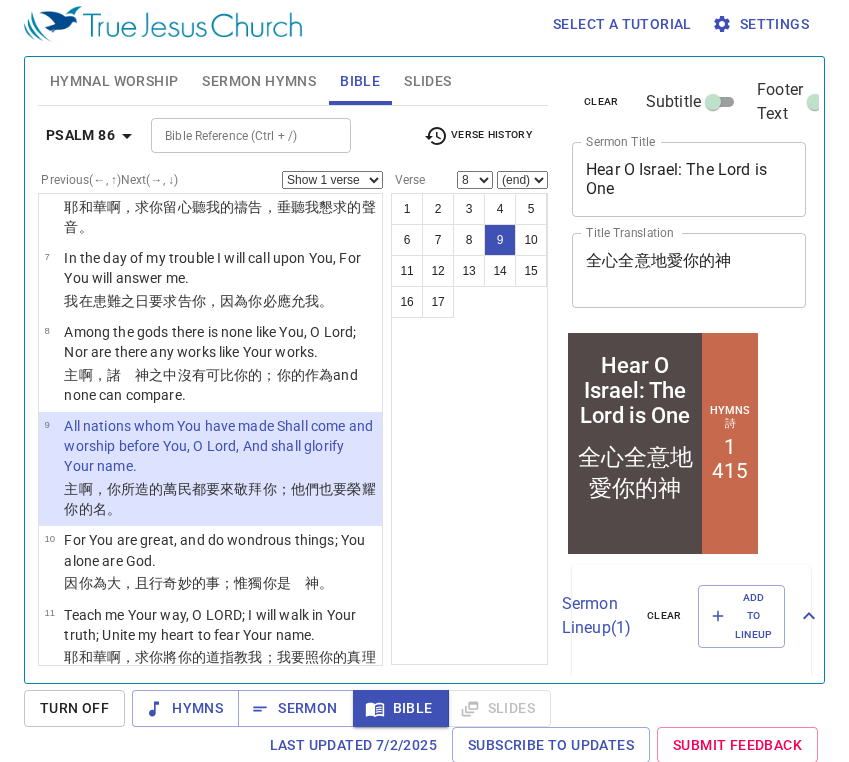select on "9" 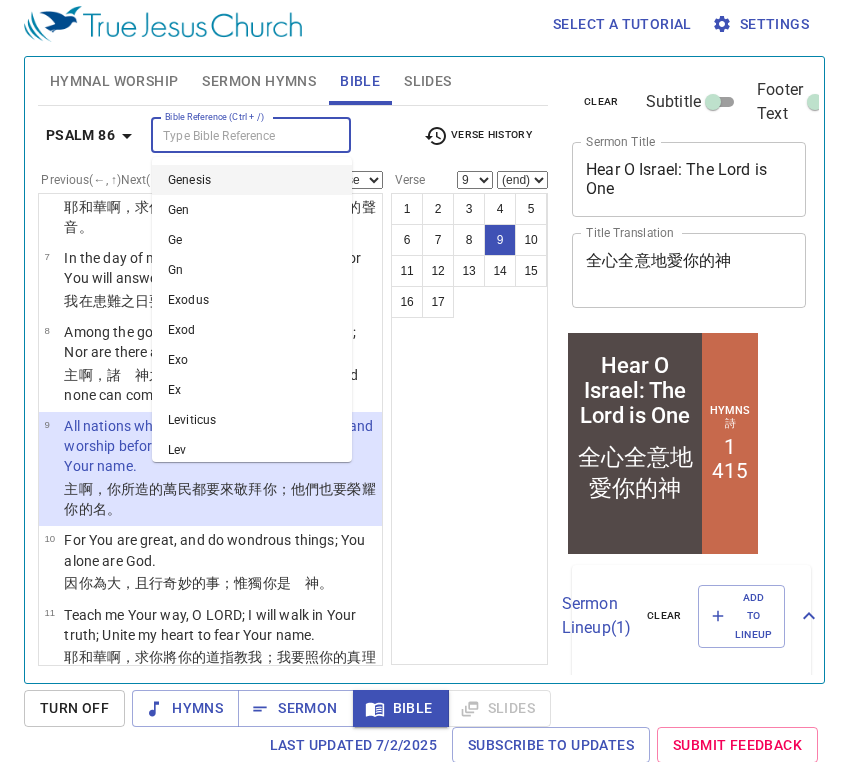 click on "Bible Reference (Ctrl + /)" at bounding box center [234, 135] 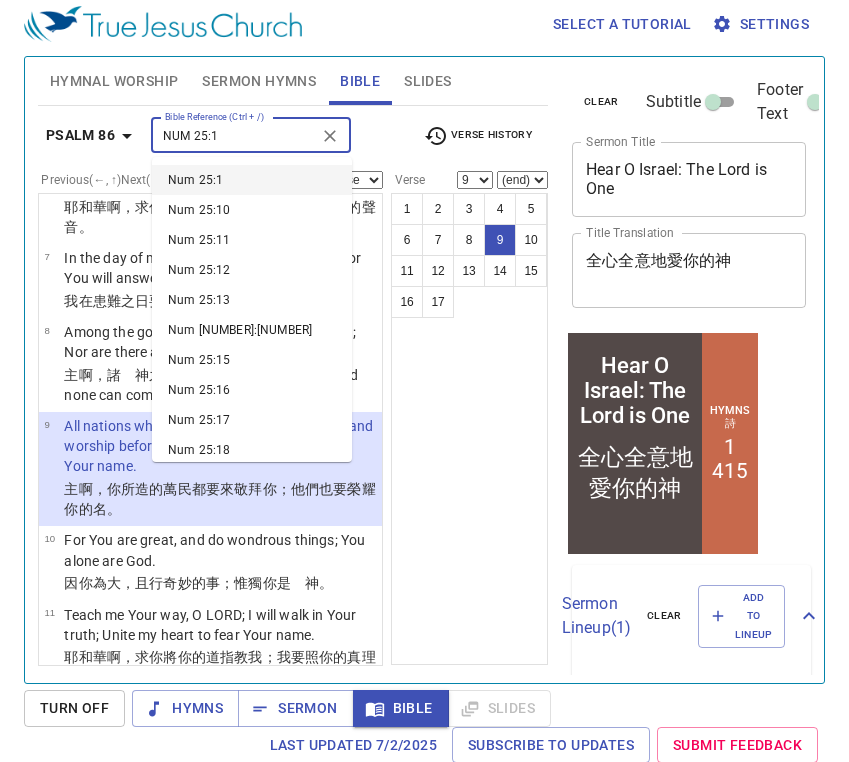 type on "NUM 25:1" 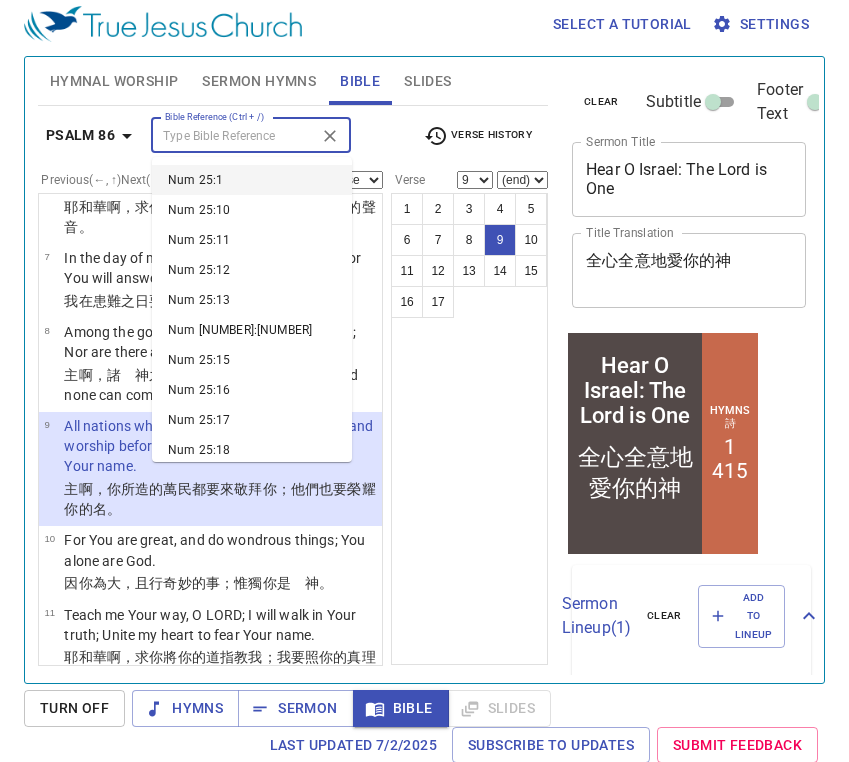 scroll, scrollTop: 0, scrollLeft: 0, axis: both 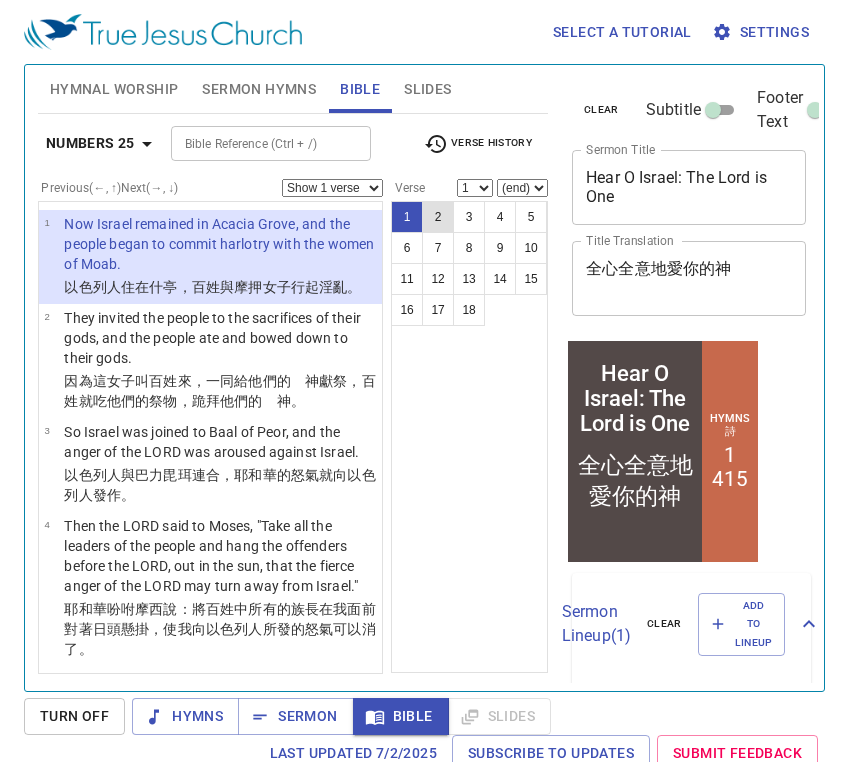 click on "2" at bounding box center (438, 217) 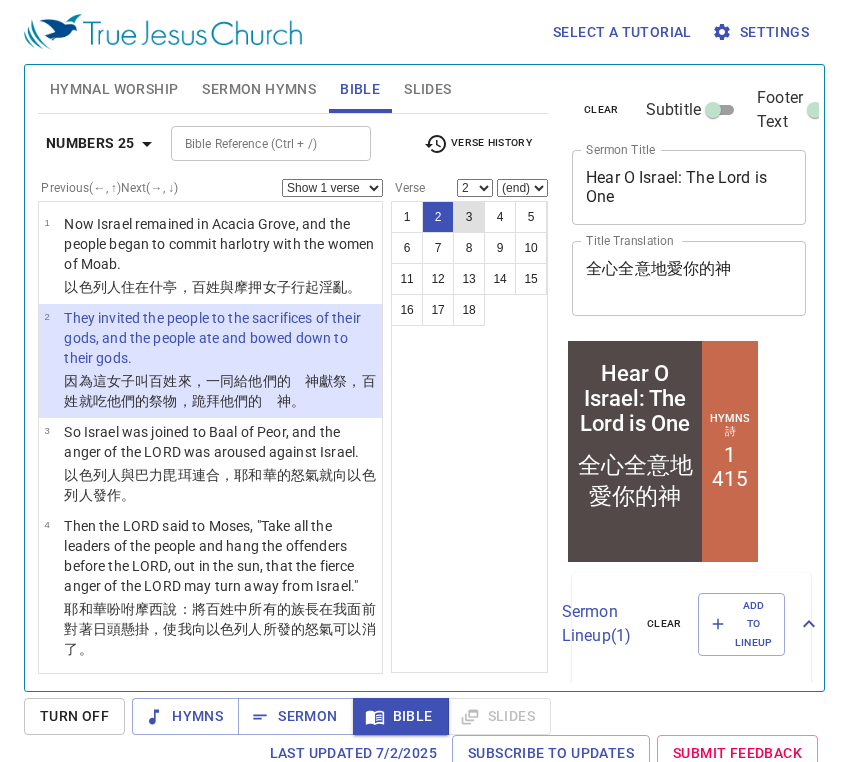 click on "3" at bounding box center (469, 217) 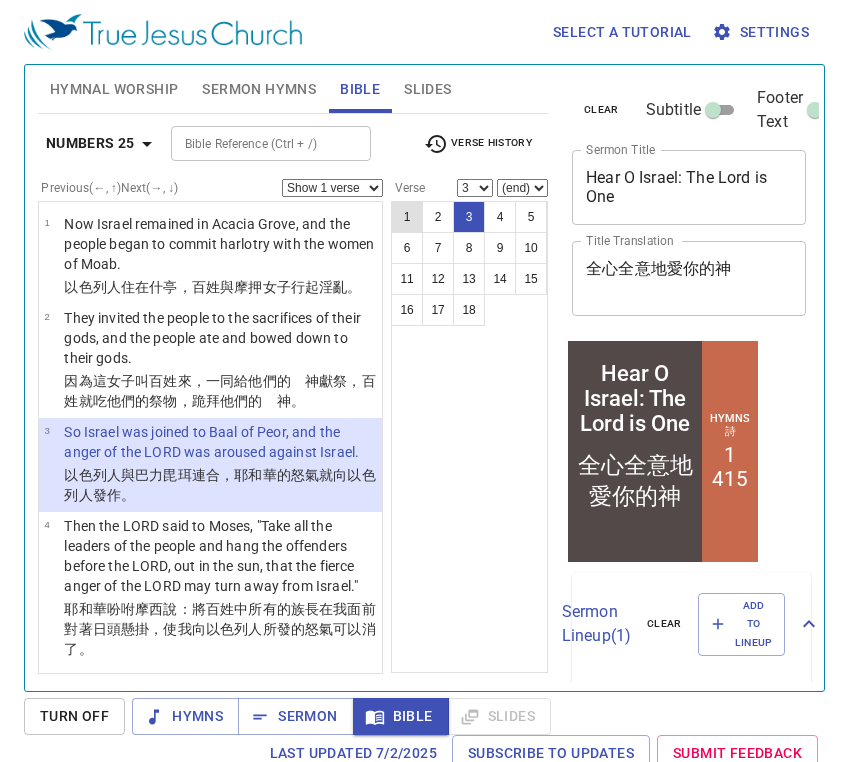 click on "1" at bounding box center [407, 217] 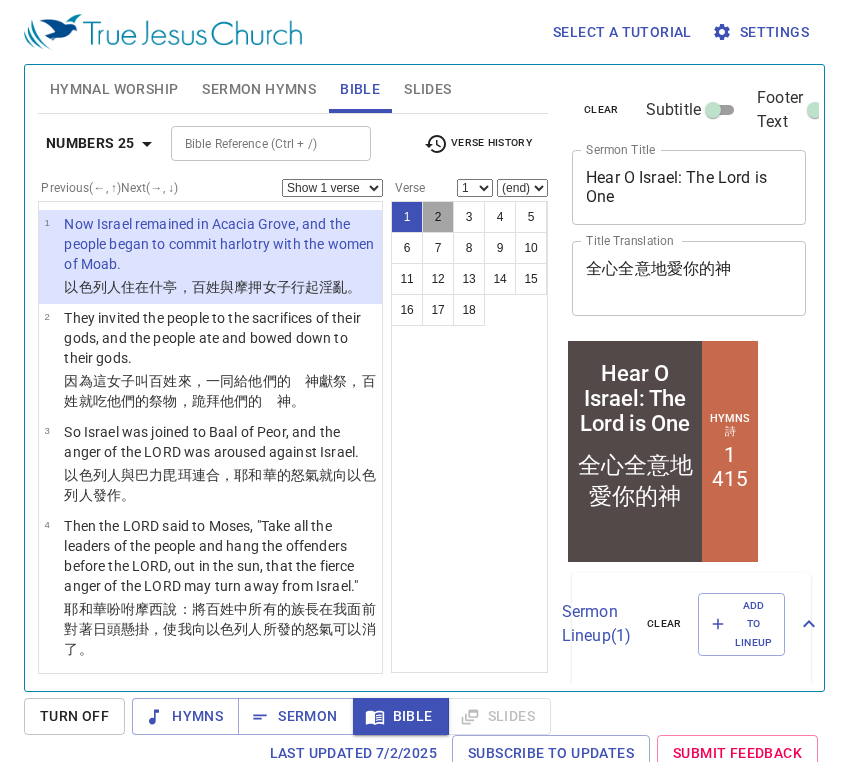 click on "2" at bounding box center (438, 217) 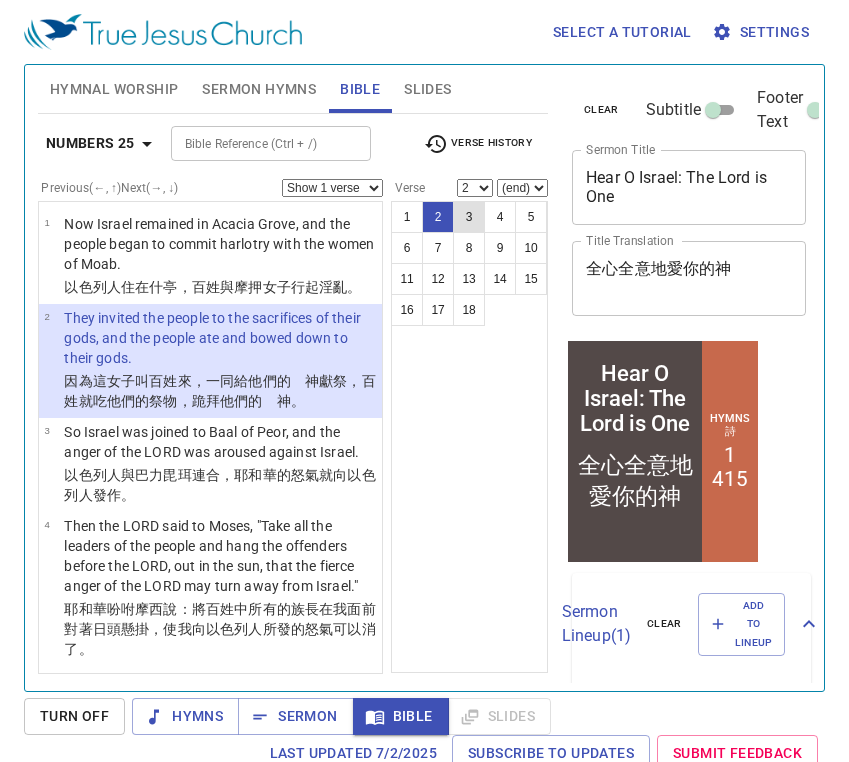click on "3" at bounding box center [469, 217] 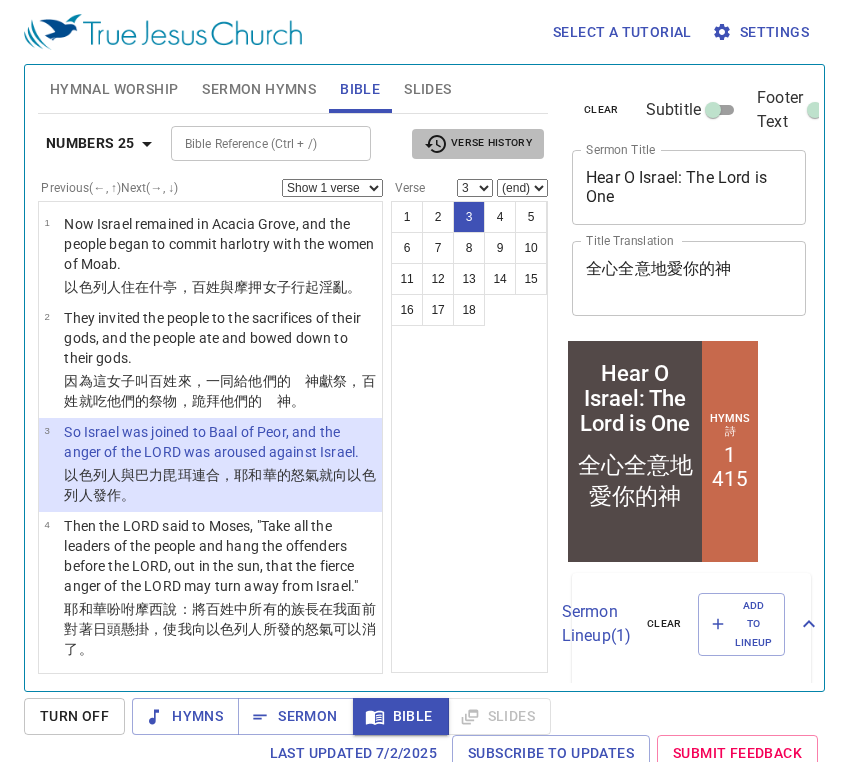 click on "Verse History" at bounding box center (478, 144) 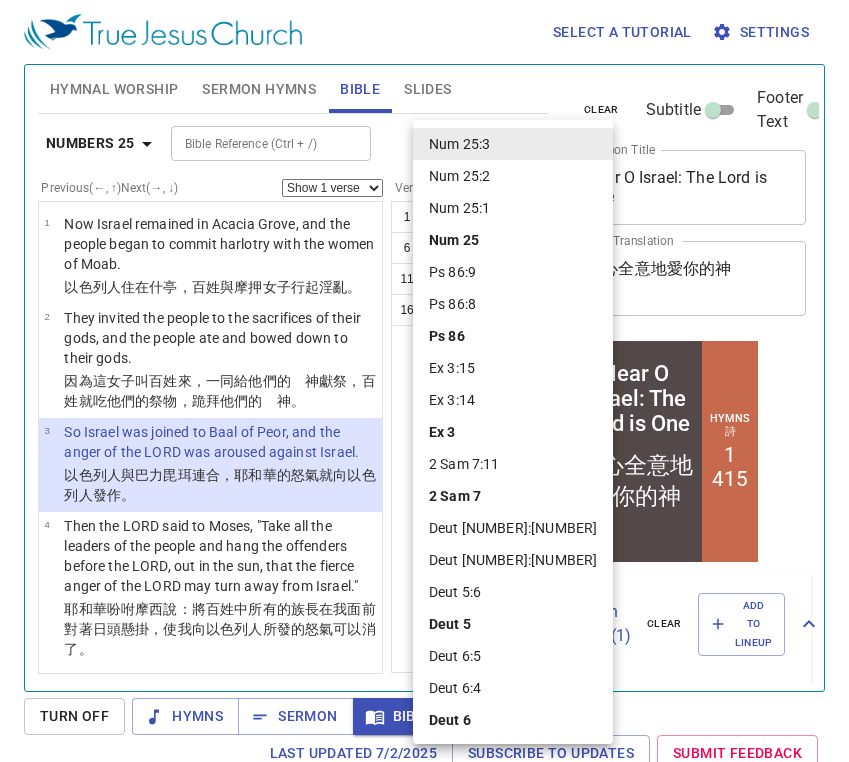 click at bounding box center [424, 381] 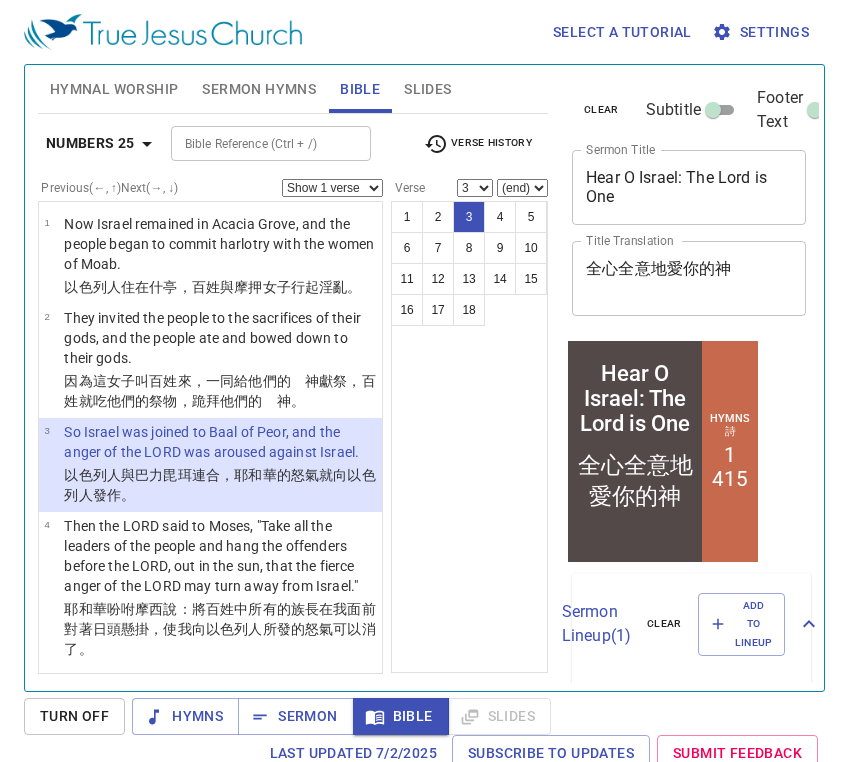 click on "Bible Reference (Ctrl + /)" at bounding box center (254, 143) 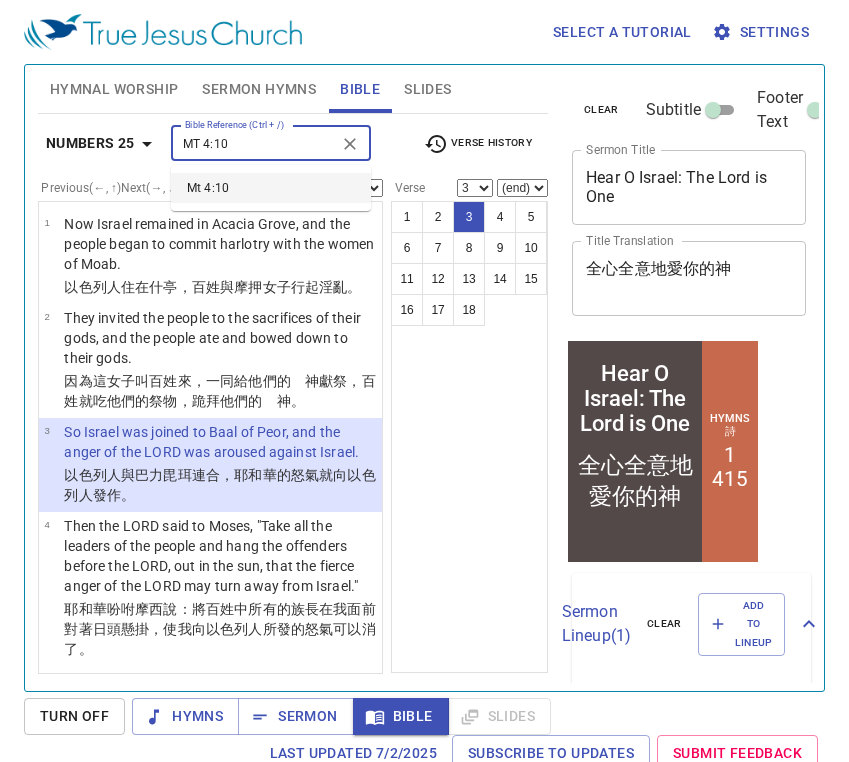 type on "MT 4:10" 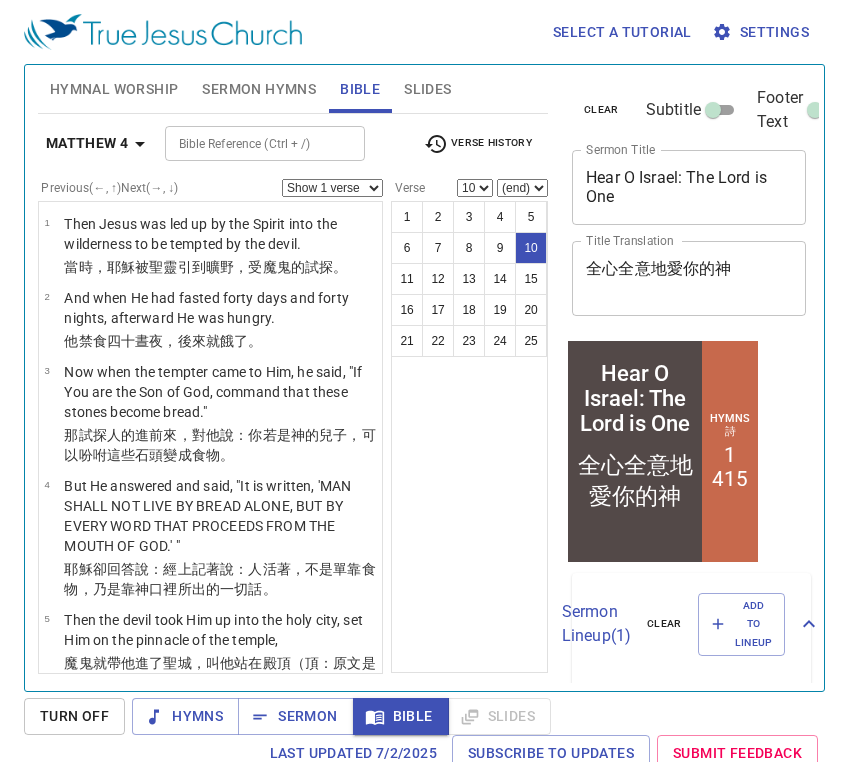 scroll, scrollTop: 8, scrollLeft: 0, axis: vertical 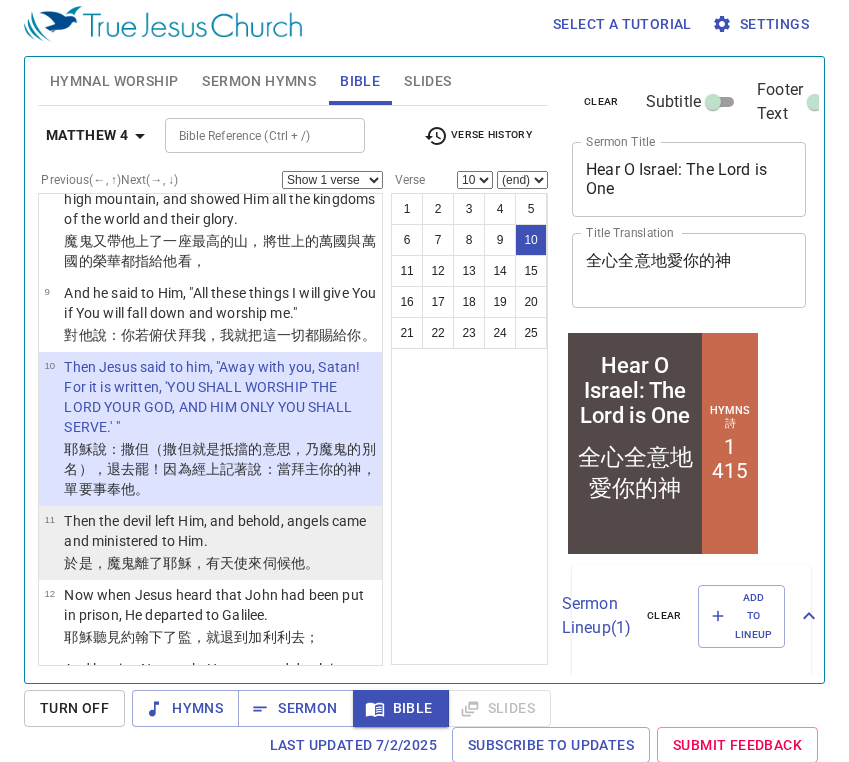 click on "Then the devil left Him, and behold, angels came and ministered to Him." at bounding box center (220, 531) 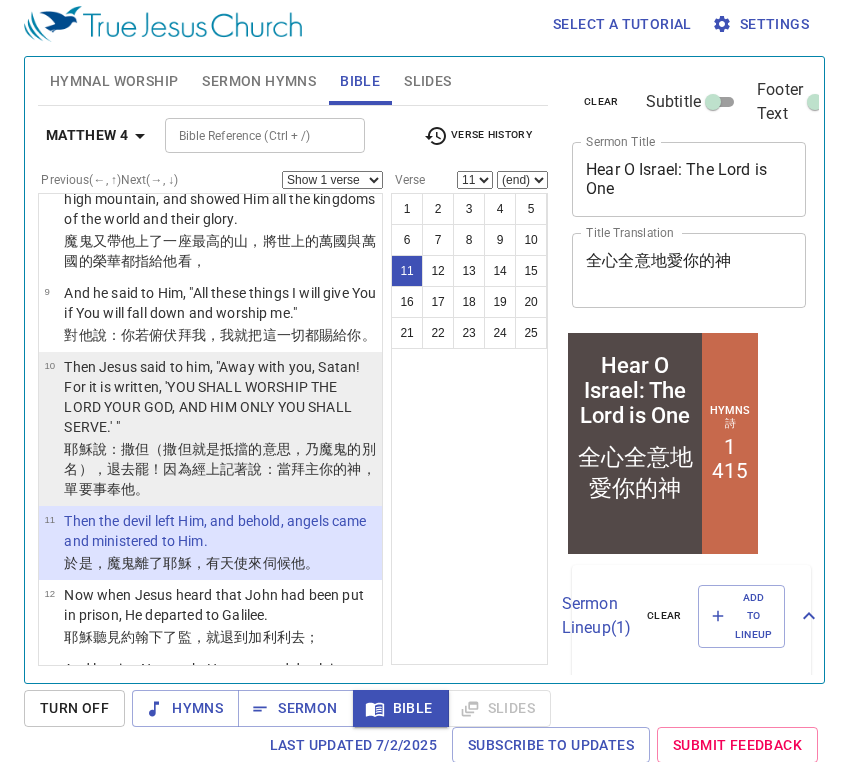 click on "（撒但就是抵擋的意思，乃魔鬼的別名），退去罷 ！因為 經上記著 說：當拜 主 你的 神 ，單要 事奉 他 。" at bounding box center (219, 469) 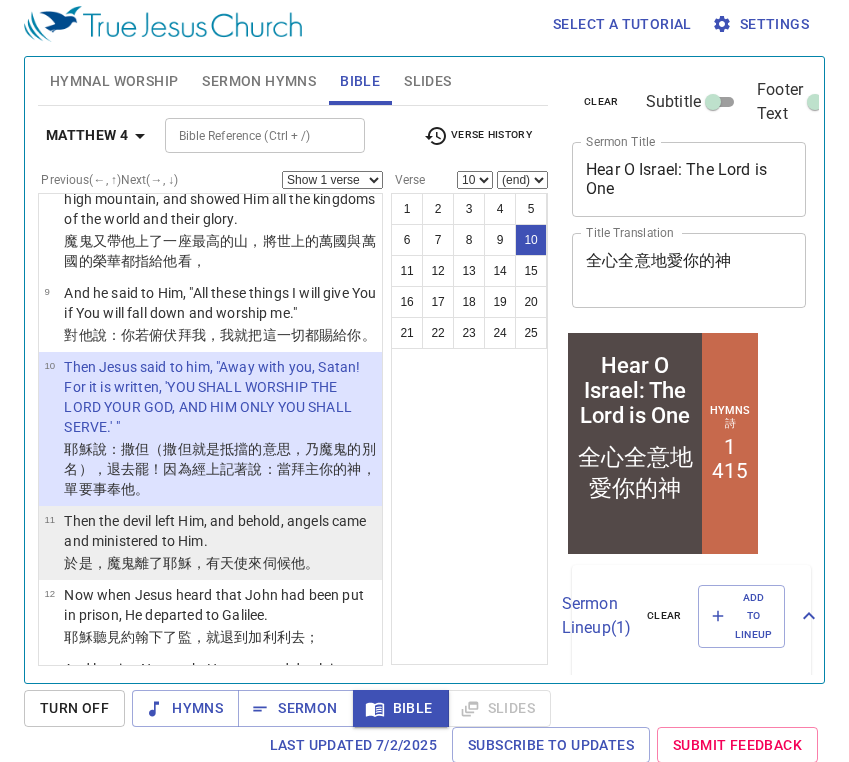 click on "Then the devil left Him, and behold, angels came and ministered to Him." at bounding box center [220, 531] 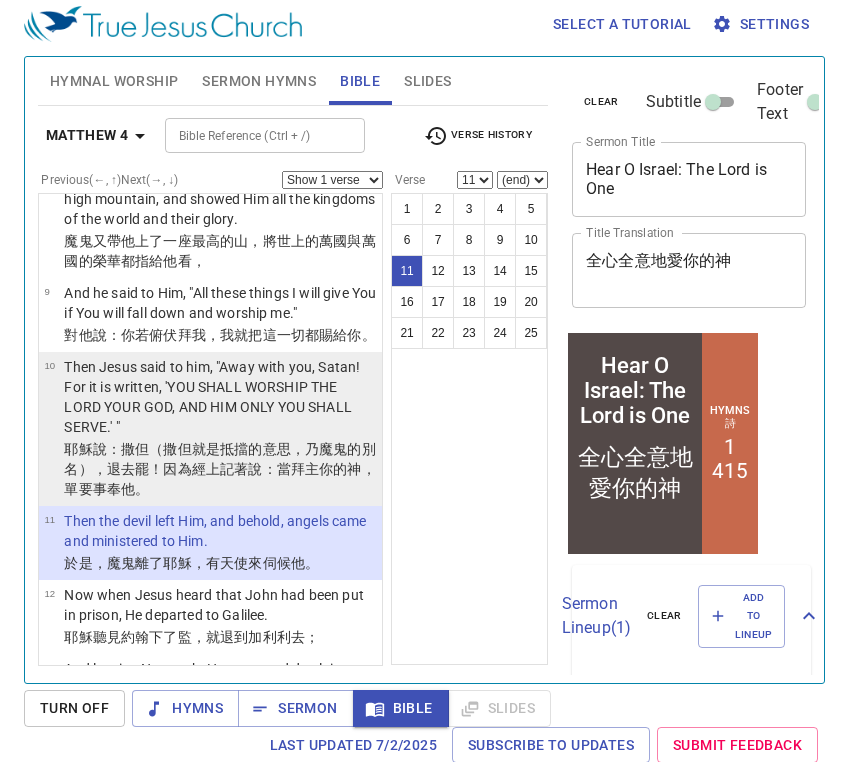 click on "Then Jesus said to him, "Away with you, Satan! For it is written, 'YOU SHALL WORSHIP THE LORD YOUR GOD, AND HIM ONLY YOU SHALL SERVE.' "" at bounding box center [220, 397] 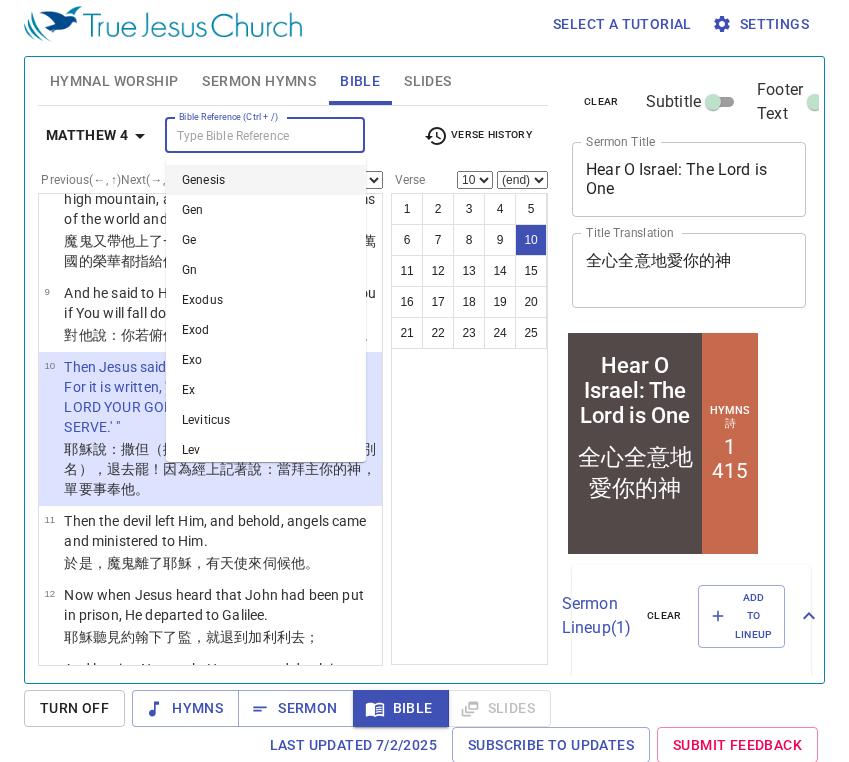 click on "Bible Reference (Ctrl + /)" at bounding box center (248, 135) 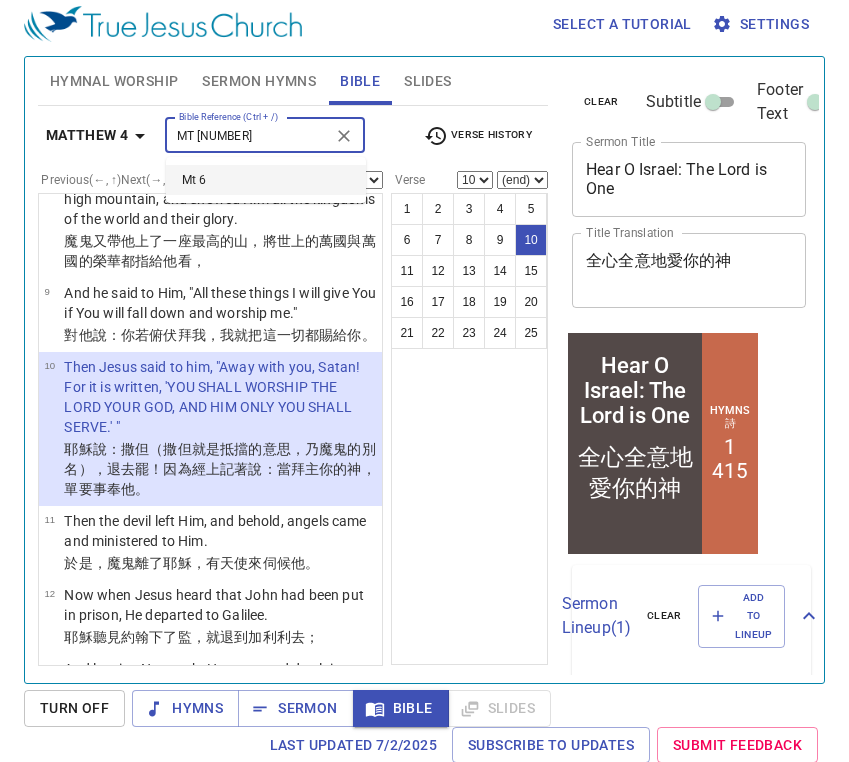 type on "MT 6" 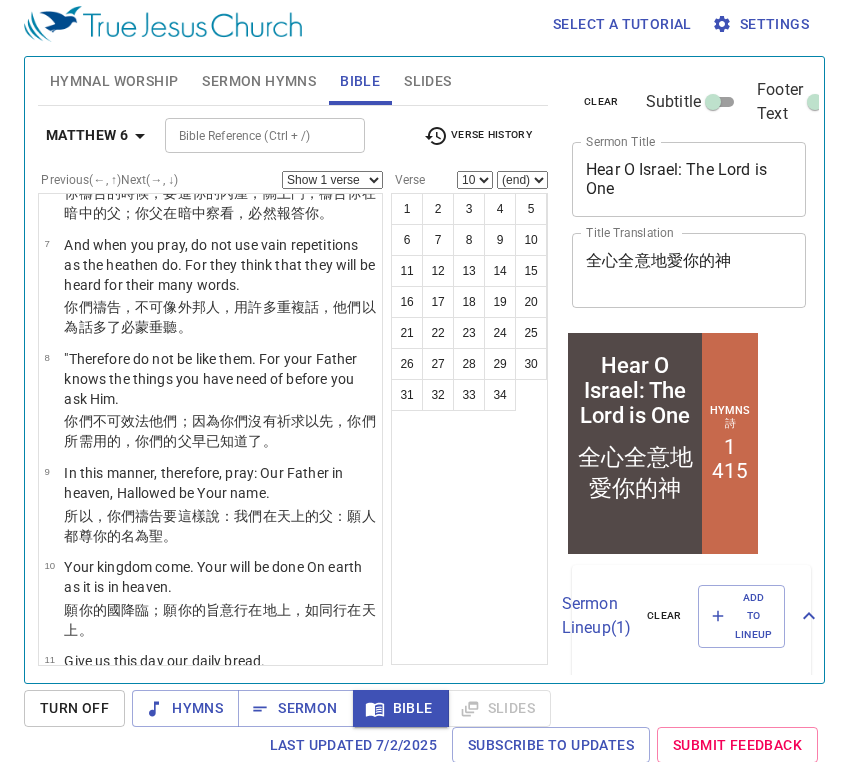 scroll, scrollTop: 0, scrollLeft: 0, axis: both 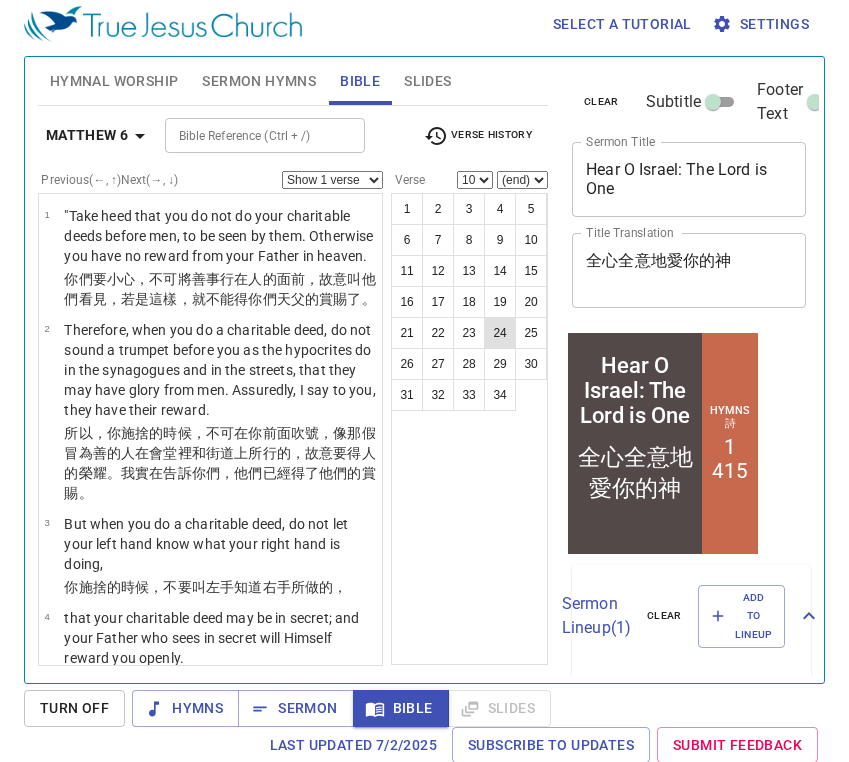 click on "24" at bounding box center [500, 333] 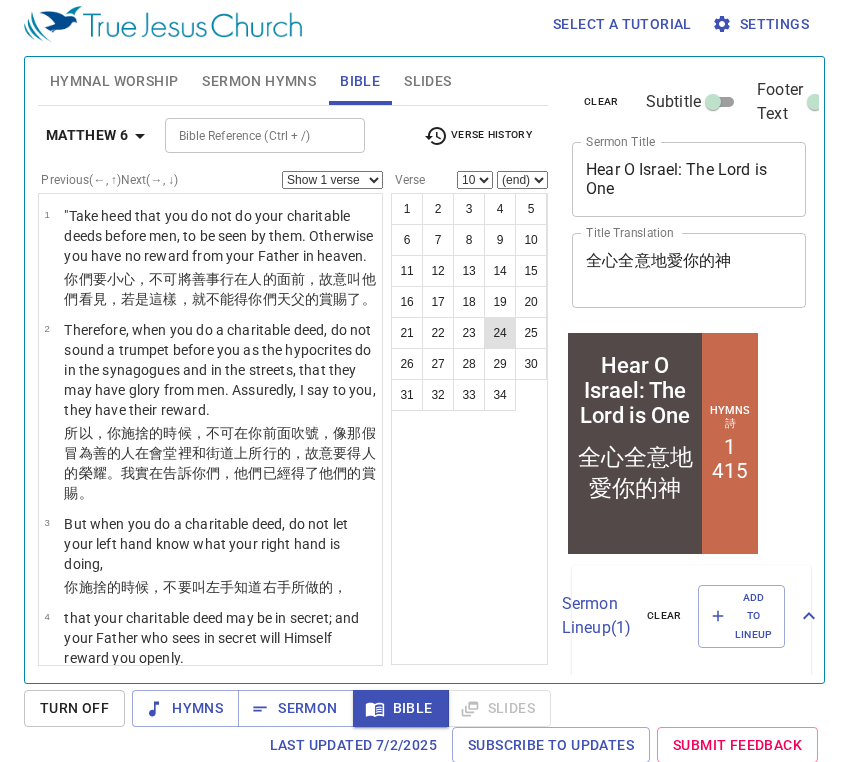 select on "24" 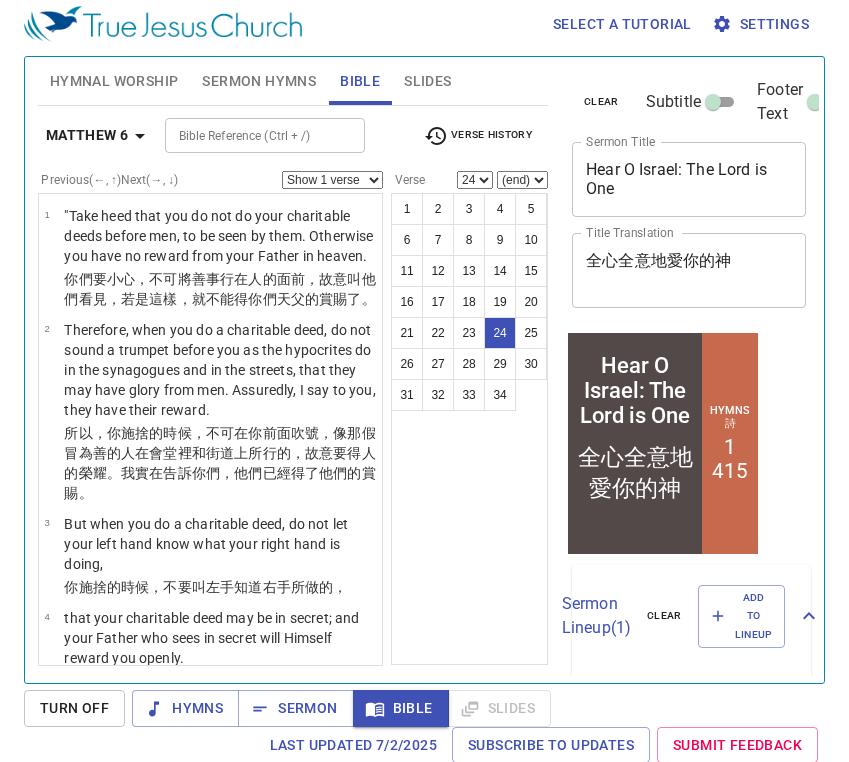 scroll, scrollTop: 2471, scrollLeft: 0, axis: vertical 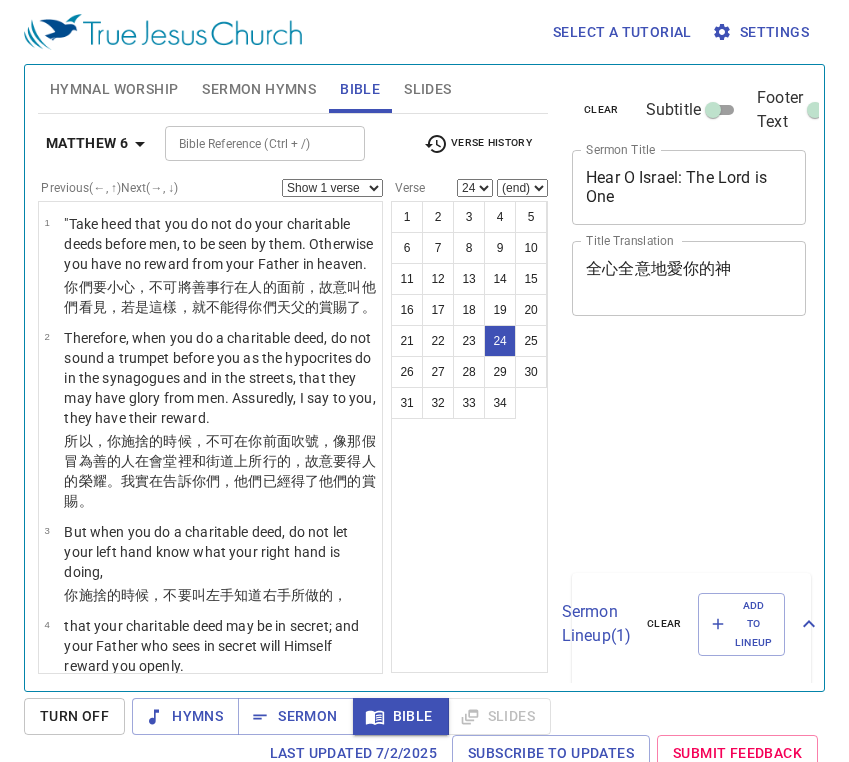 select on "24" 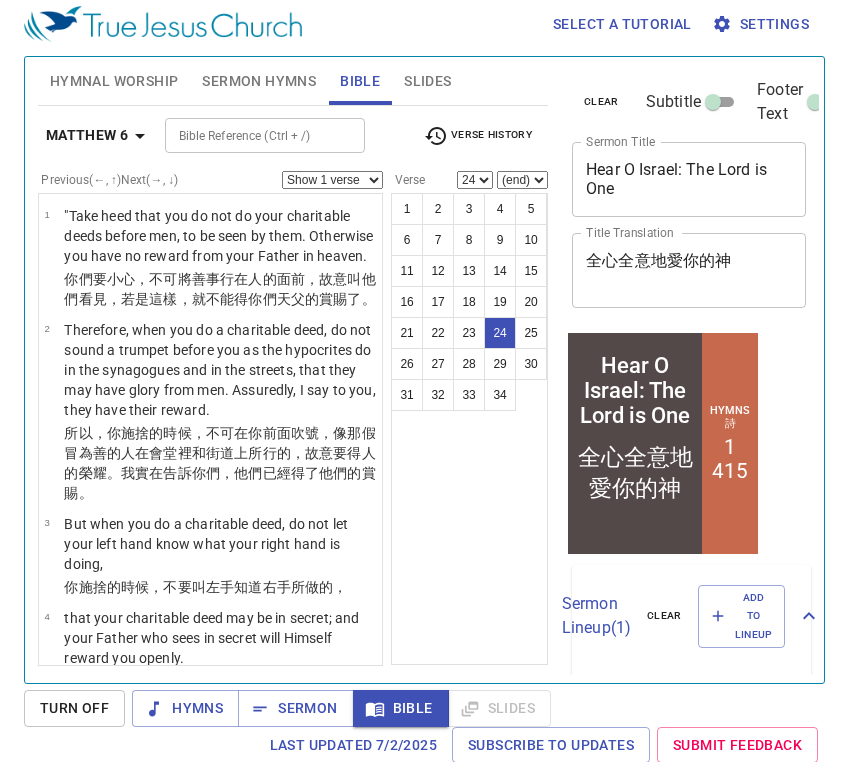 scroll, scrollTop: 8, scrollLeft: 0, axis: vertical 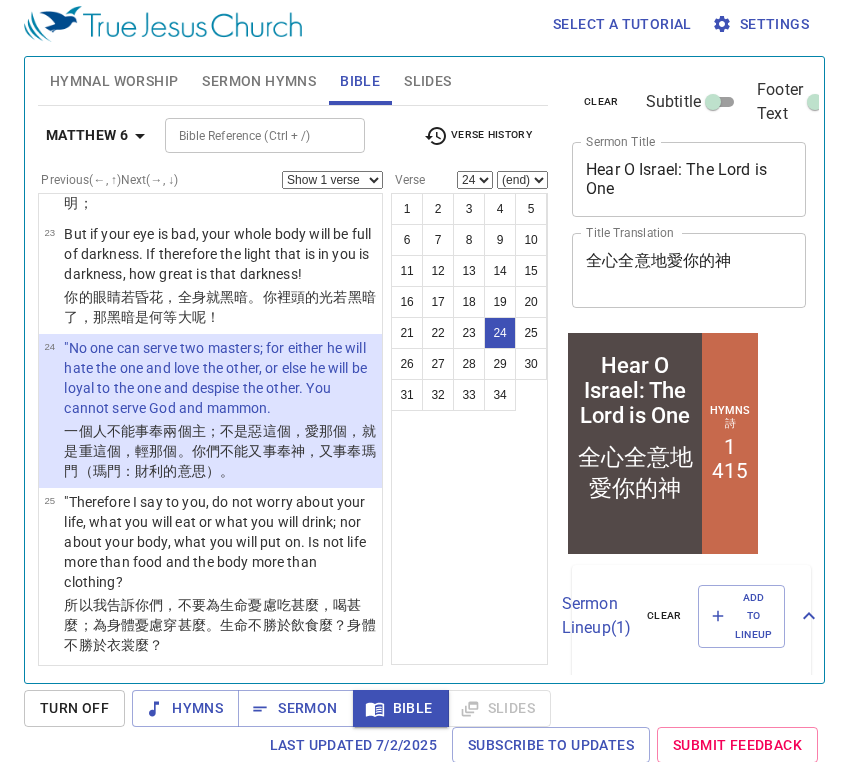 click on "Bible Reference (Ctrl + /)" at bounding box center [248, 135] 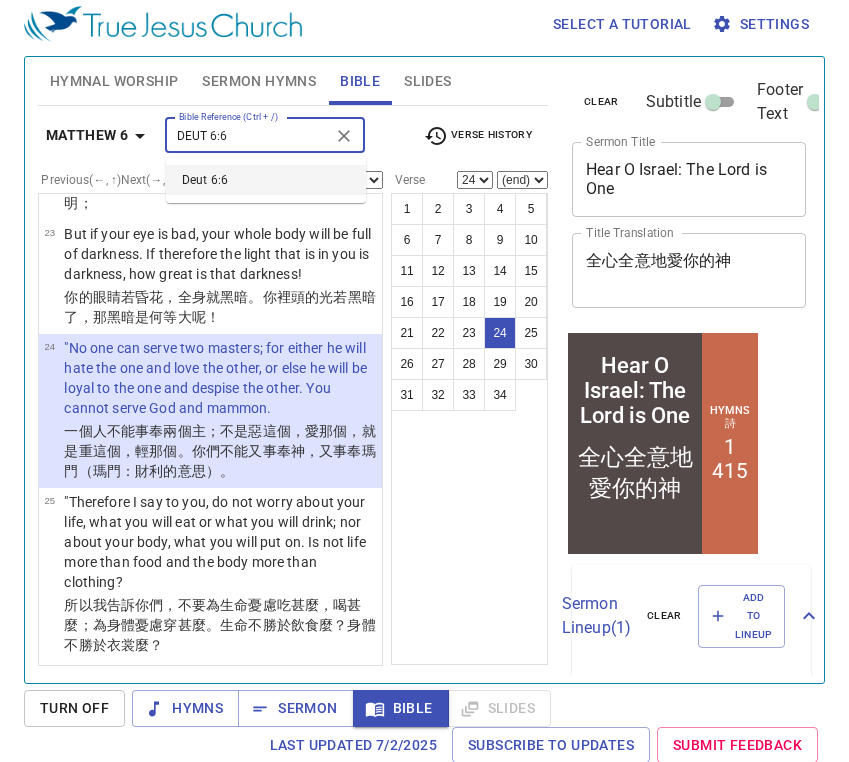 type on "DEUT 6:6" 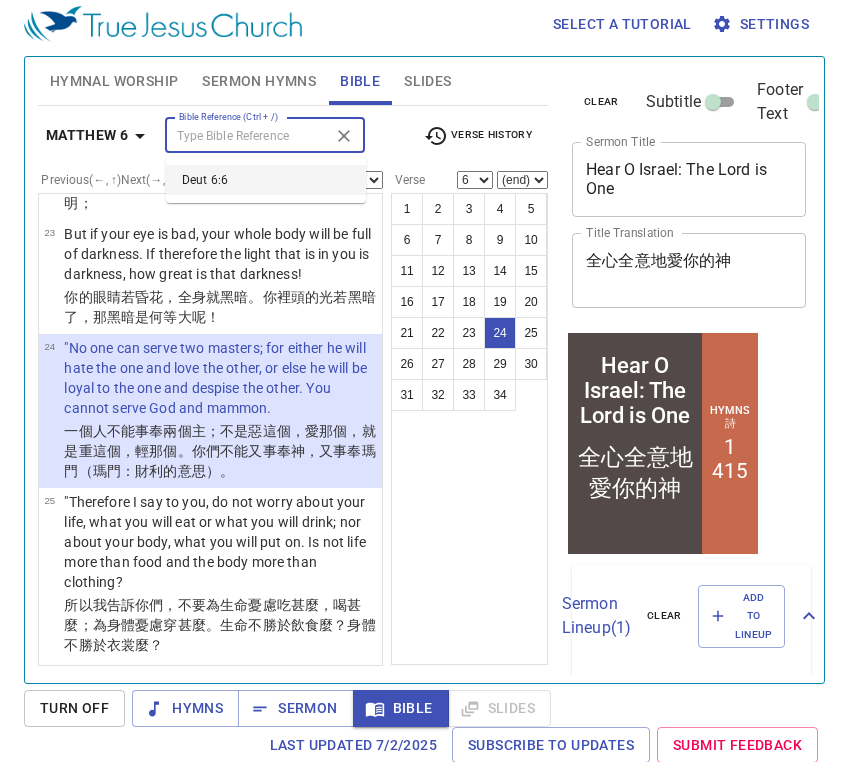 scroll, scrollTop: 500, scrollLeft: 0, axis: vertical 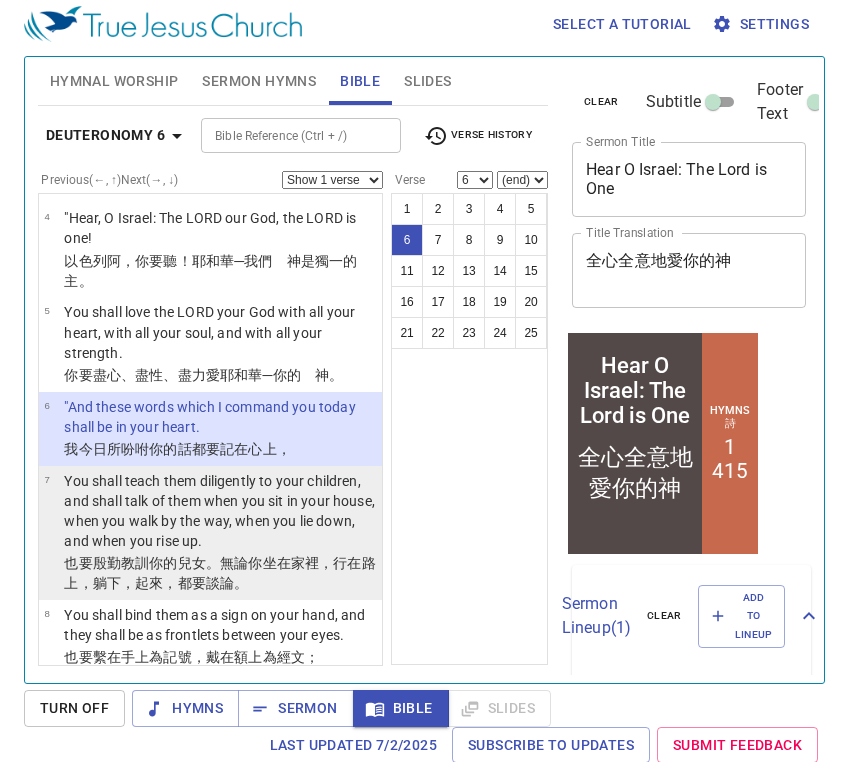 click on "You shall teach them diligently to your children, and shall talk of them when you sit in your house, when you walk by the way, when you lie down, and when you rise up." at bounding box center [220, 511] 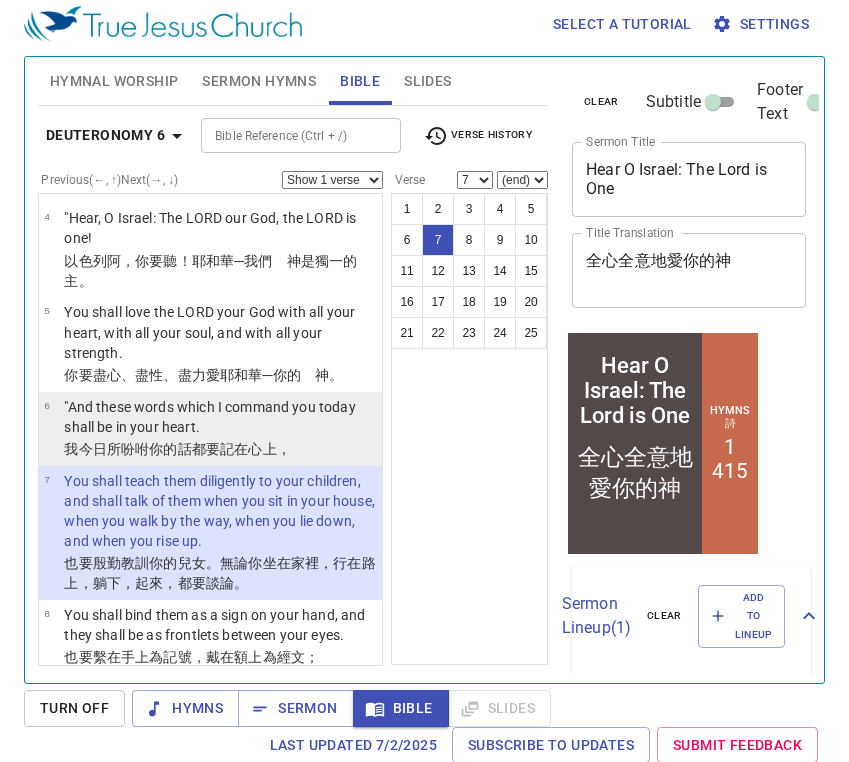 click on ""And these words which I command you today shall be in your heart." at bounding box center (220, 417) 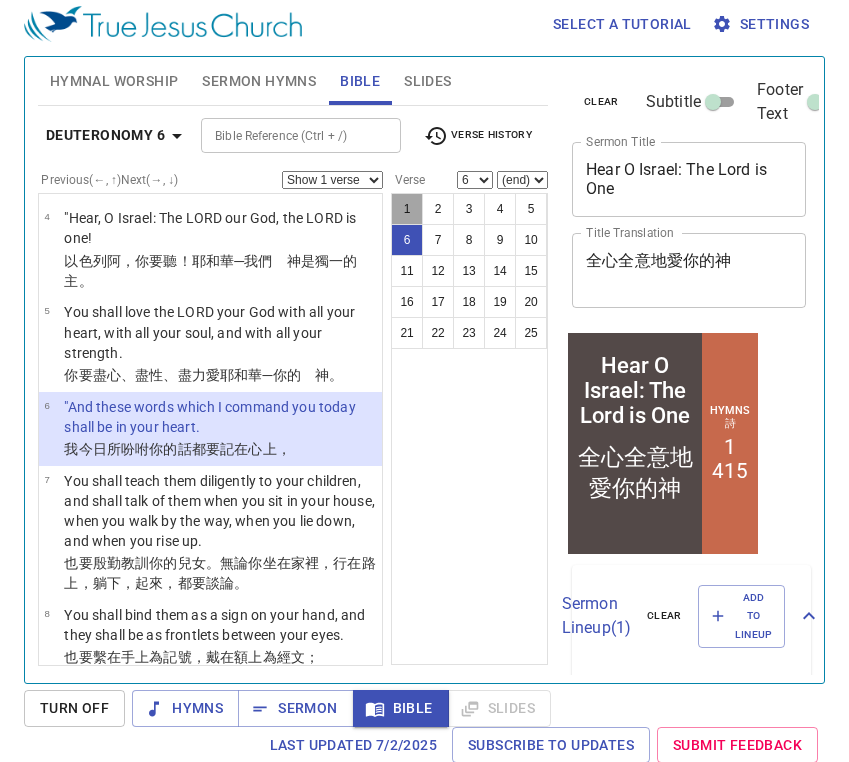 click on "1" at bounding box center [407, 209] 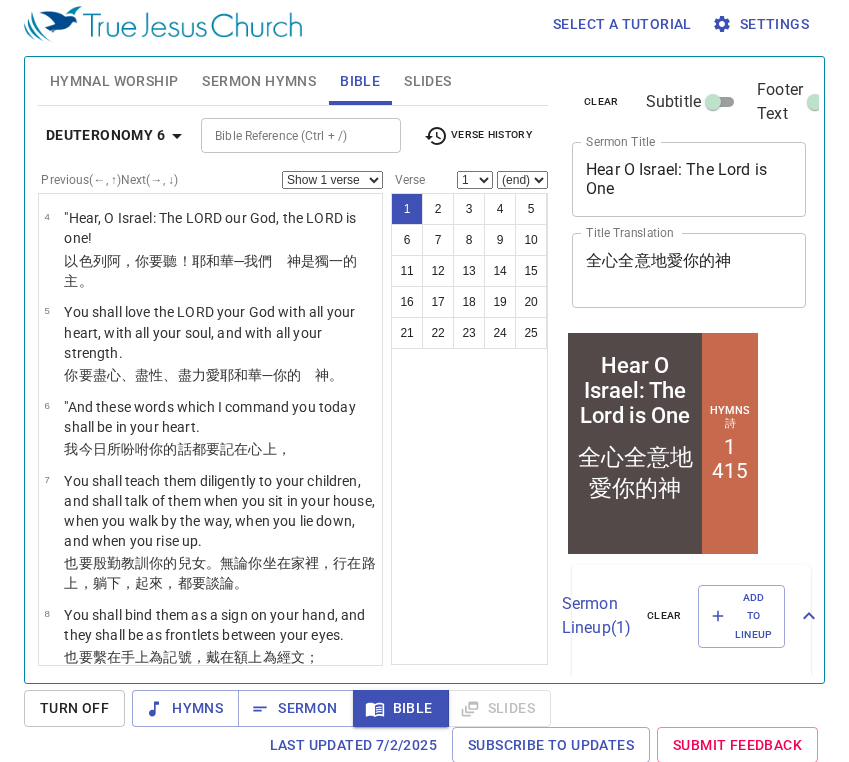 scroll, scrollTop: 0, scrollLeft: 0, axis: both 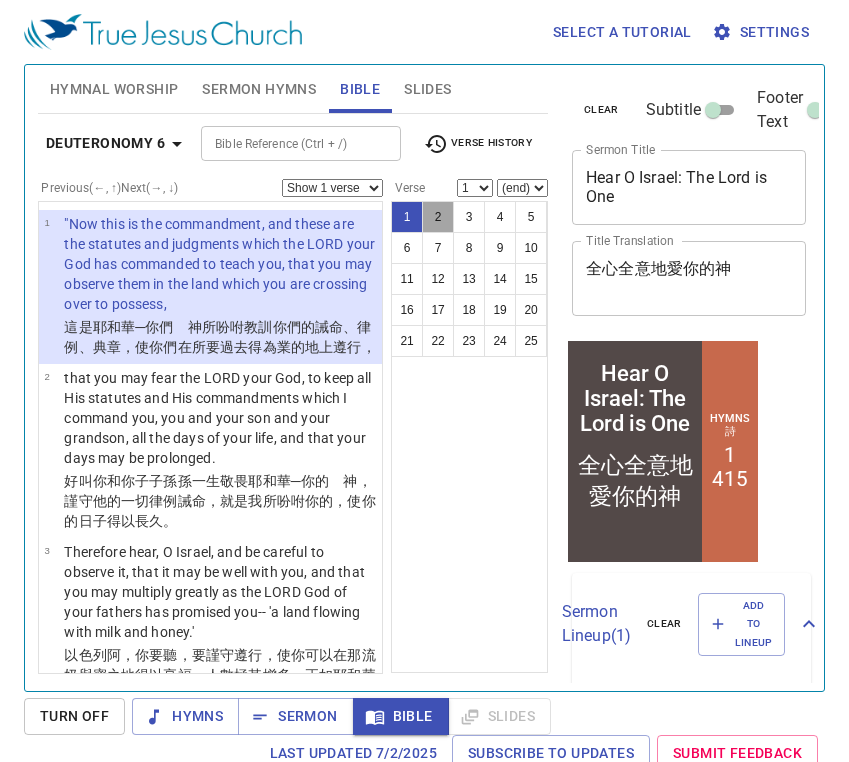 click on "2" at bounding box center (438, 217) 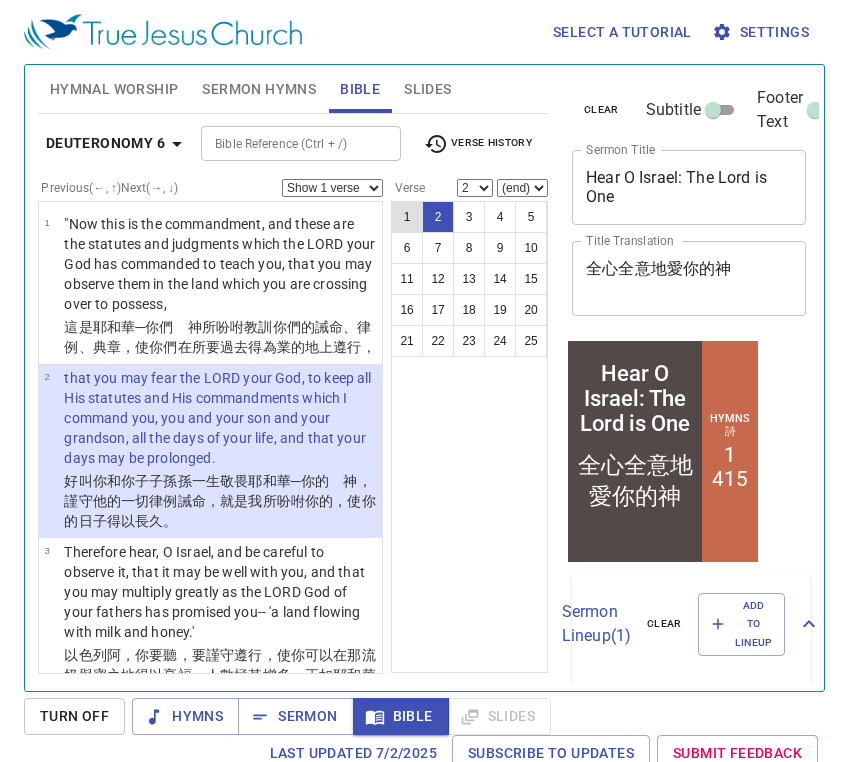click on "1" at bounding box center (407, 217) 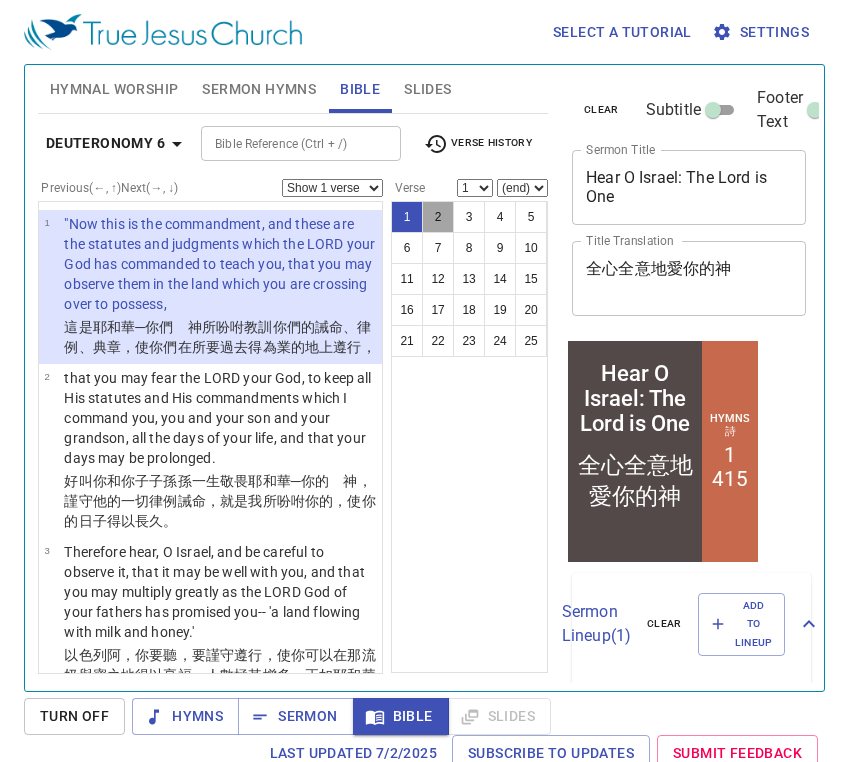 click on "2" at bounding box center [438, 217] 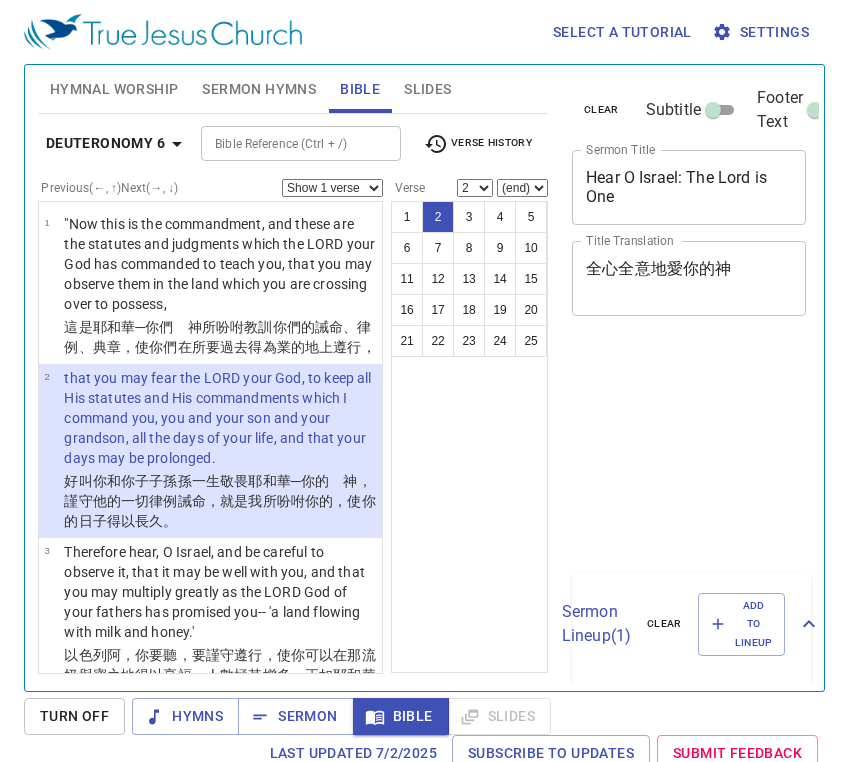 select on "2" 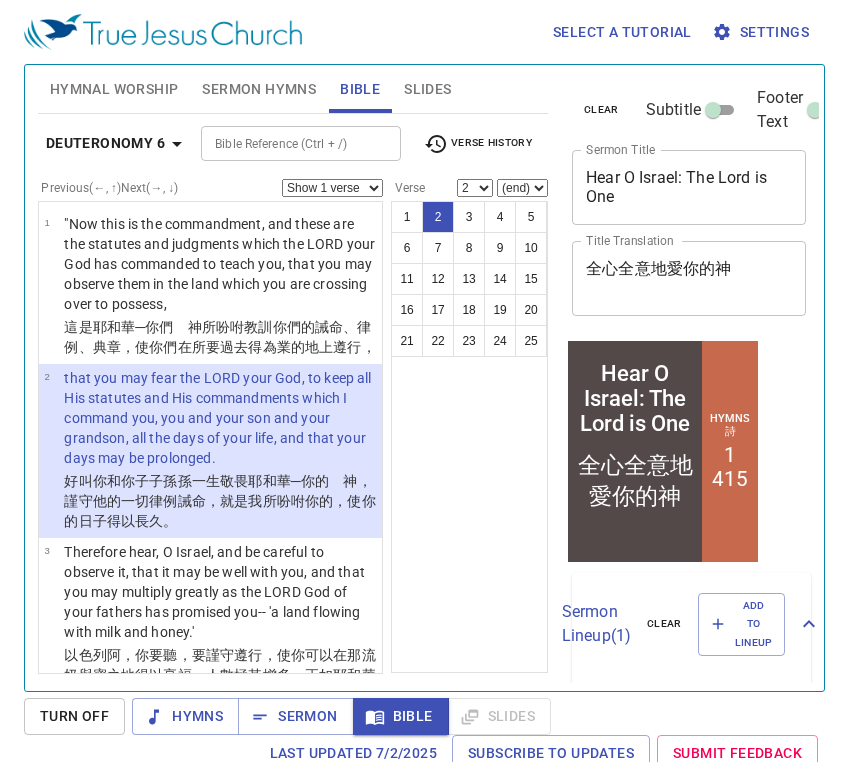 scroll, scrollTop: 0, scrollLeft: 0, axis: both 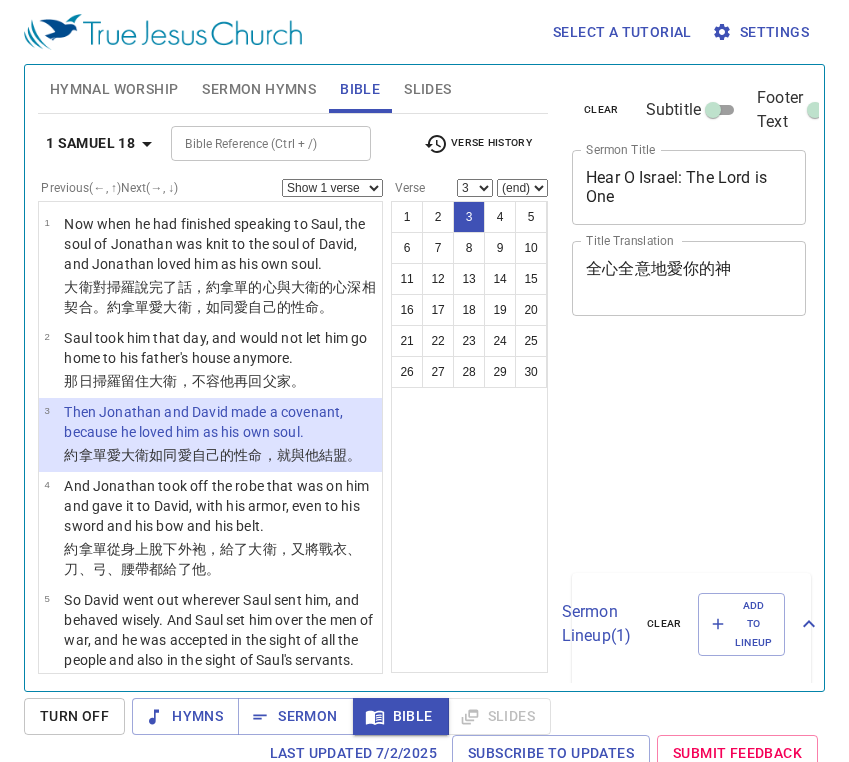 select on "3" 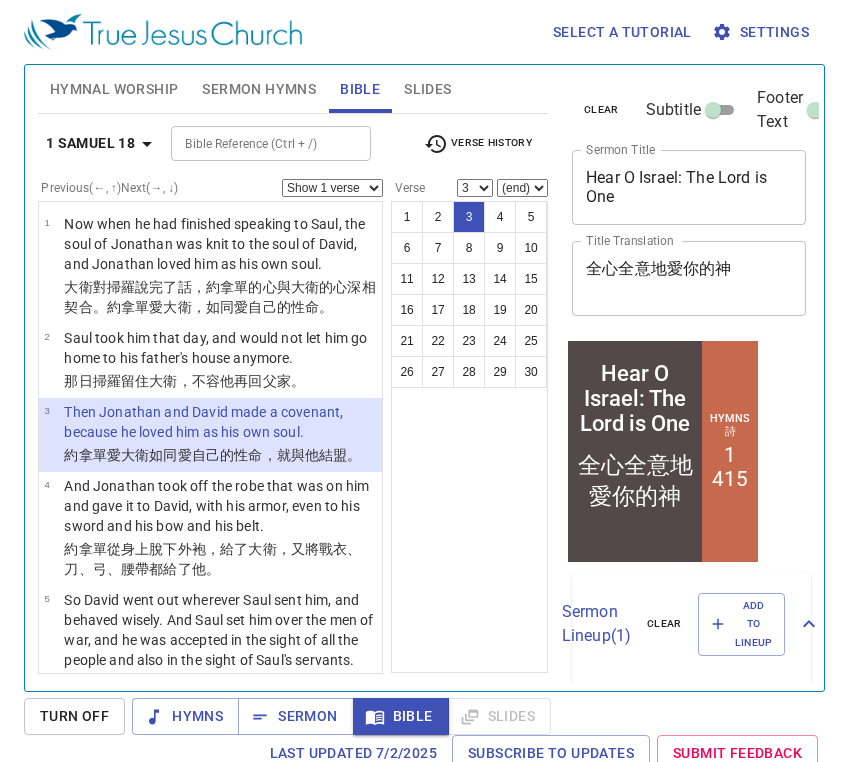 scroll, scrollTop: 0, scrollLeft: 0, axis: both 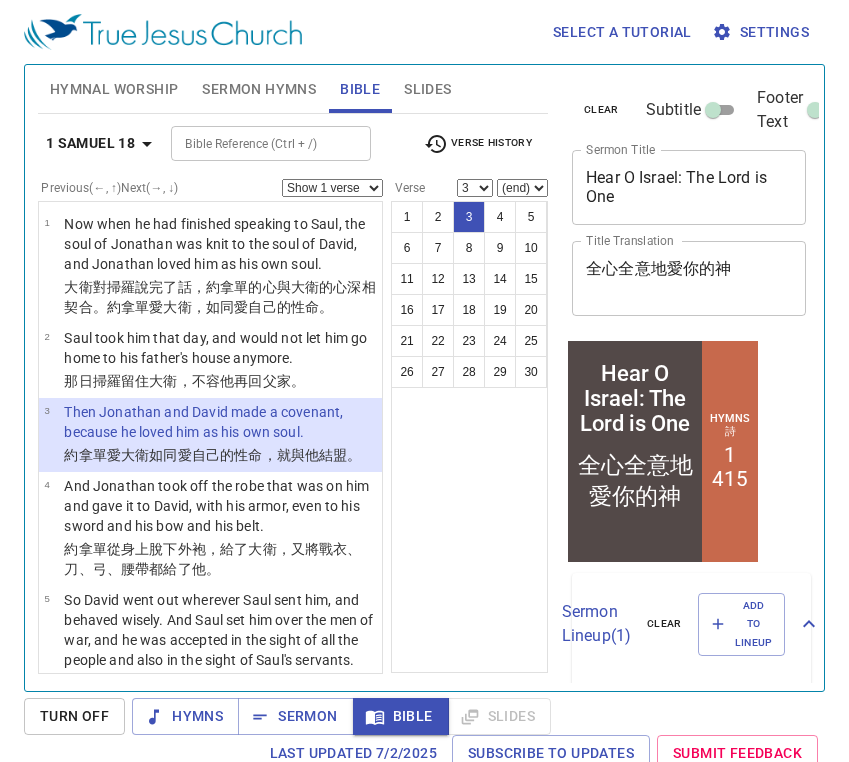 click on "Bible Reference (Ctrl + /)" at bounding box center (254, 143) 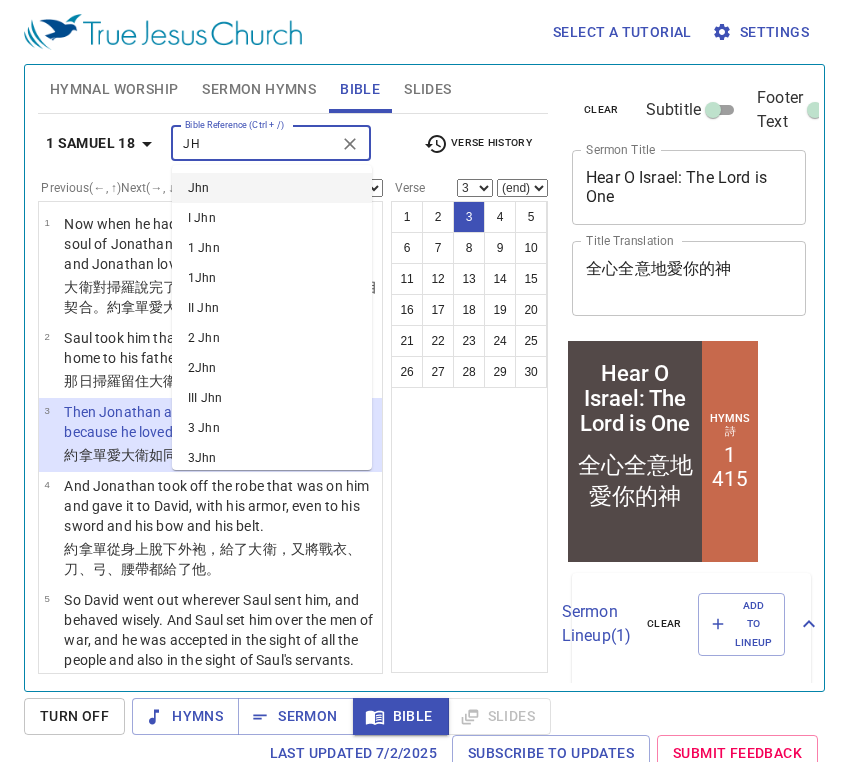 type on "J" 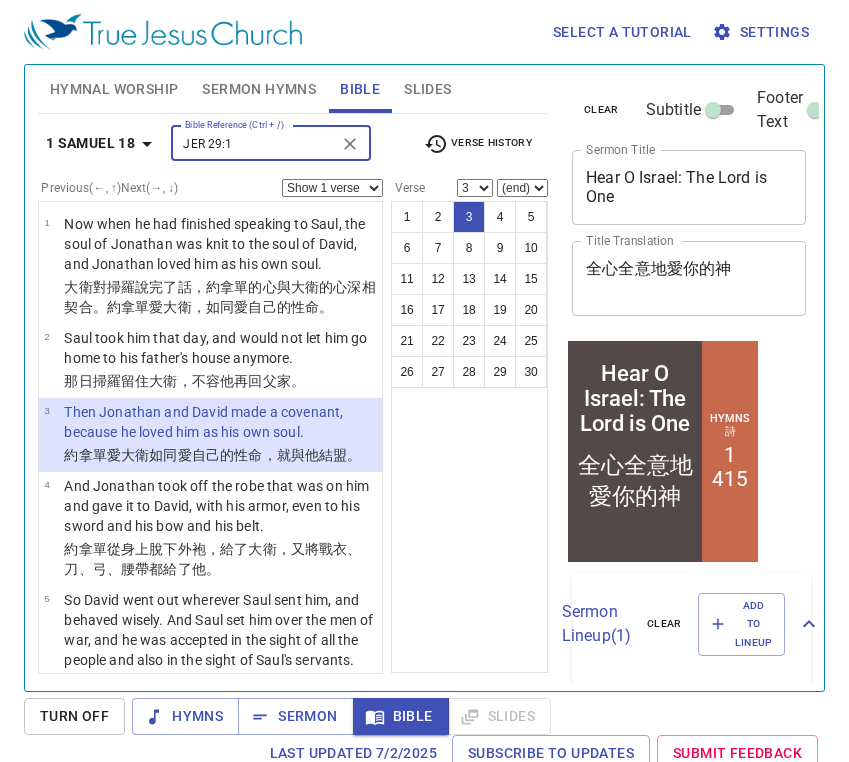 type on "JER9:" 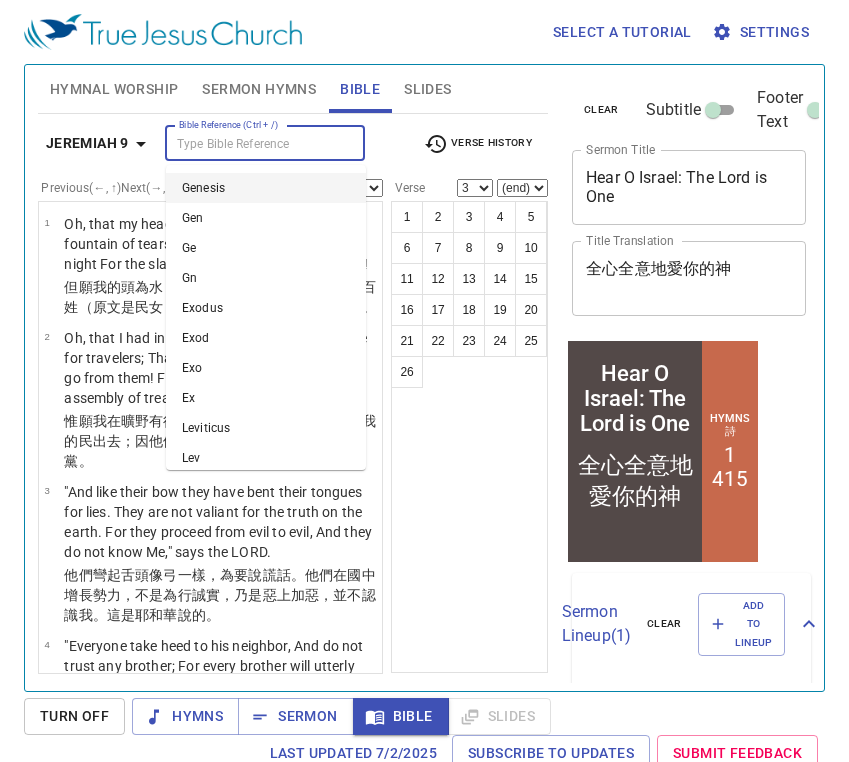click on "Bible Reference (Ctrl + /)" at bounding box center [248, 143] 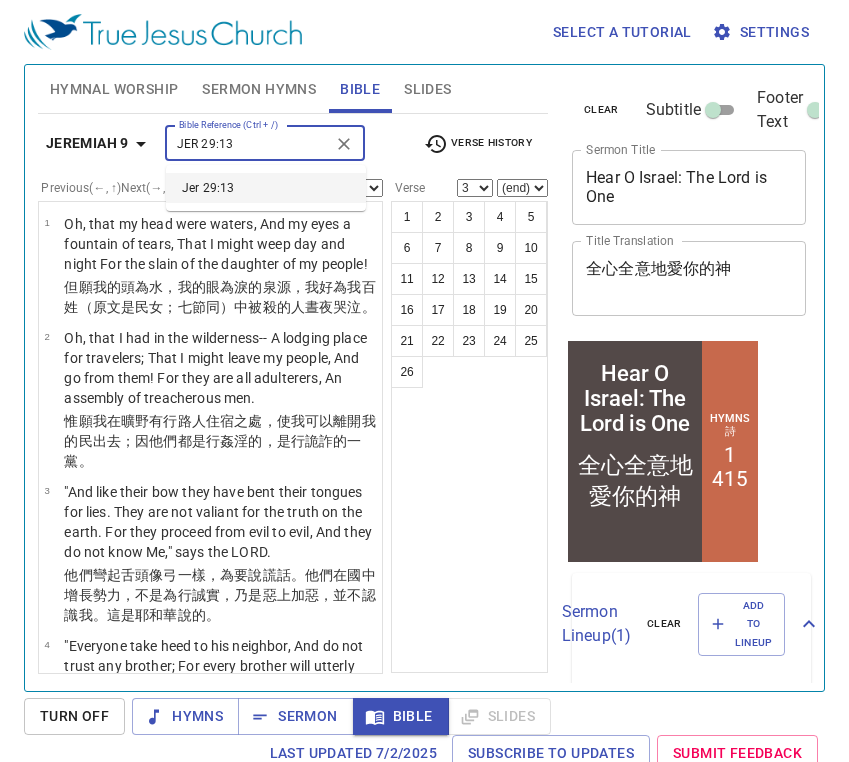 type on "JER 29:13" 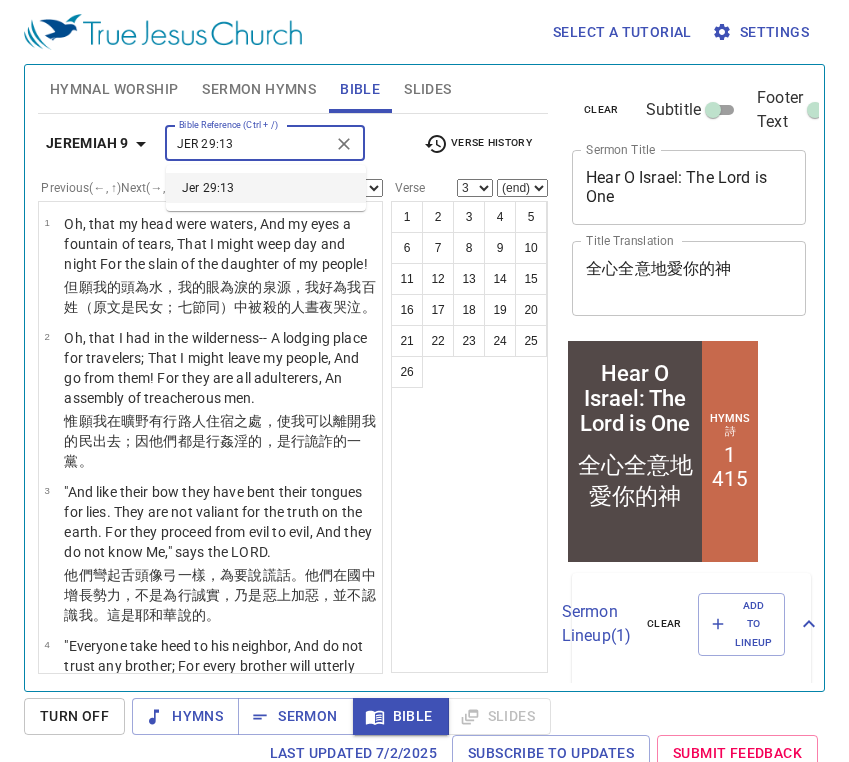 type 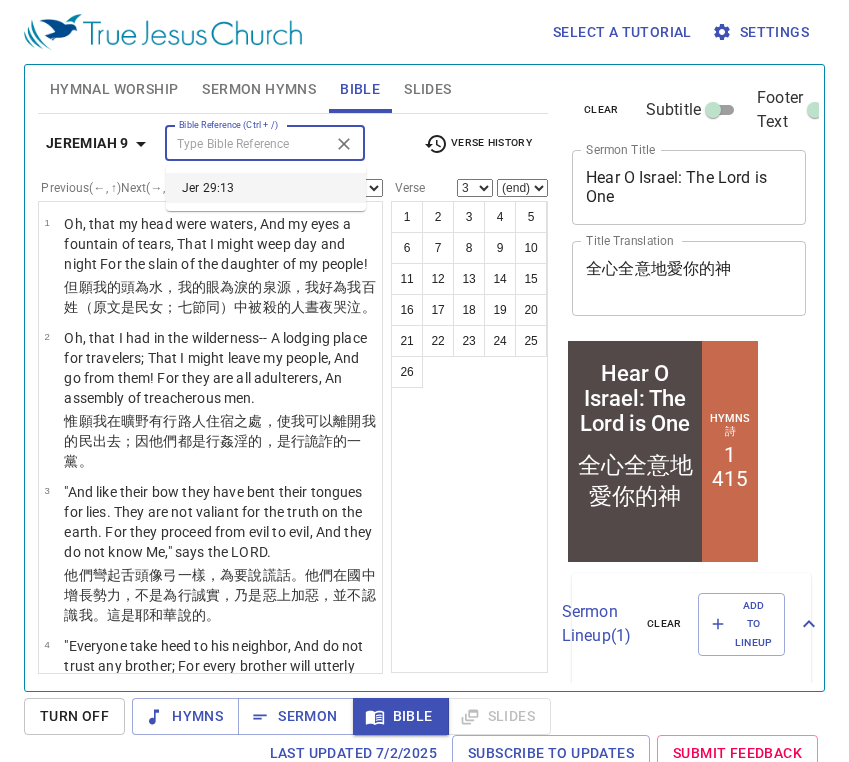 scroll, scrollTop: 8, scrollLeft: 0, axis: vertical 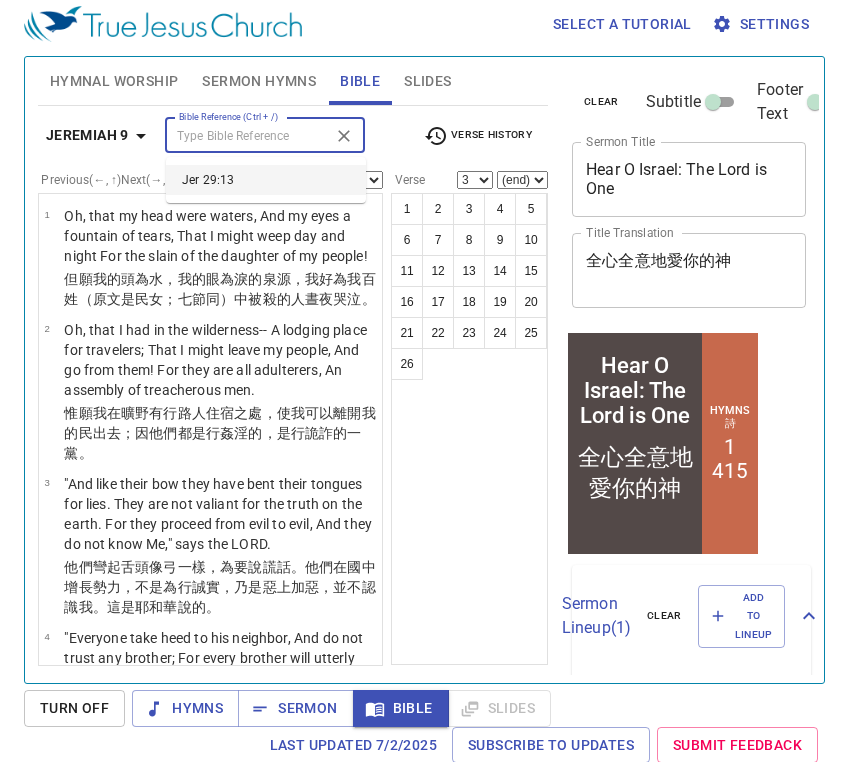 select on "13" 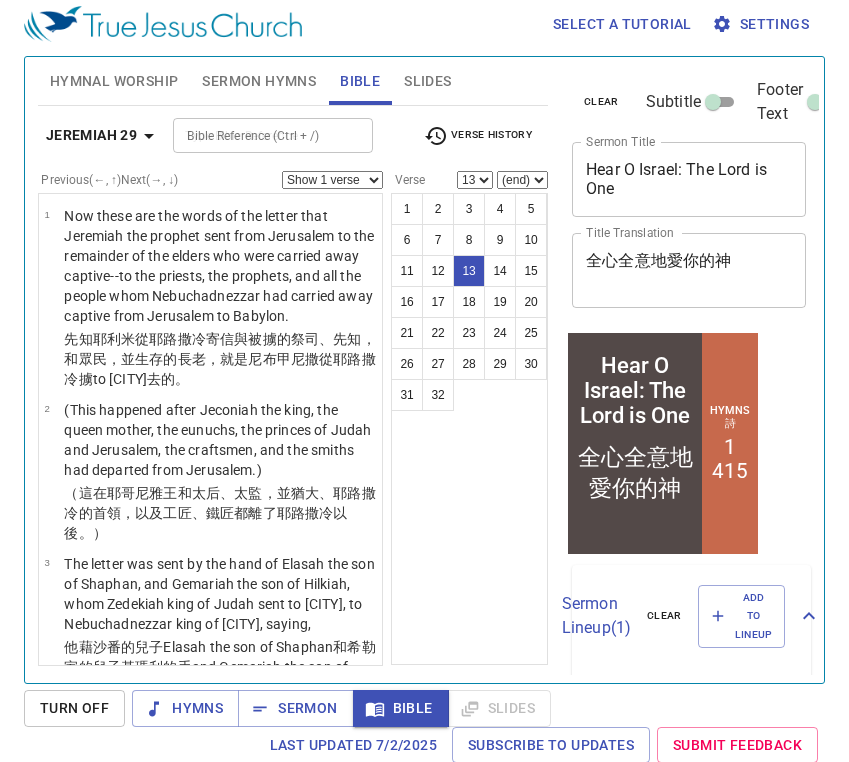 scroll, scrollTop: 1478, scrollLeft: 0, axis: vertical 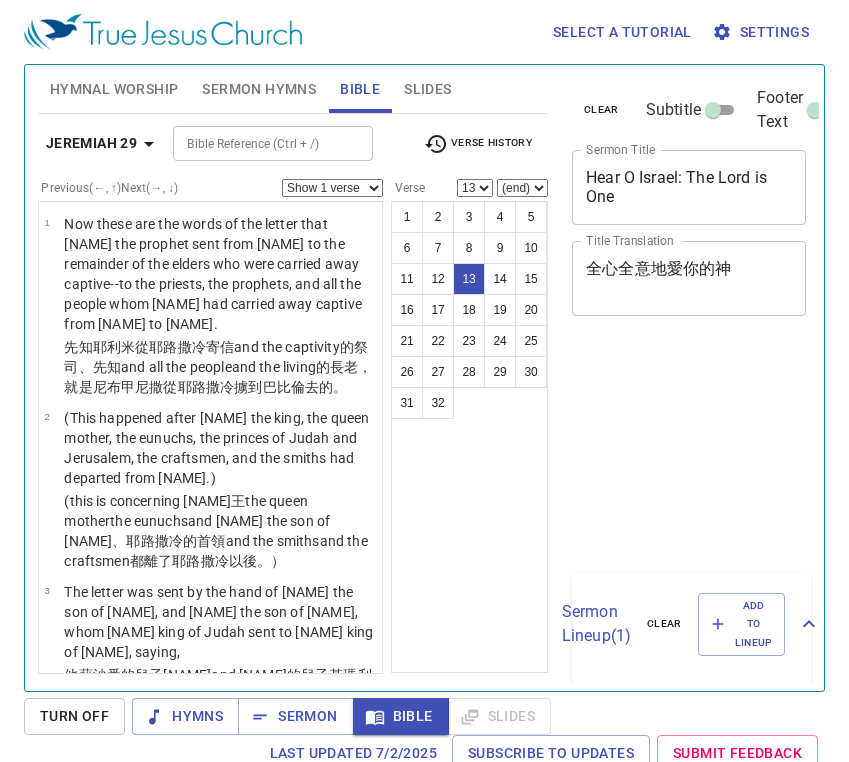 select on "13" 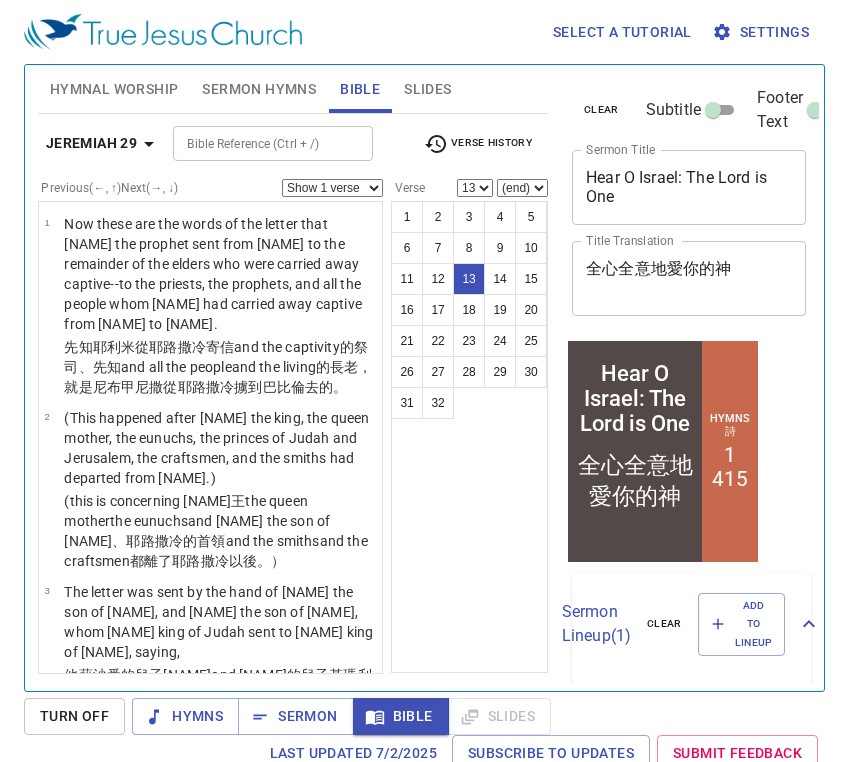 scroll, scrollTop: 8, scrollLeft: 0, axis: vertical 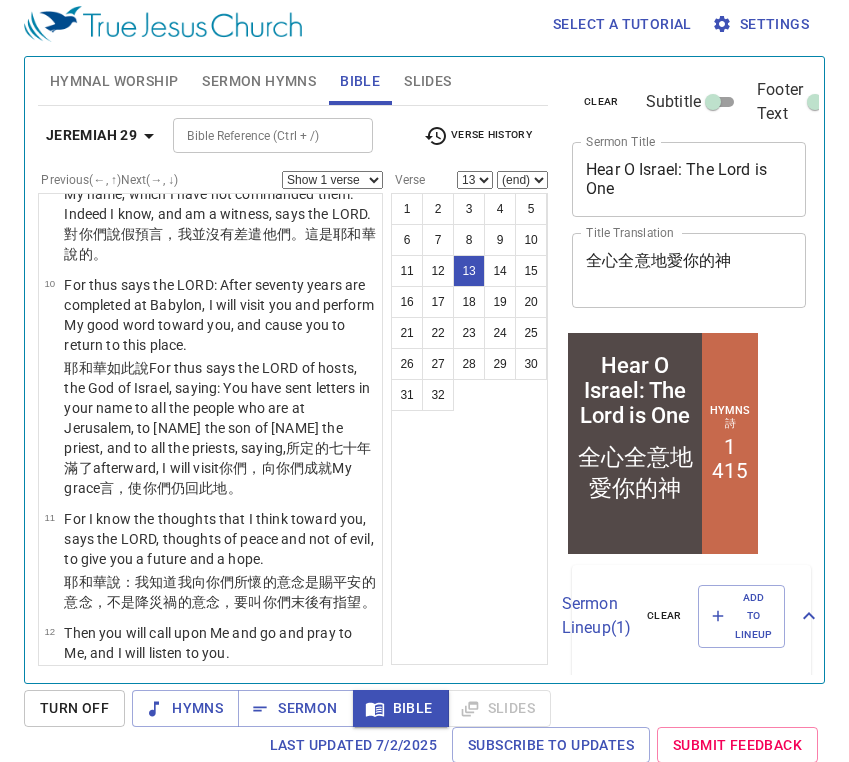 click on "Bible Reference (Ctrl + /)" at bounding box center [256, 135] 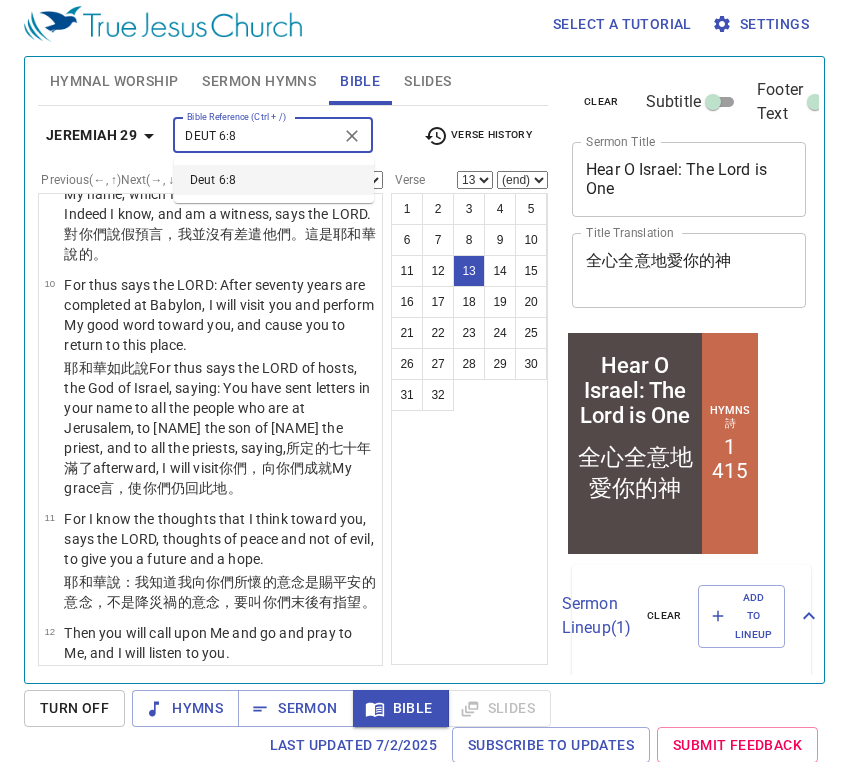 type on "DEUT 6:8" 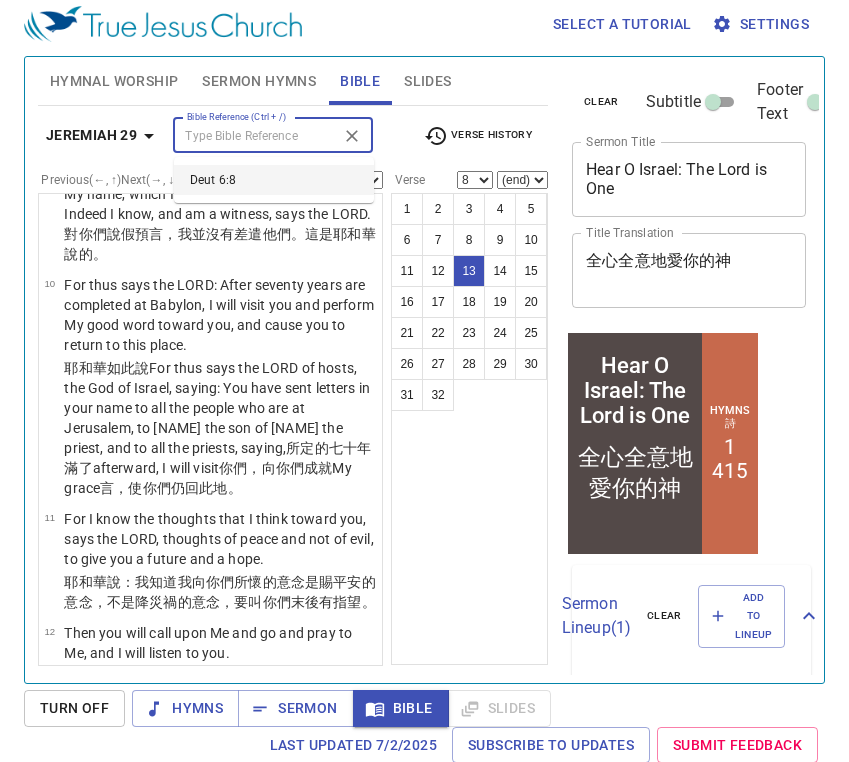 scroll, scrollTop: 708, scrollLeft: 0, axis: vertical 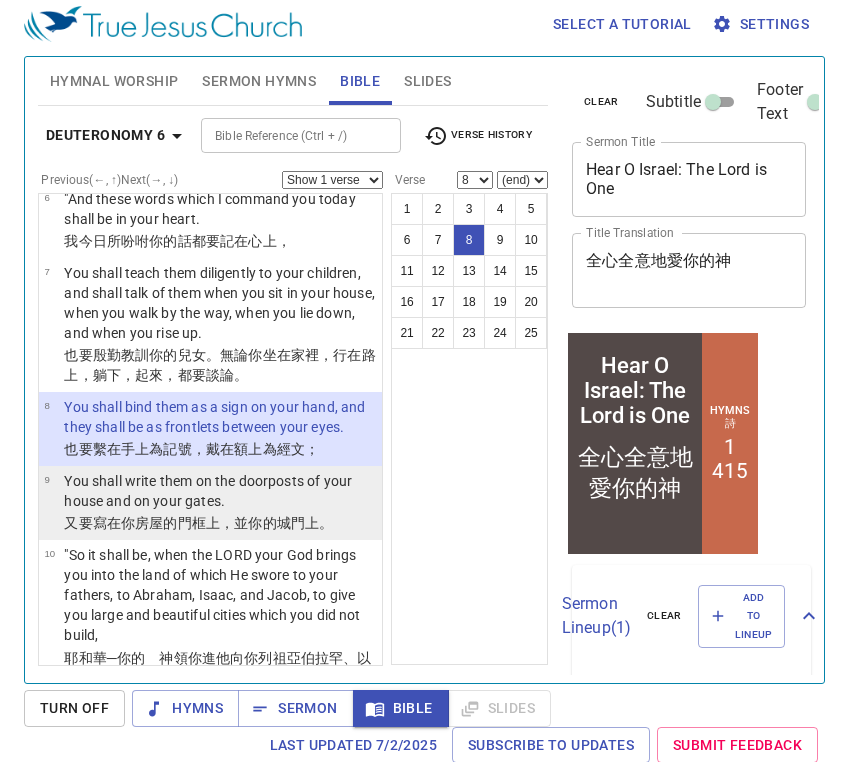 click on "You shall write them on the doorposts of your house and on your gates." at bounding box center (220, 491) 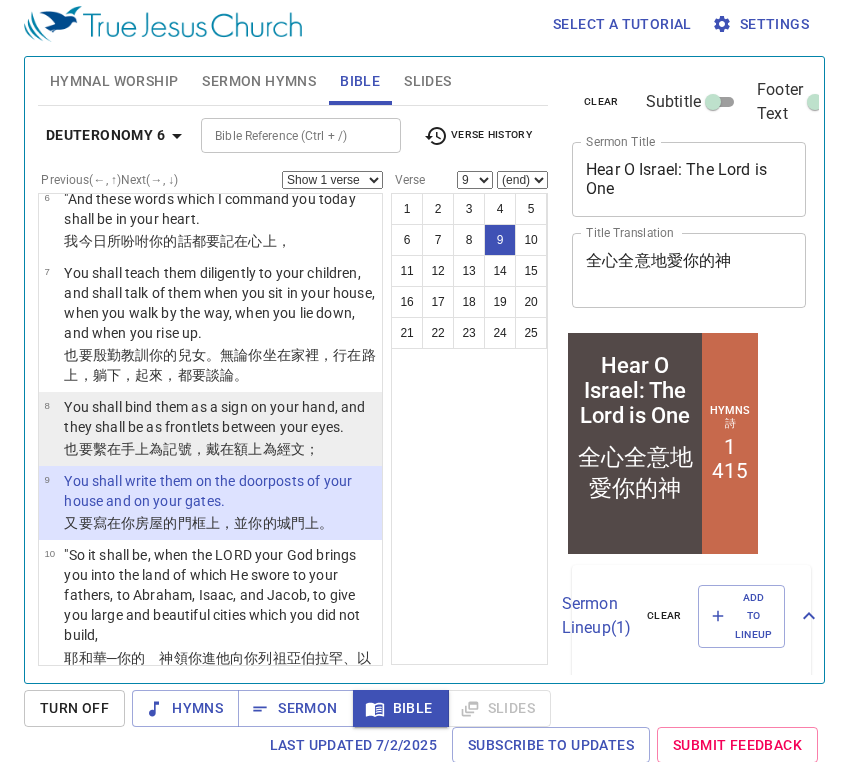 click on "You shall bind them as a sign on your hand, and they shall be as frontlets between your eyes." at bounding box center (220, 417) 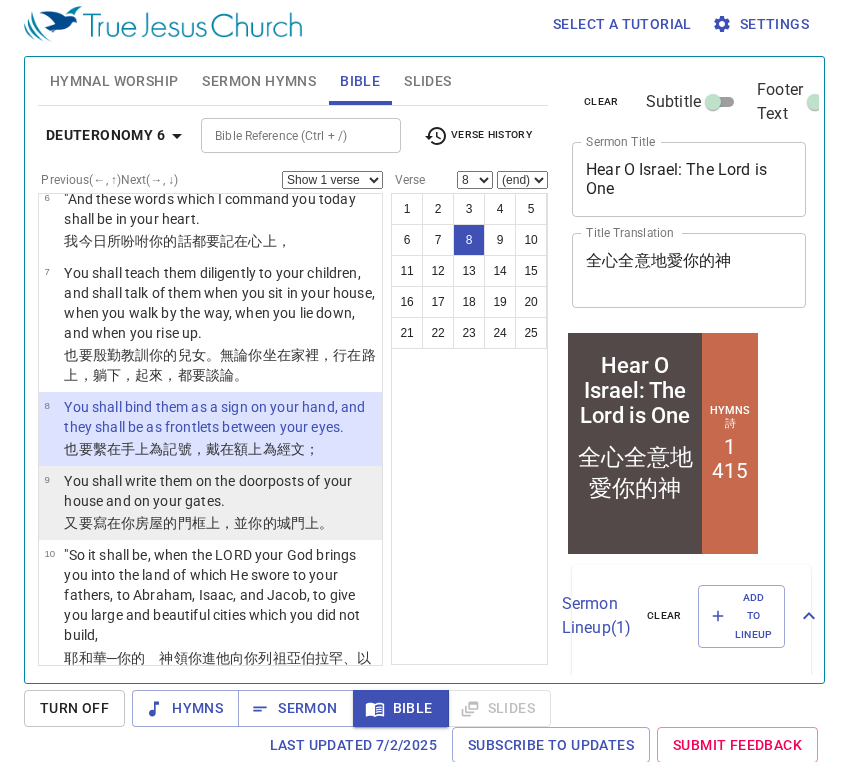 click on "You shall write them on the doorposts of your house and on your gates." at bounding box center (220, 491) 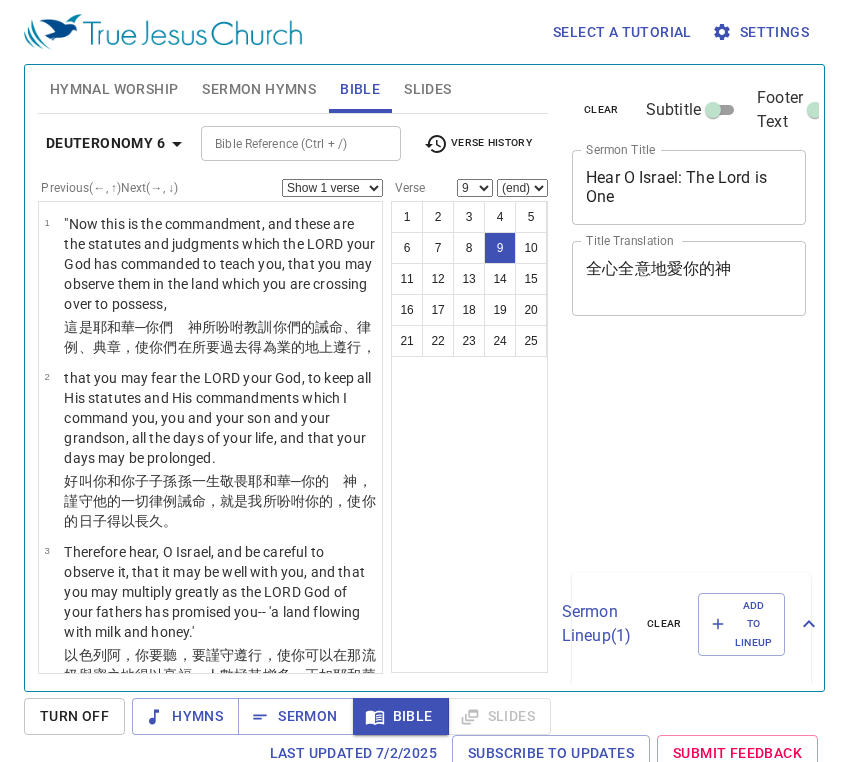 select on "9" 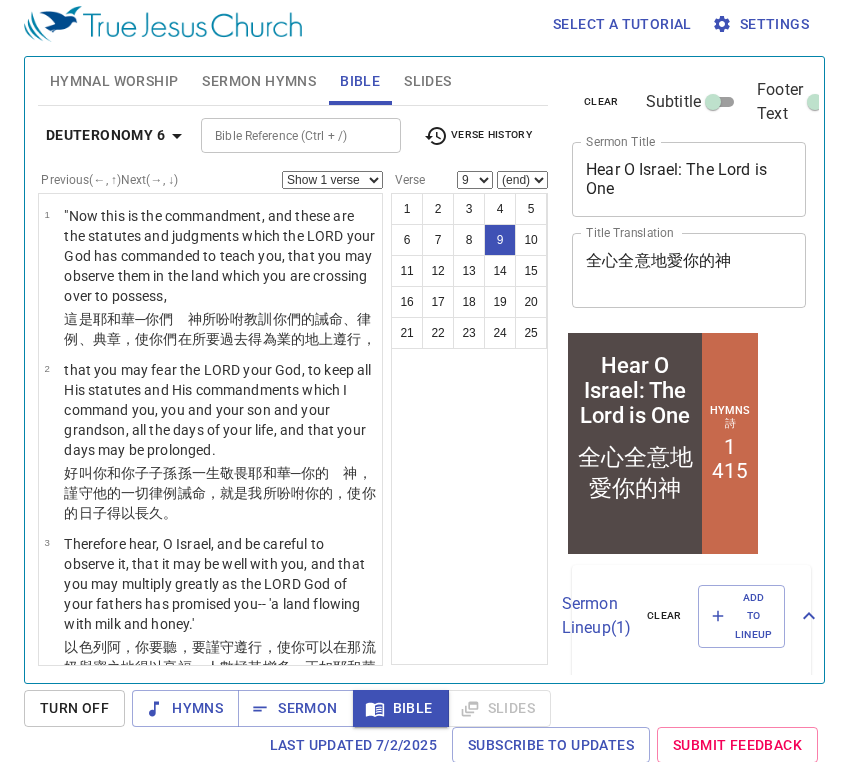 scroll, scrollTop: 8, scrollLeft: 0, axis: vertical 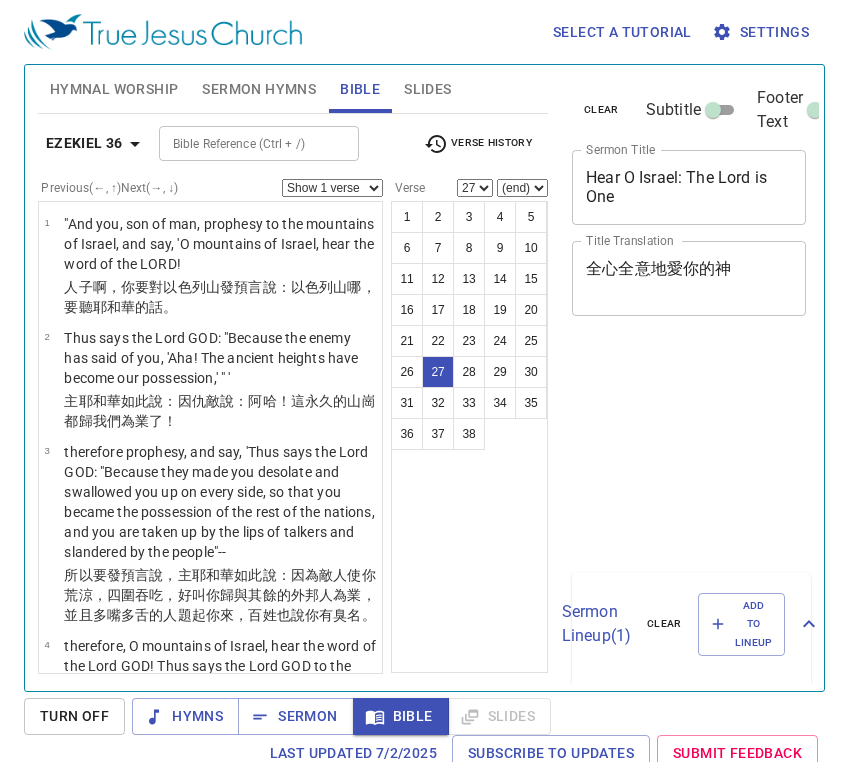 select on "27" 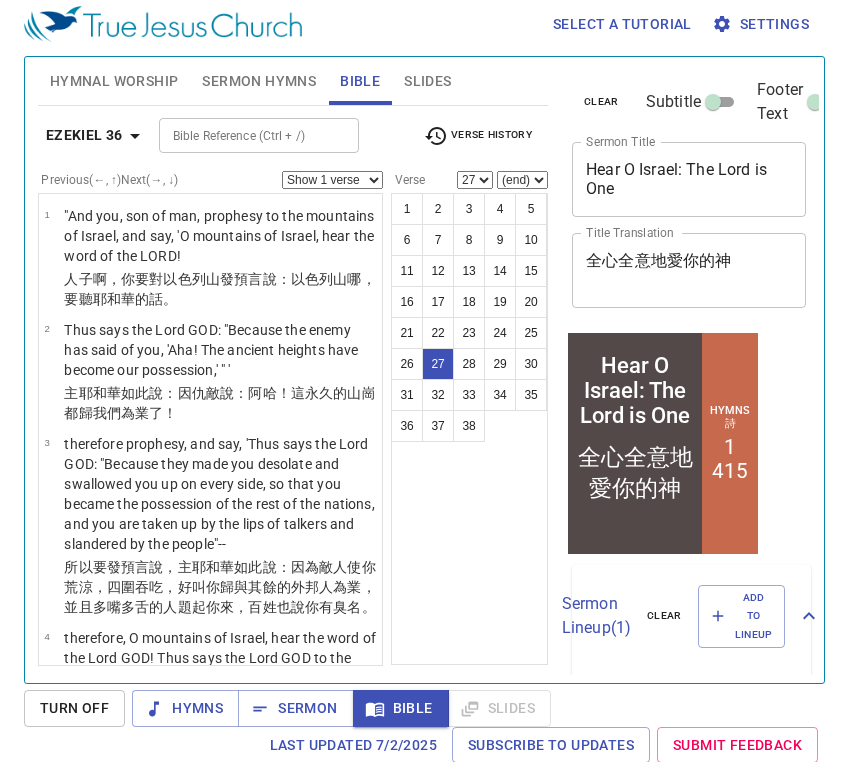 scroll, scrollTop: 8, scrollLeft: 0, axis: vertical 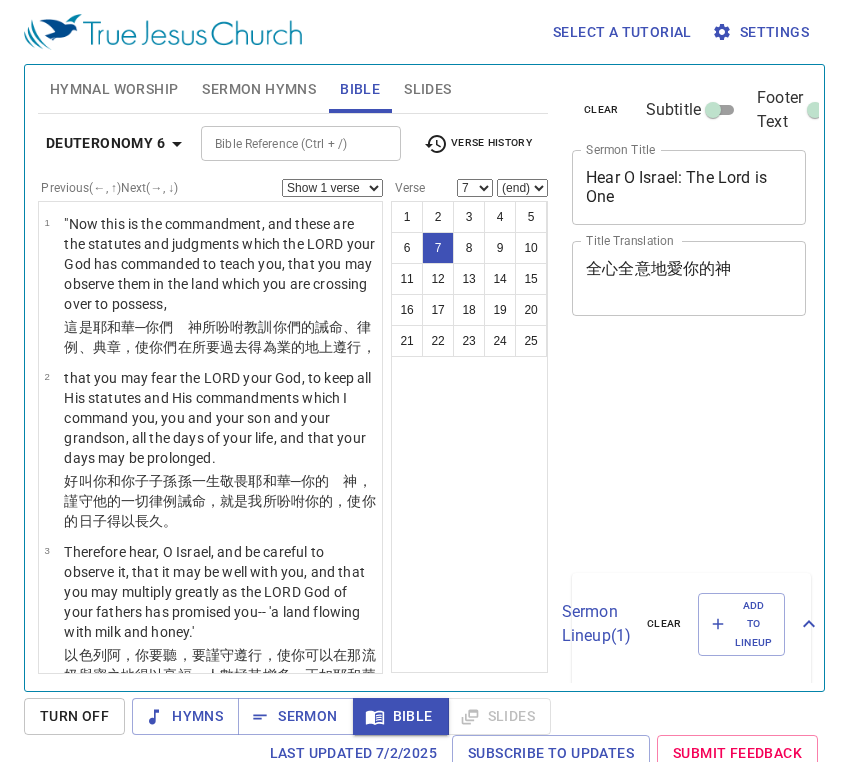 select on "7" 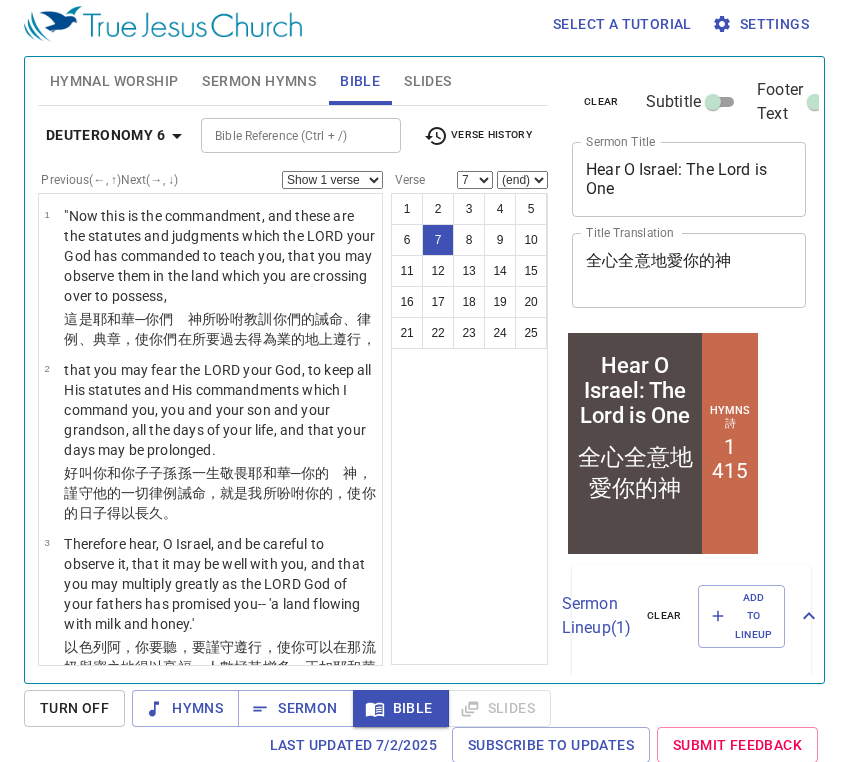 scroll, scrollTop: 8, scrollLeft: 0, axis: vertical 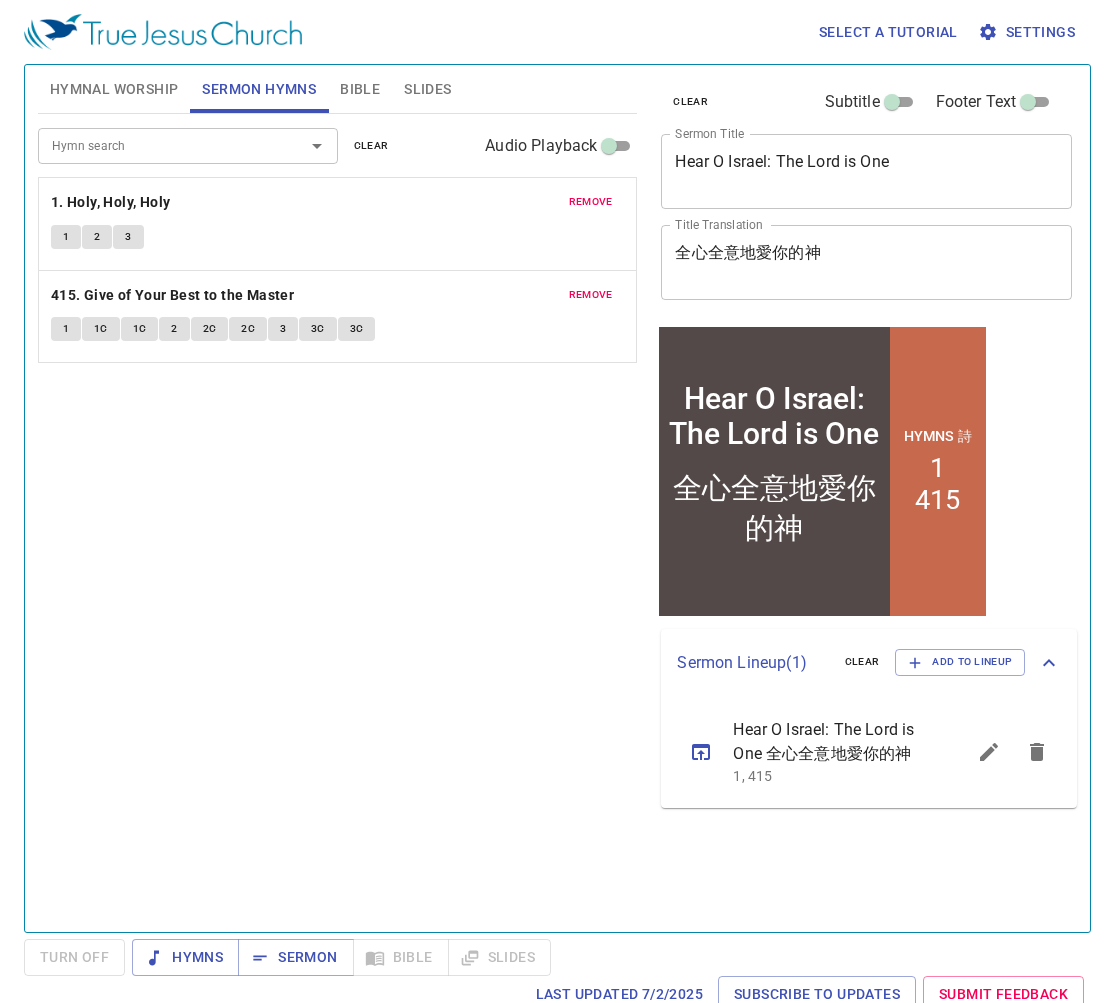 click at bounding box center (989, 752) 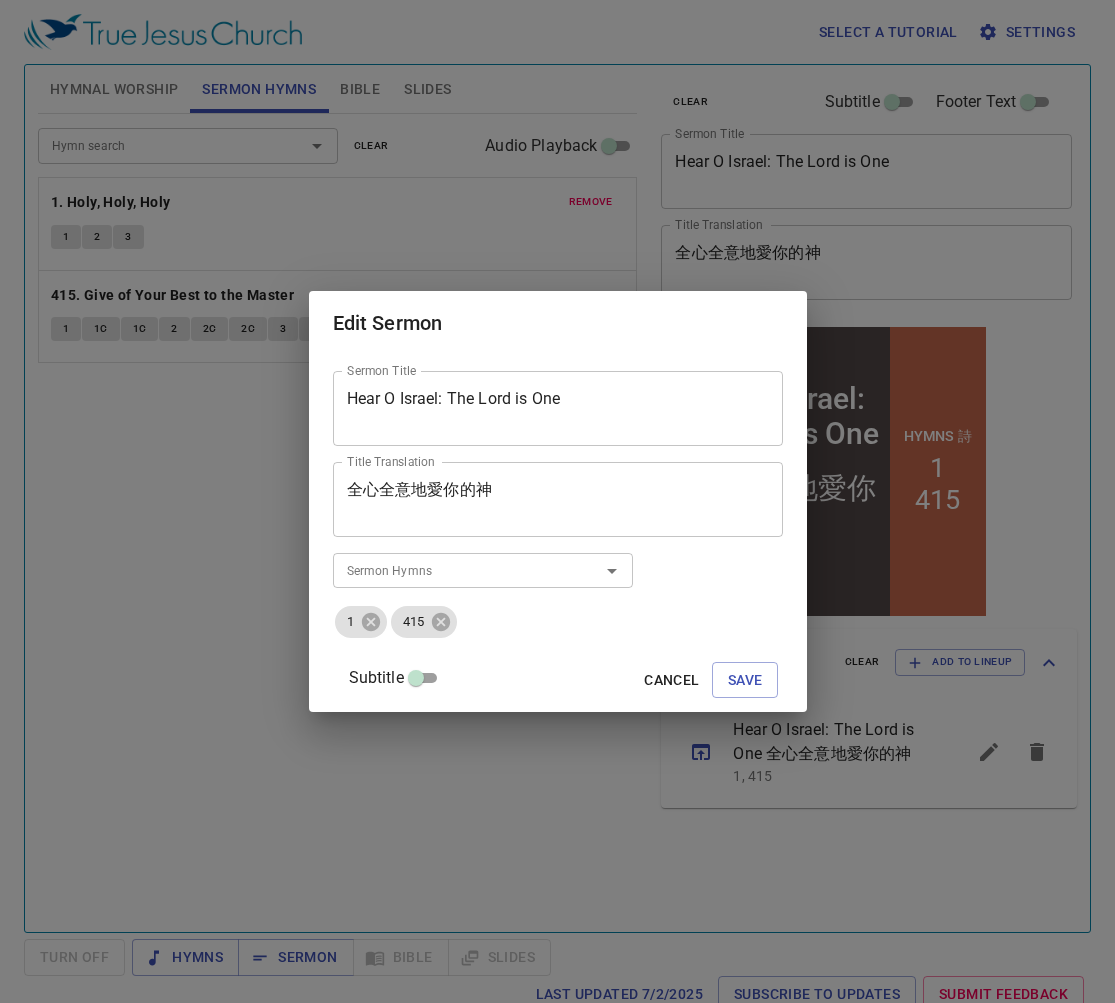 click on "全心全意地愛你的神" at bounding box center (558, 499) 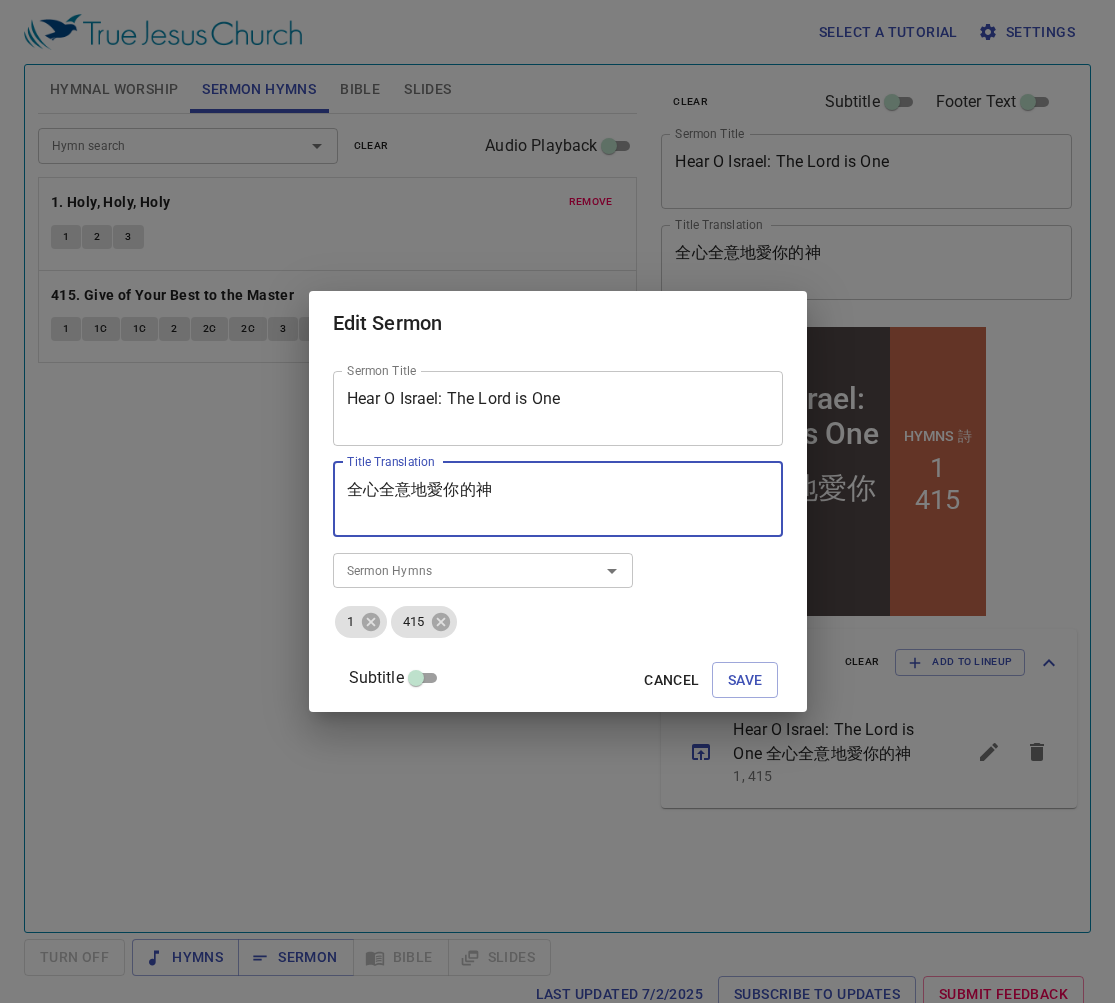 click on "全心全意地愛你的神" at bounding box center [558, 499] 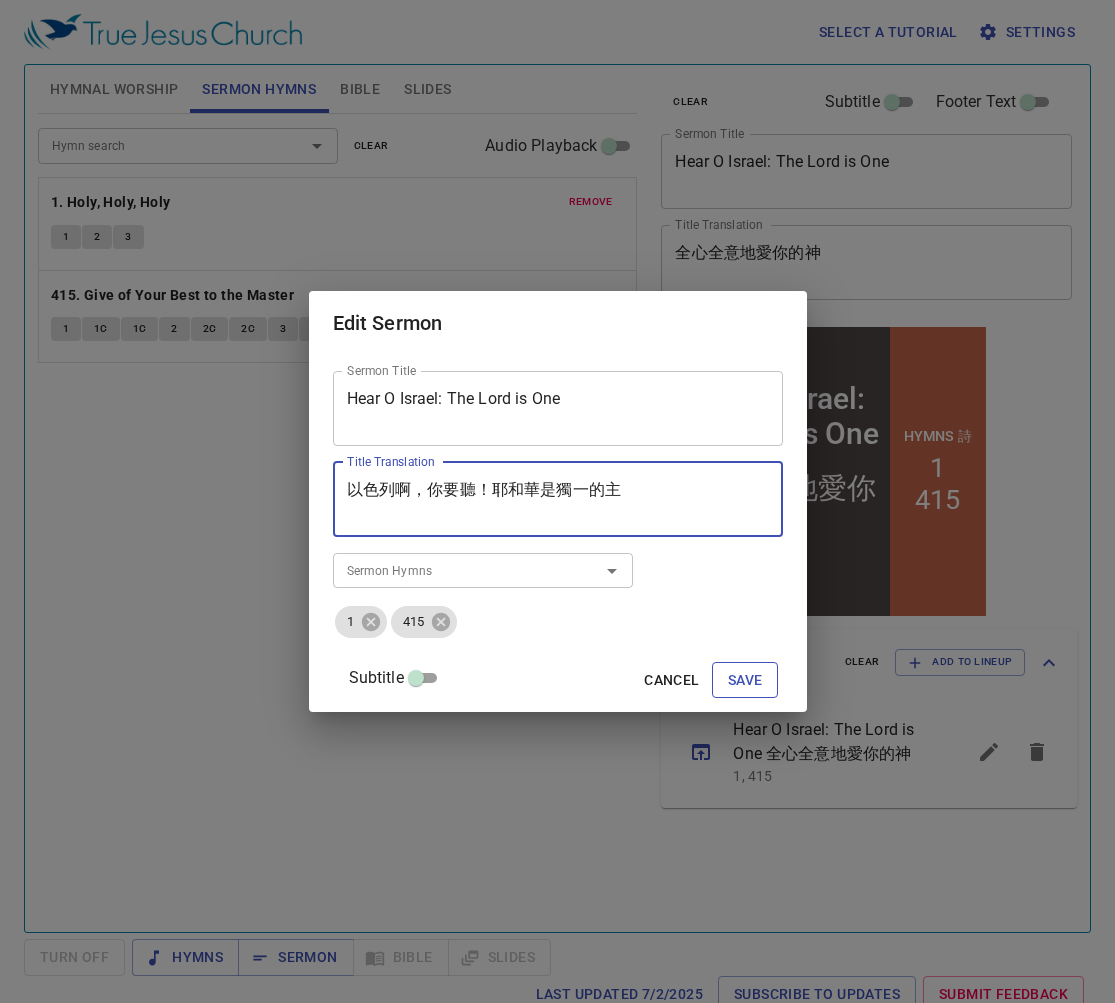 type on "以色列啊，你要聽！耶和華是獨一的主" 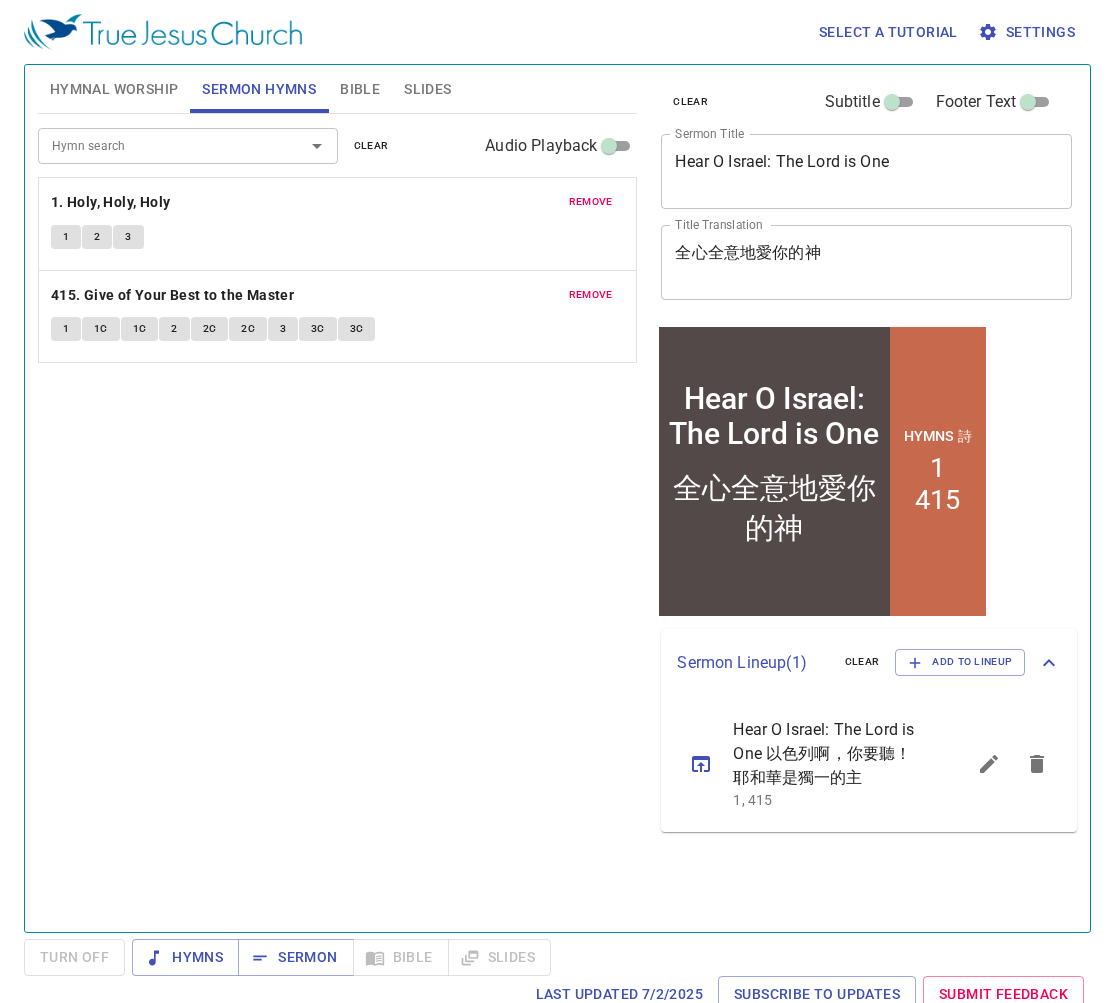 click on "Hear O Israel: The Lord is One 以色列啊，你要聽！耶和華是獨一的主" at bounding box center (825, 754) 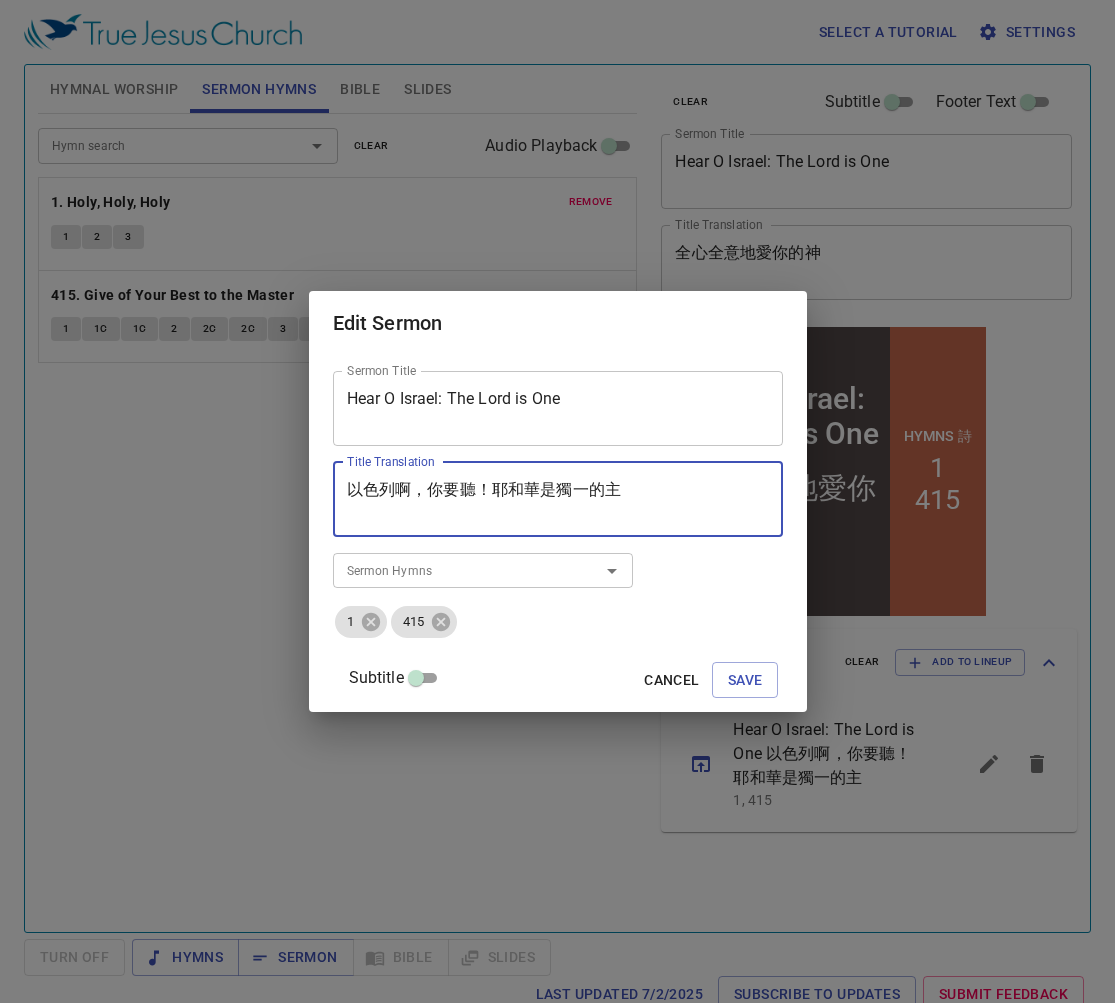 drag, startPoint x: 658, startPoint y: 489, endPoint x: 355, endPoint y: 489, distance: 303 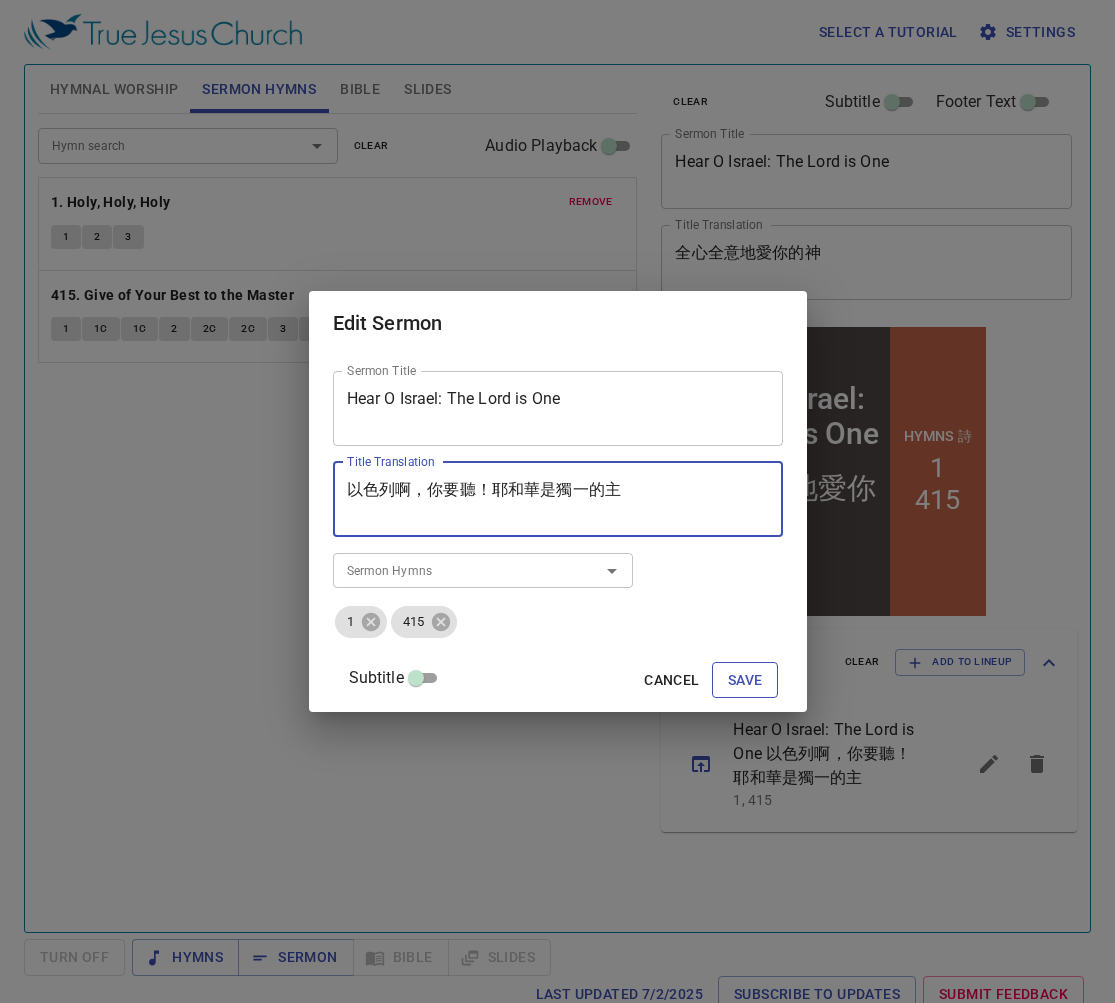 click on "Save" at bounding box center [745, 680] 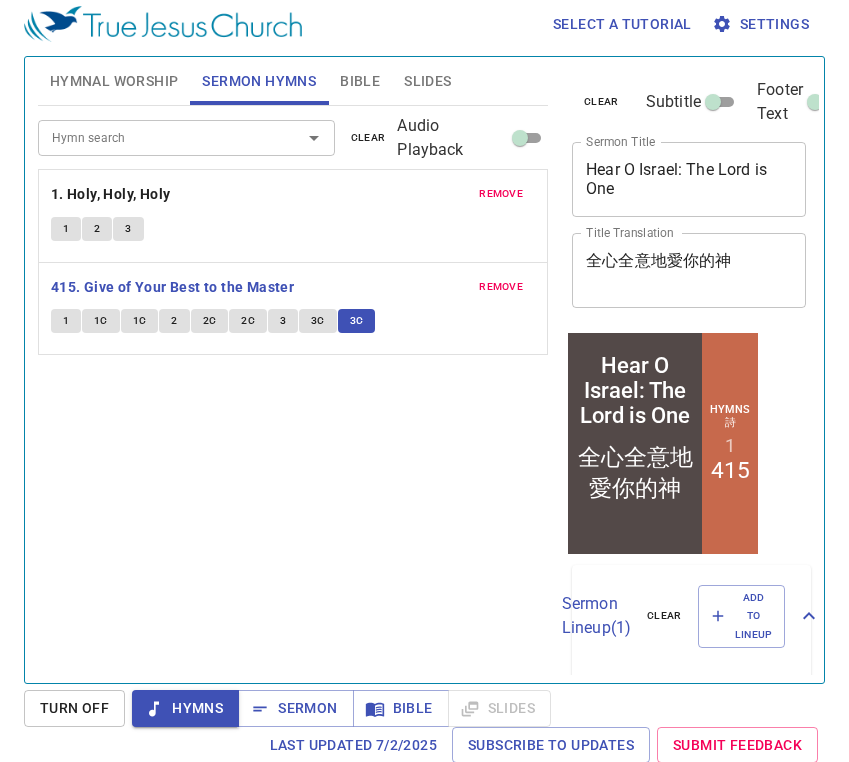 scroll, scrollTop: 8, scrollLeft: 0, axis: vertical 